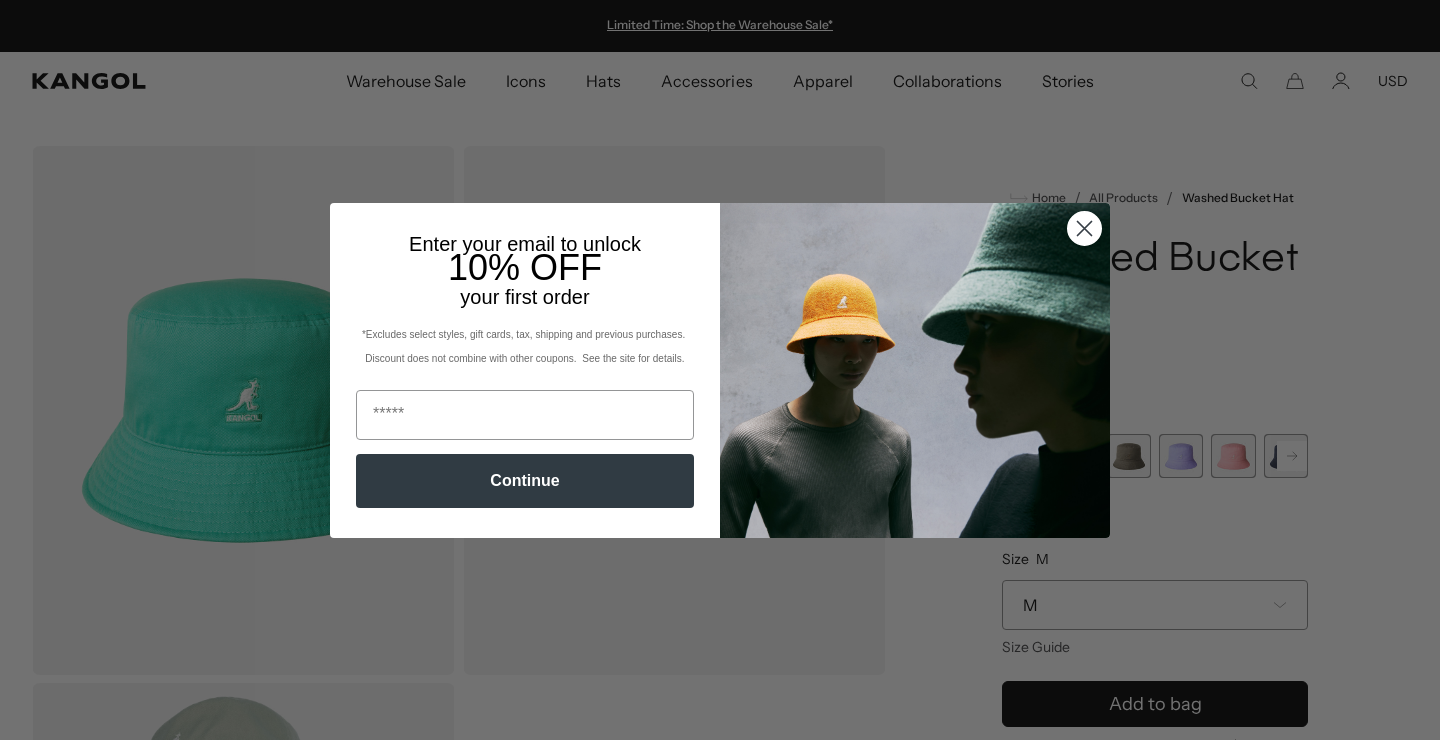 scroll, scrollTop: 0, scrollLeft: 0, axis: both 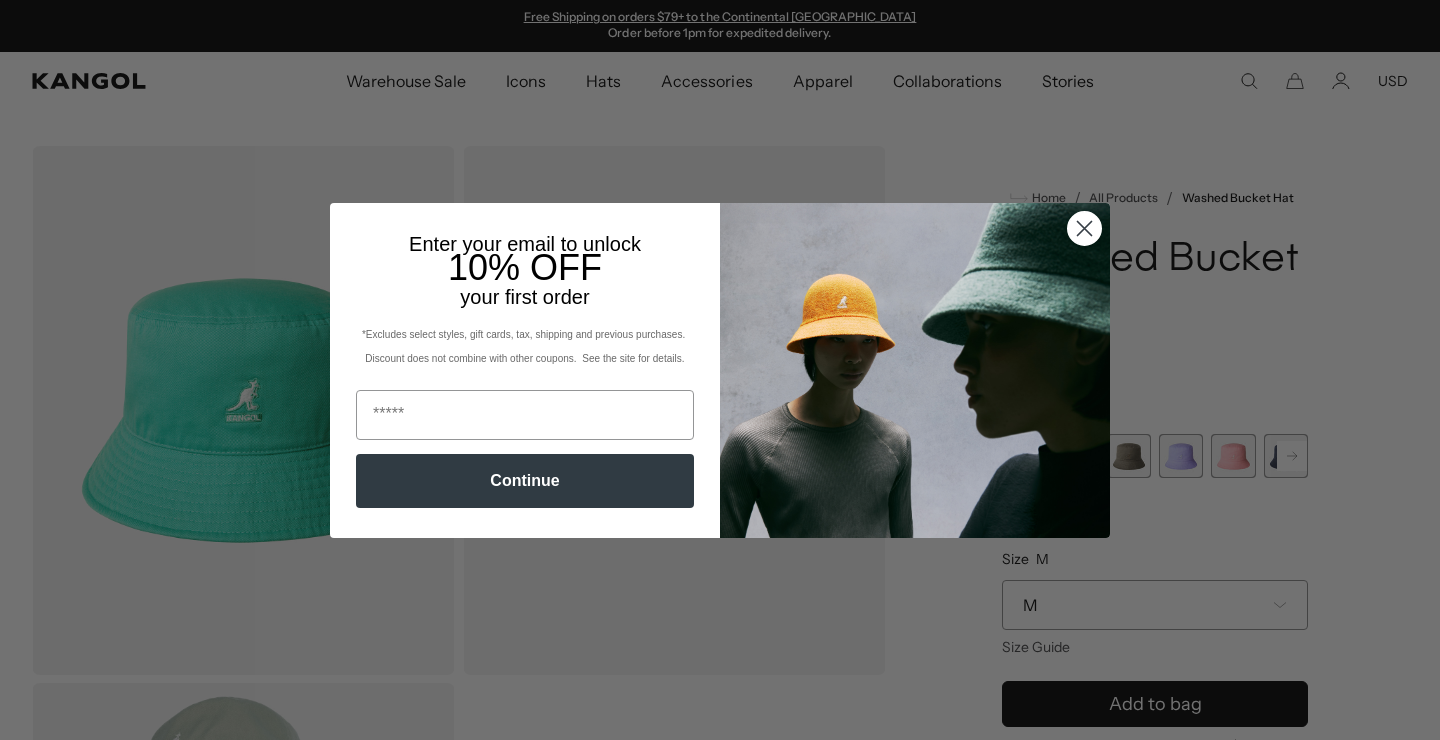 click 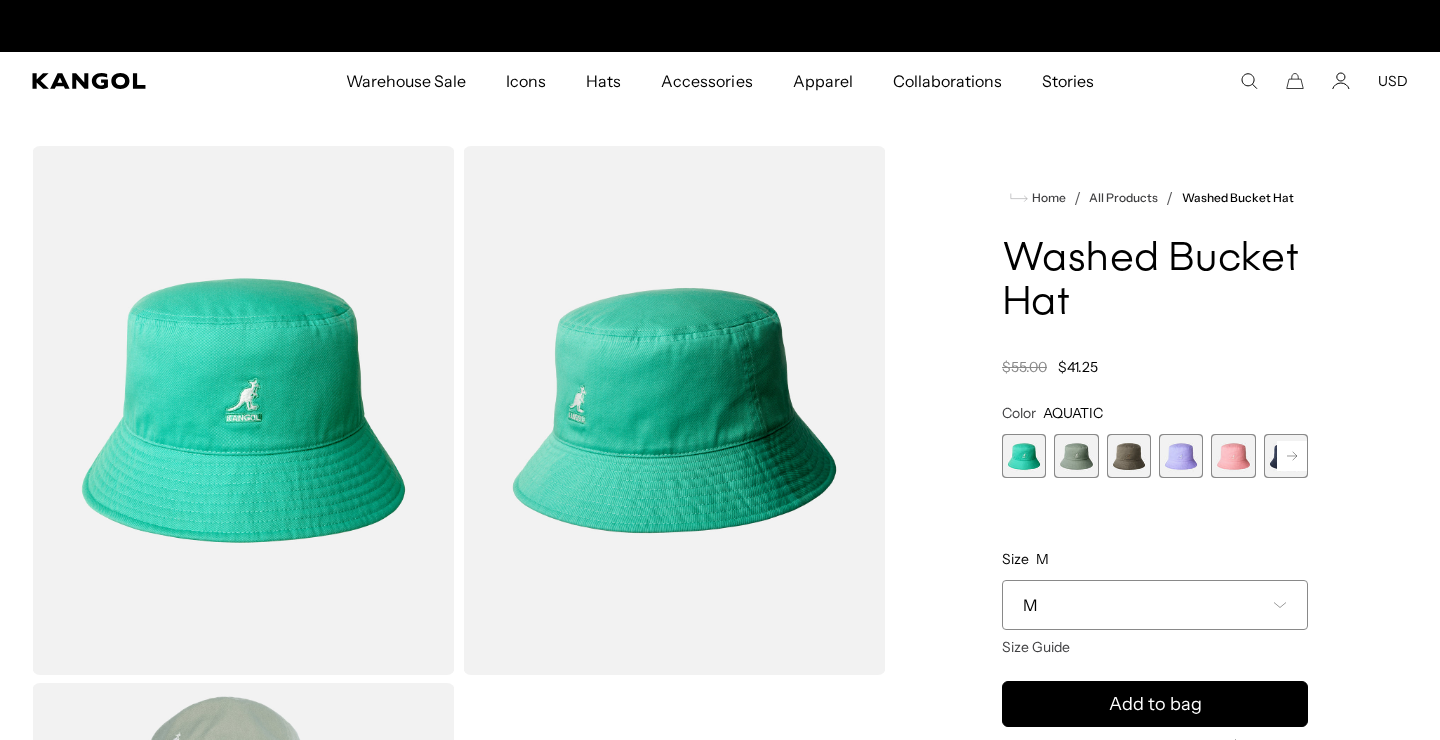 scroll, scrollTop: 0, scrollLeft: 0, axis: both 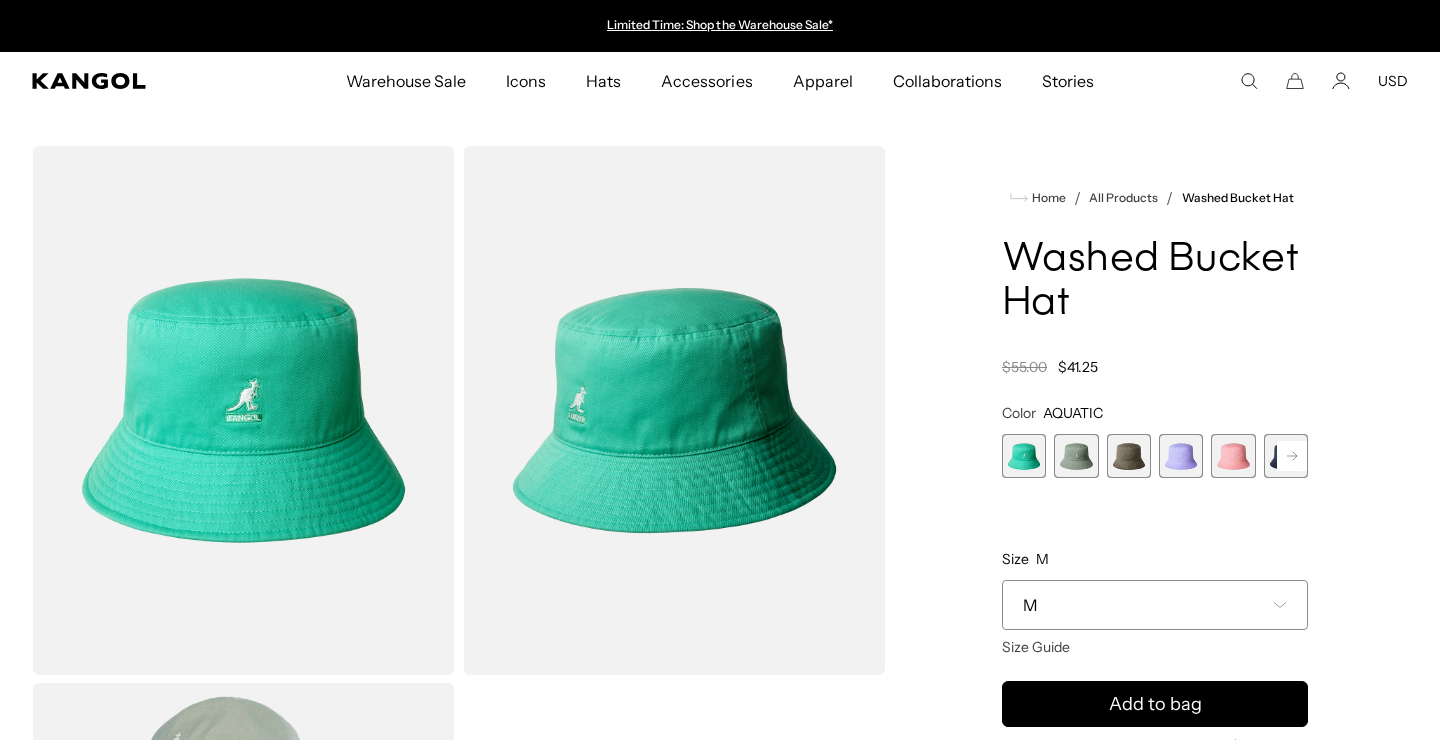 click at bounding box center [1286, 456] 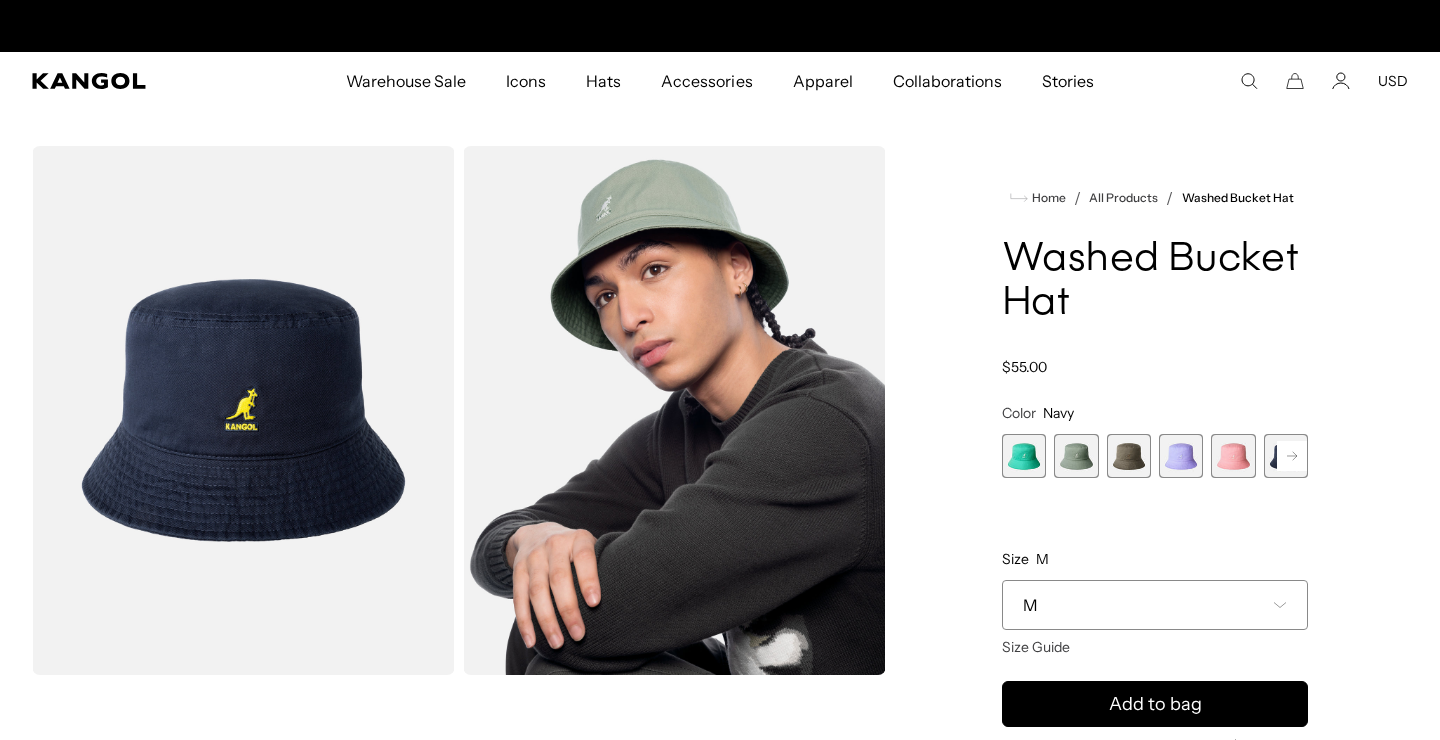 scroll, scrollTop: 0, scrollLeft: 412, axis: horizontal 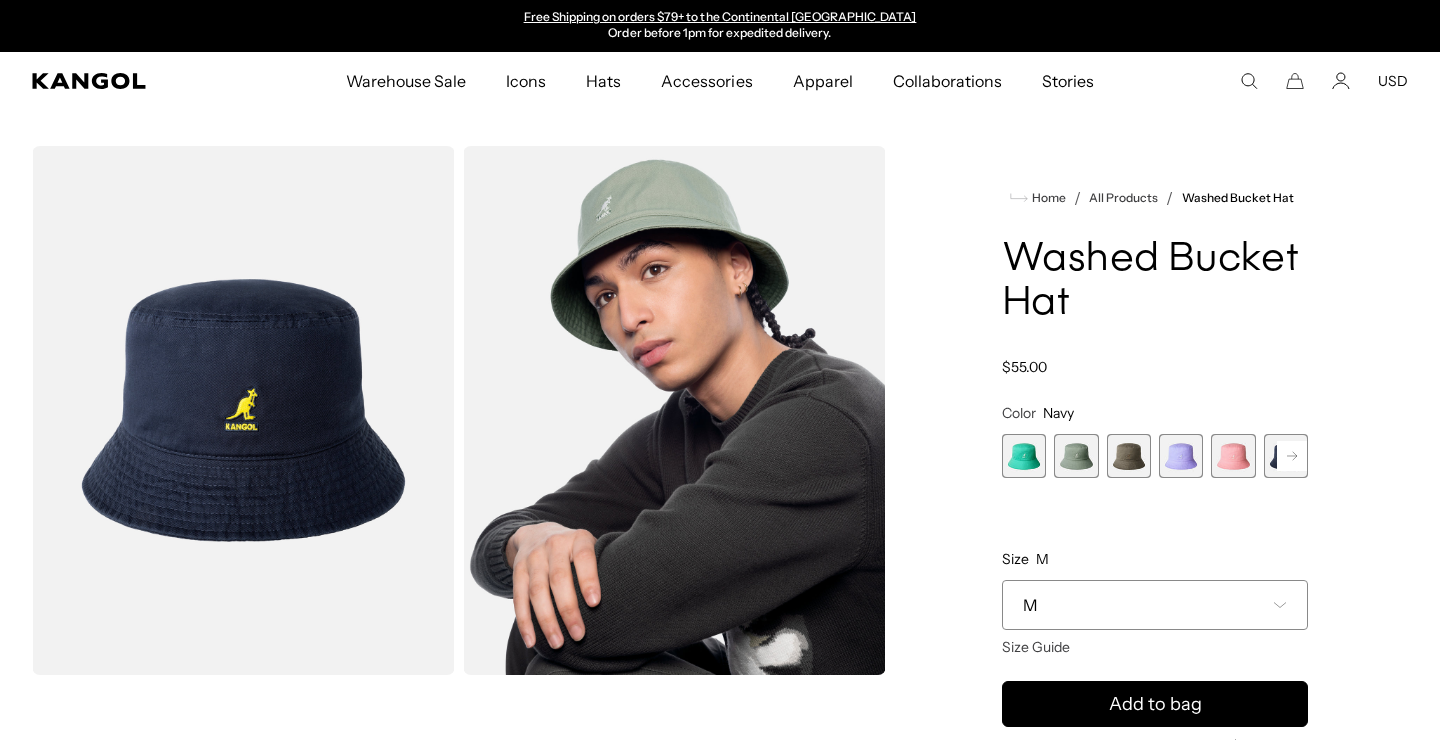 click on "M" at bounding box center (1155, 605) 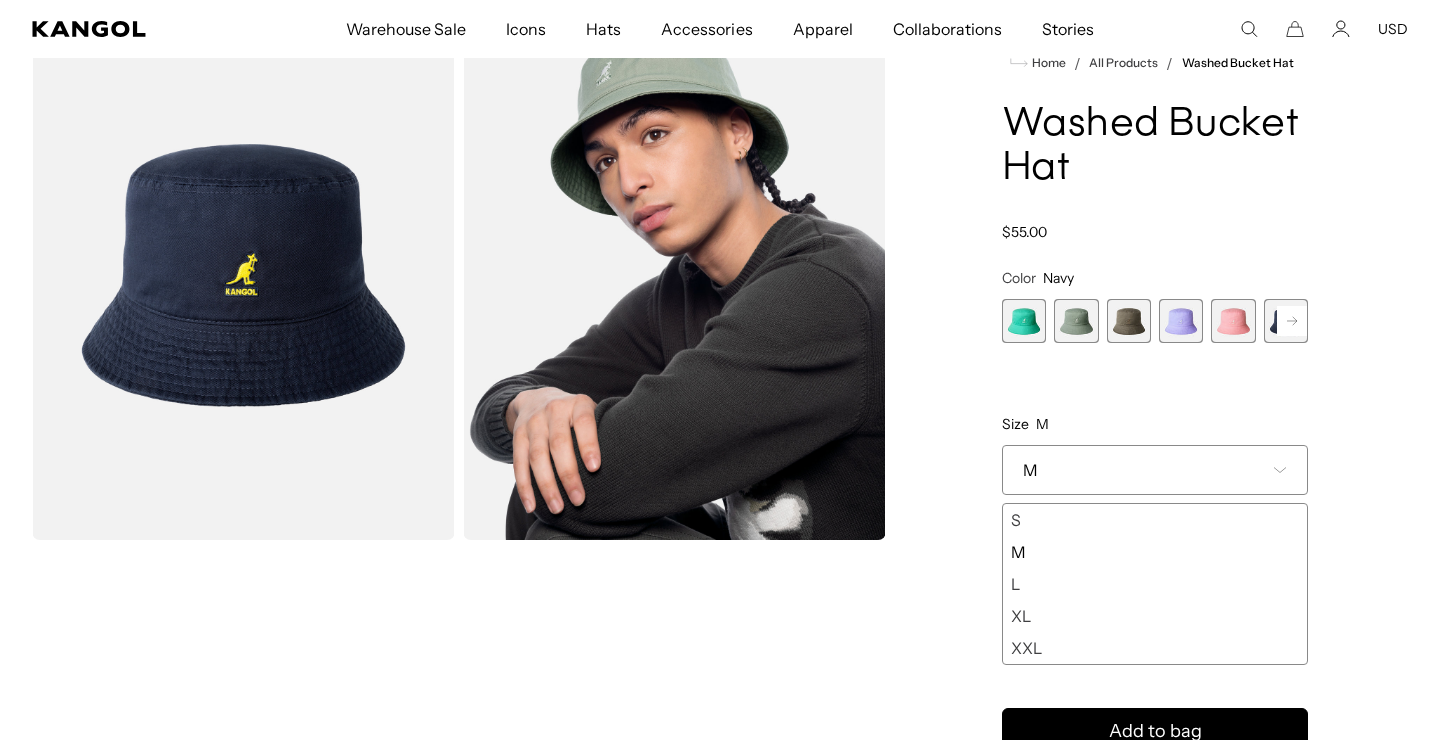 scroll, scrollTop: 145, scrollLeft: 0, axis: vertical 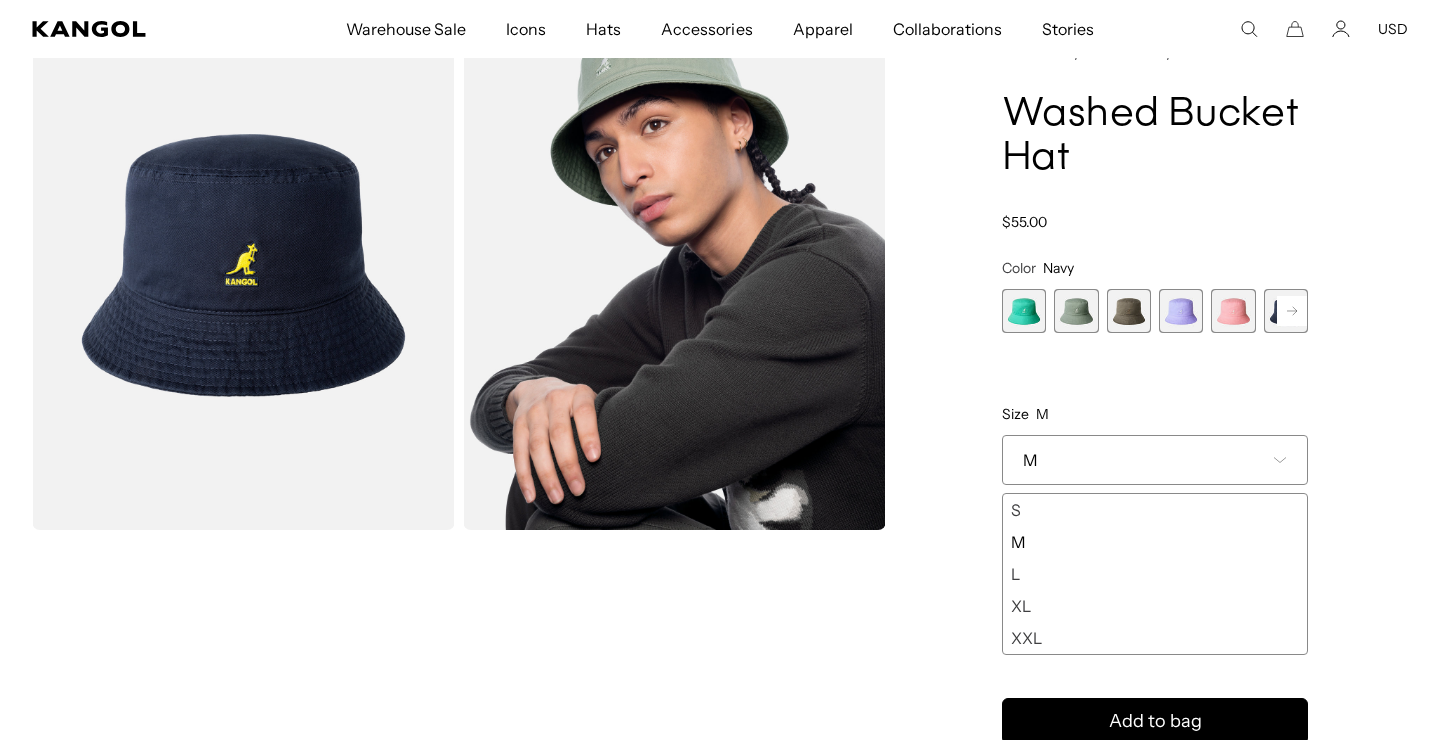 click on "XXL" at bounding box center [1155, 638] 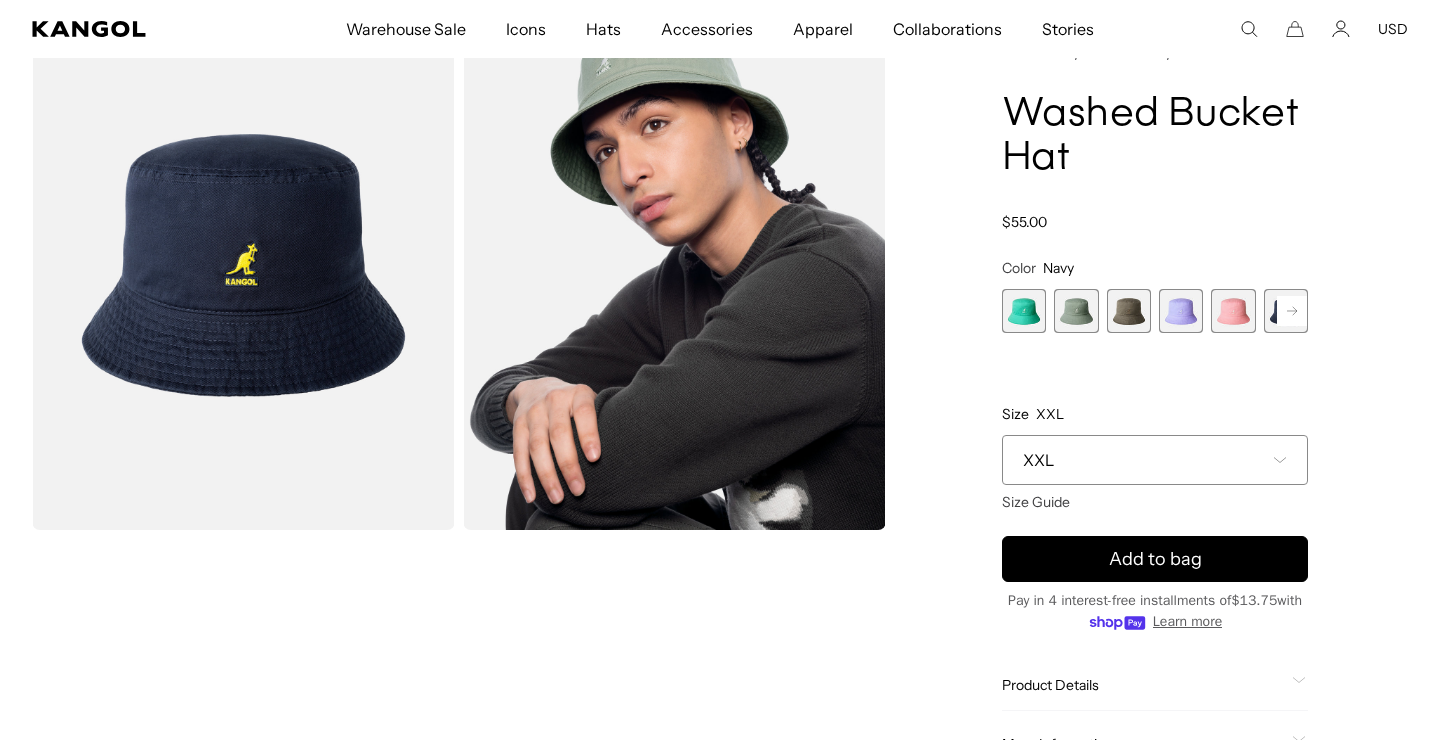 click 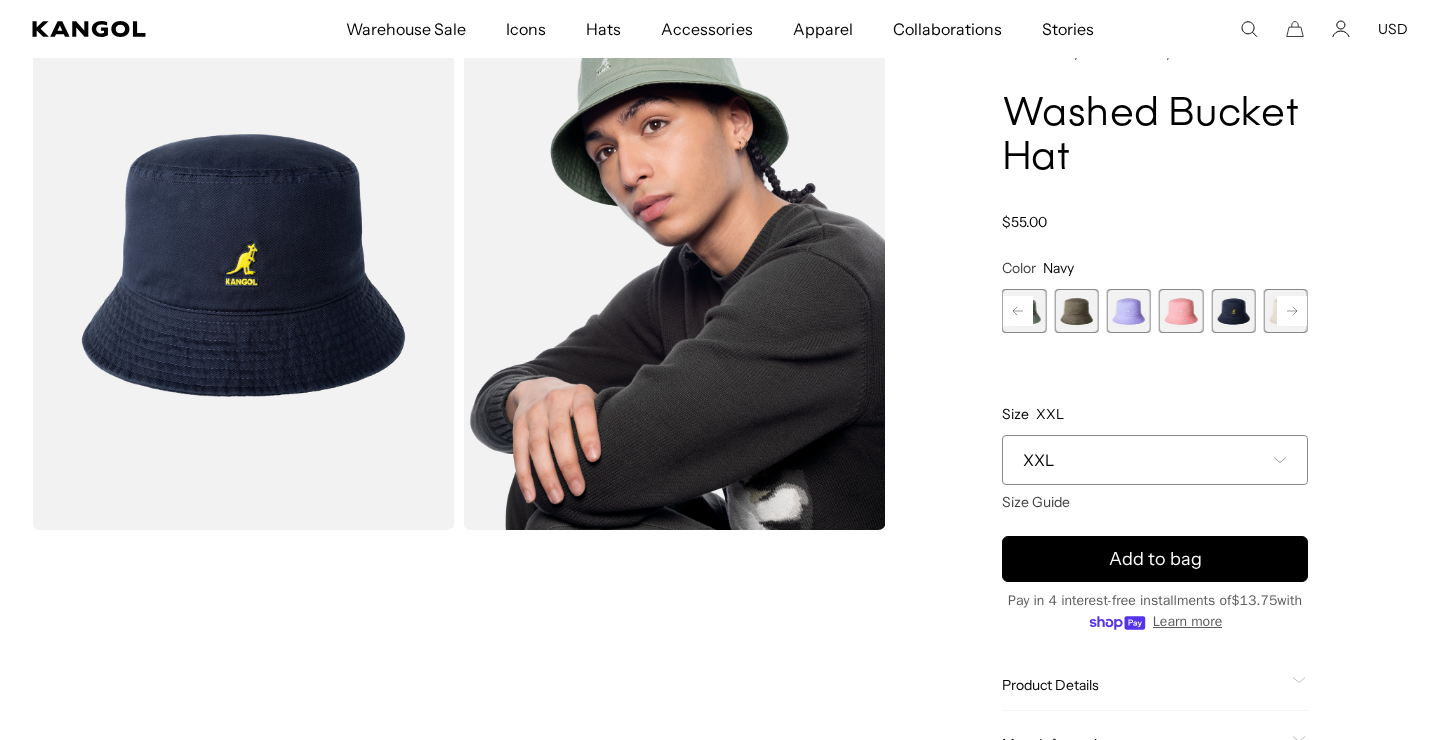 click 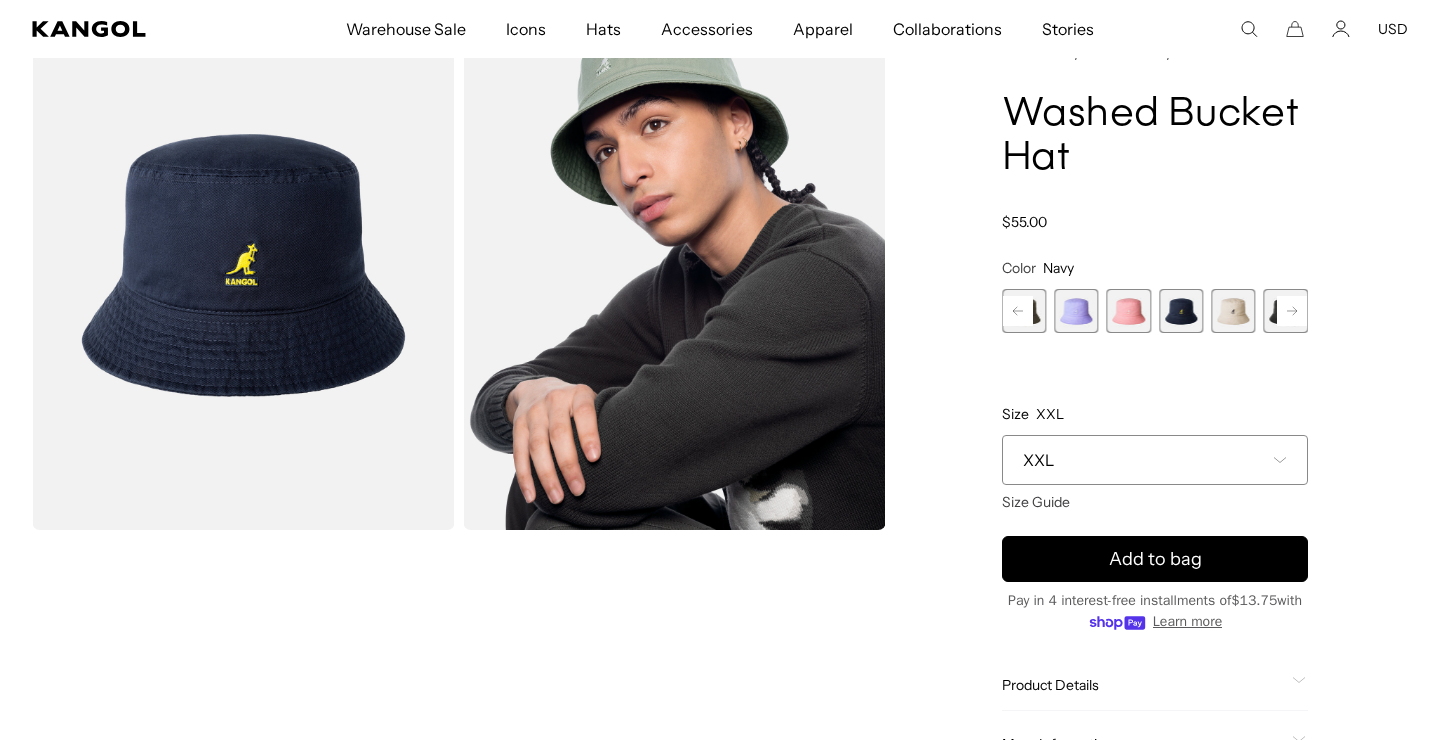 scroll, scrollTop: 0, scrollLeft: 412, axis: horizontal 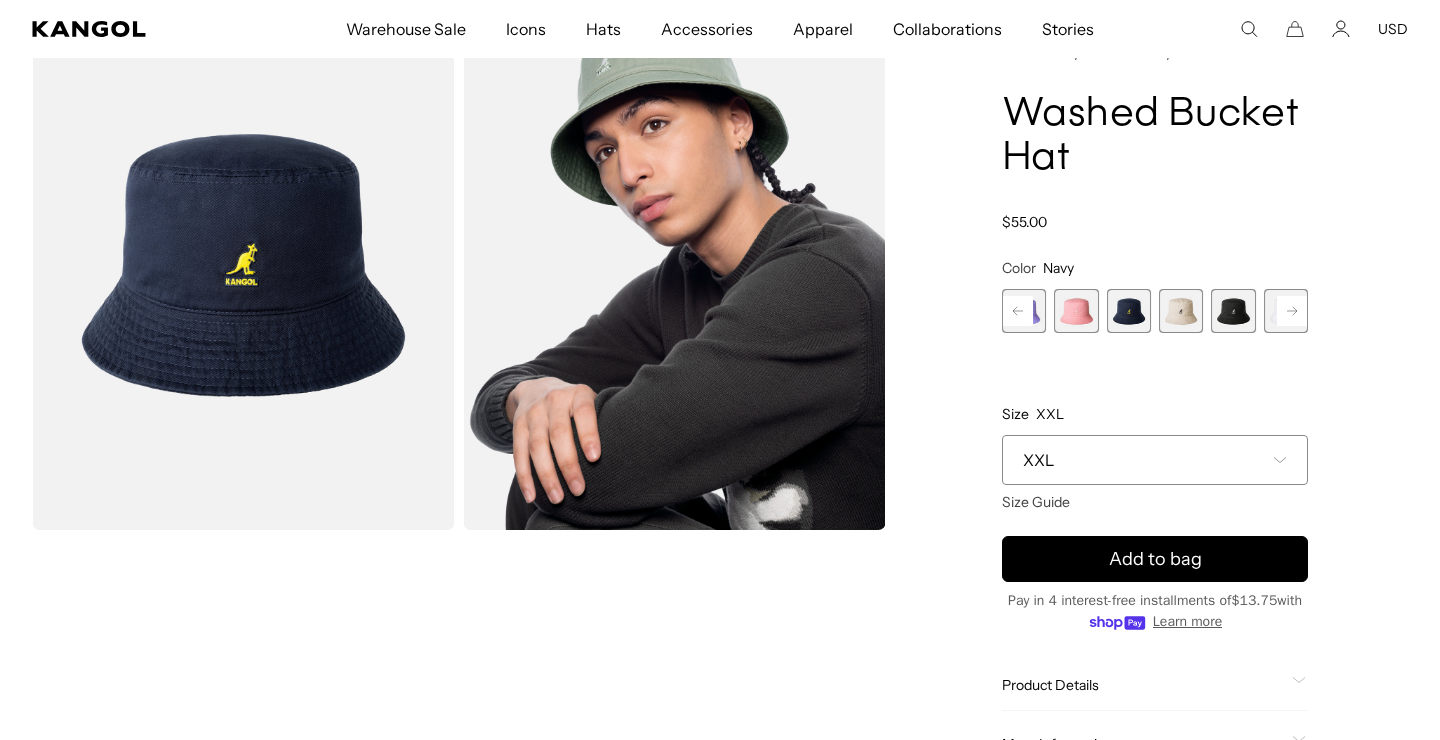 click 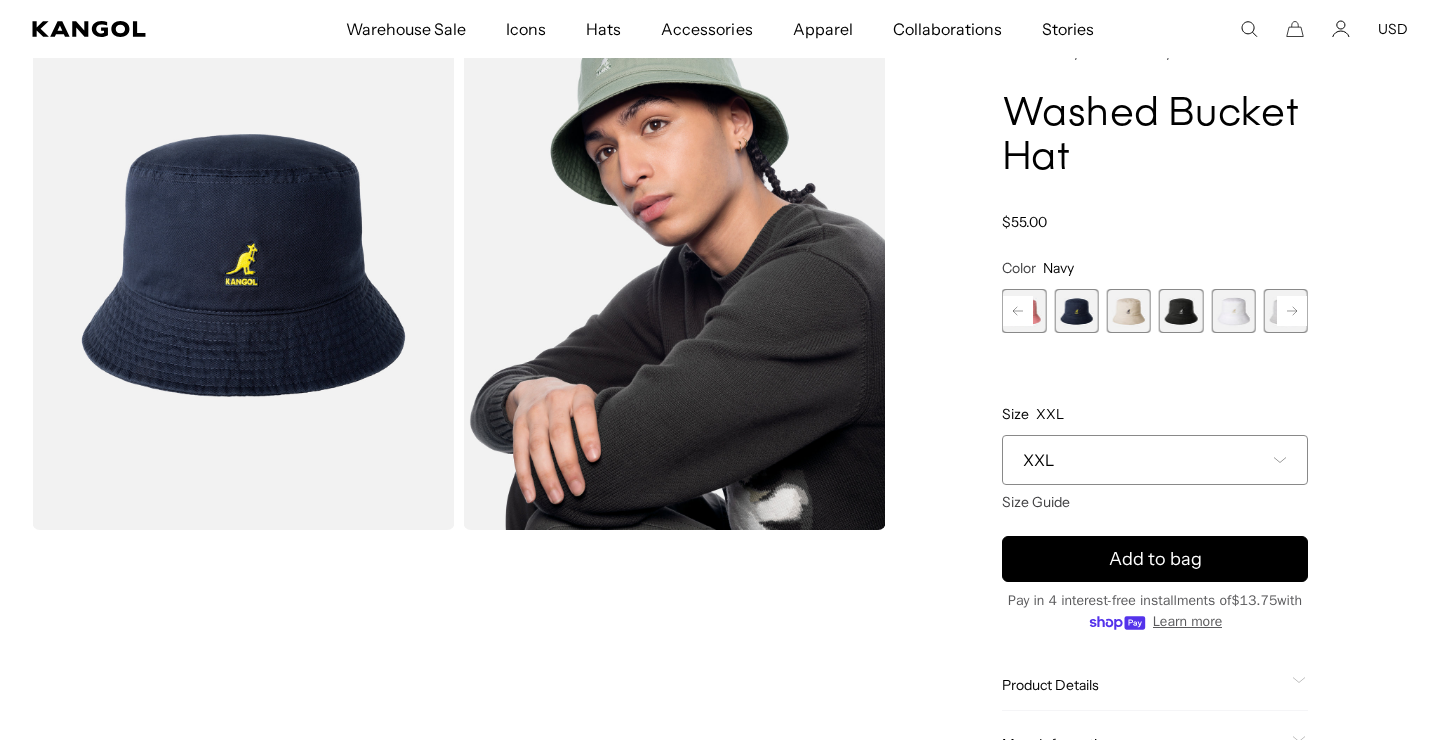 click at bounding box center (1181, 311) 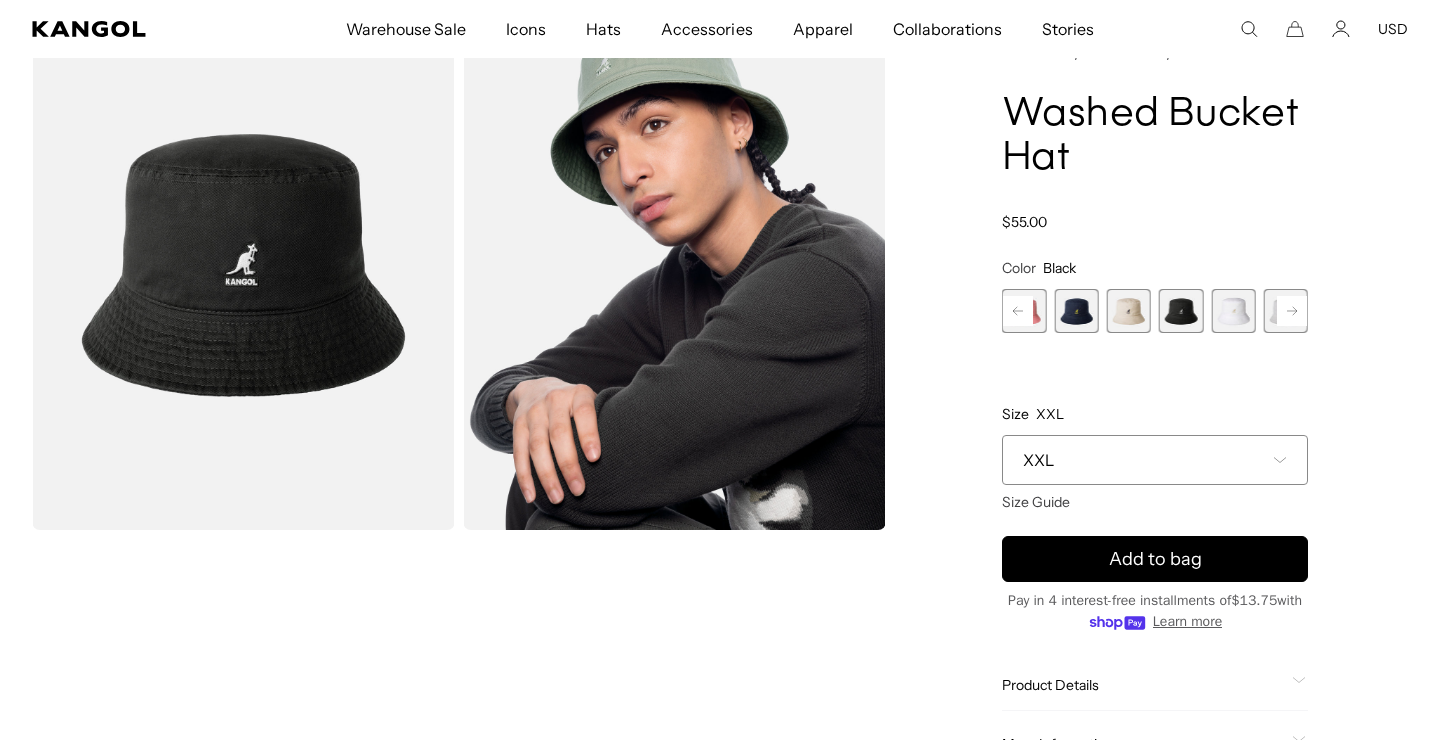 scroll, scrollTop: 0, scrollLeft: 0, axis: both 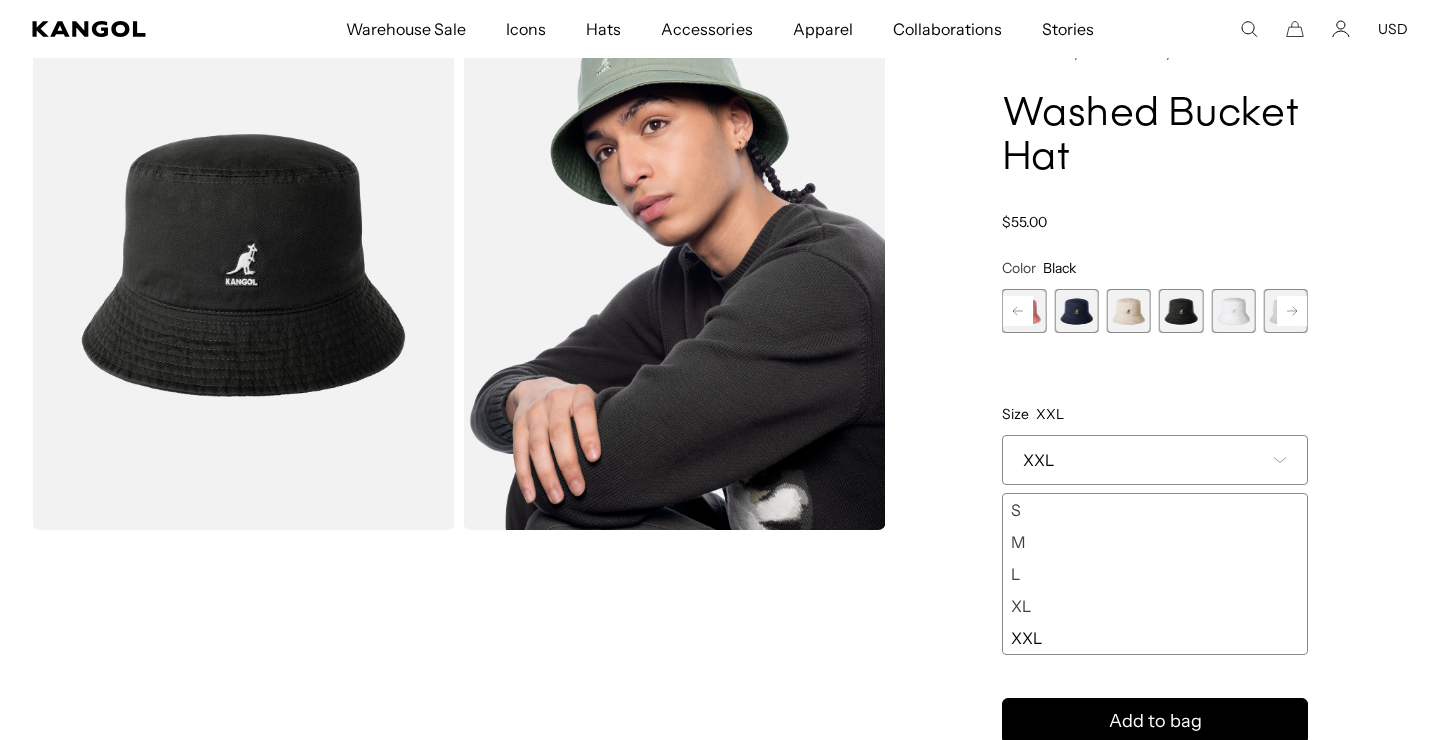 click on "XL" at bounding box center (1155, 606) 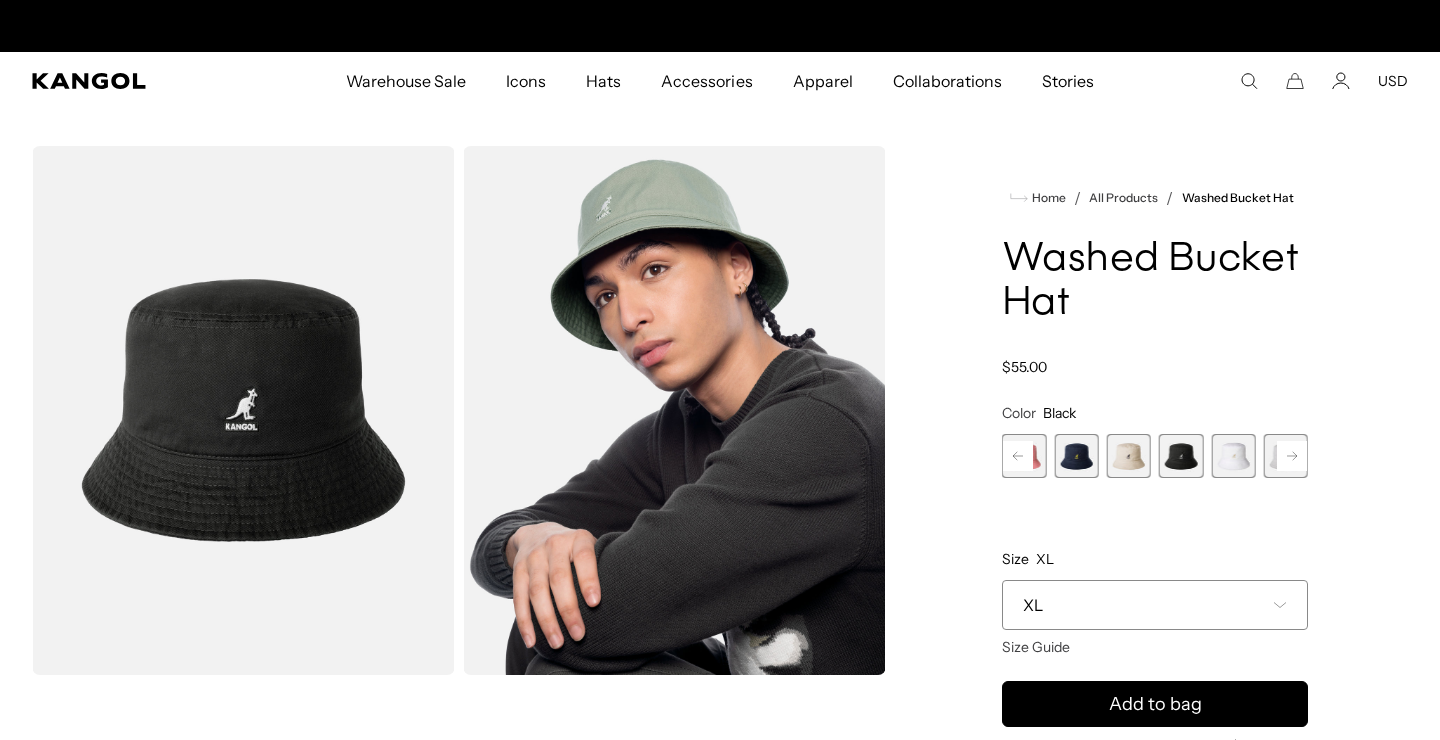 scroll, scrollTop: -1, scrollLeft: 0, axis: vertical 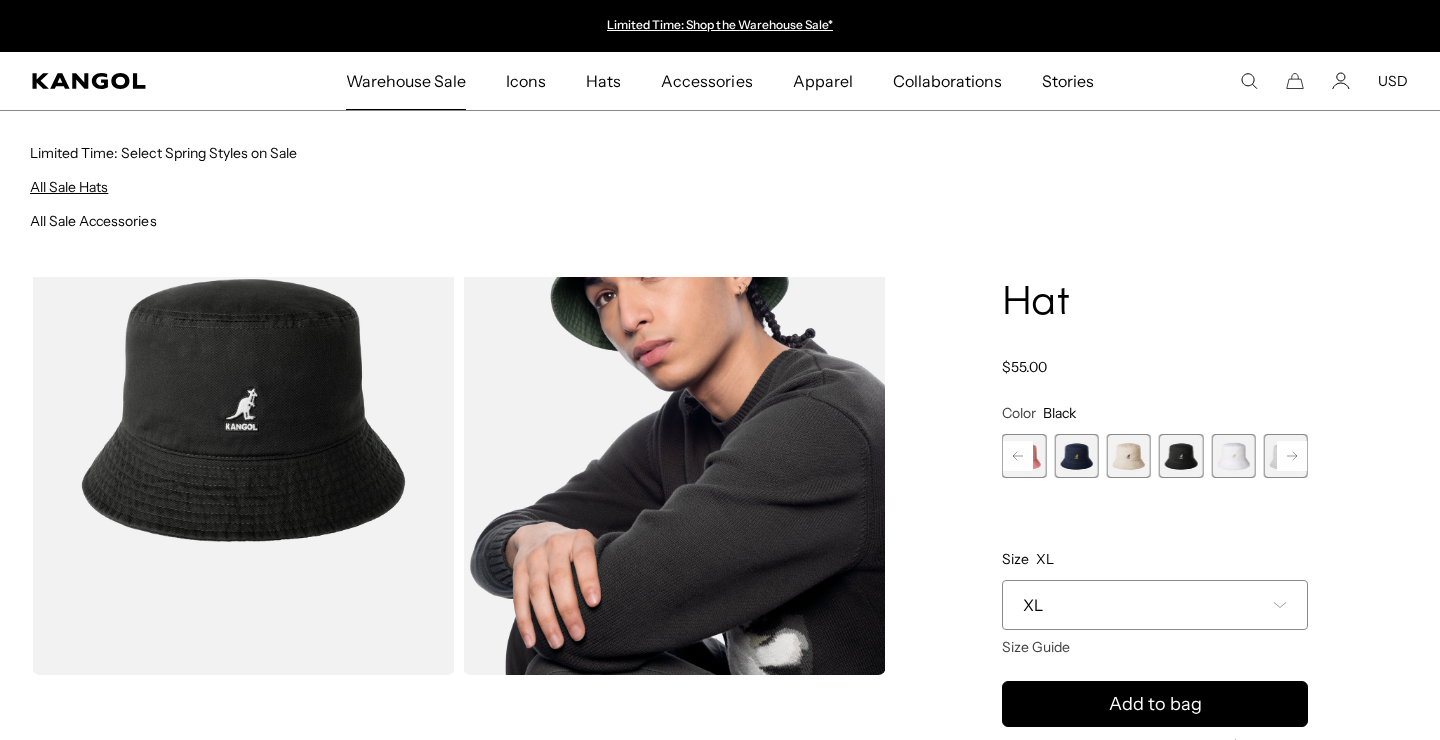 click on "All Sale Hats" at bounding box center [69, 187] 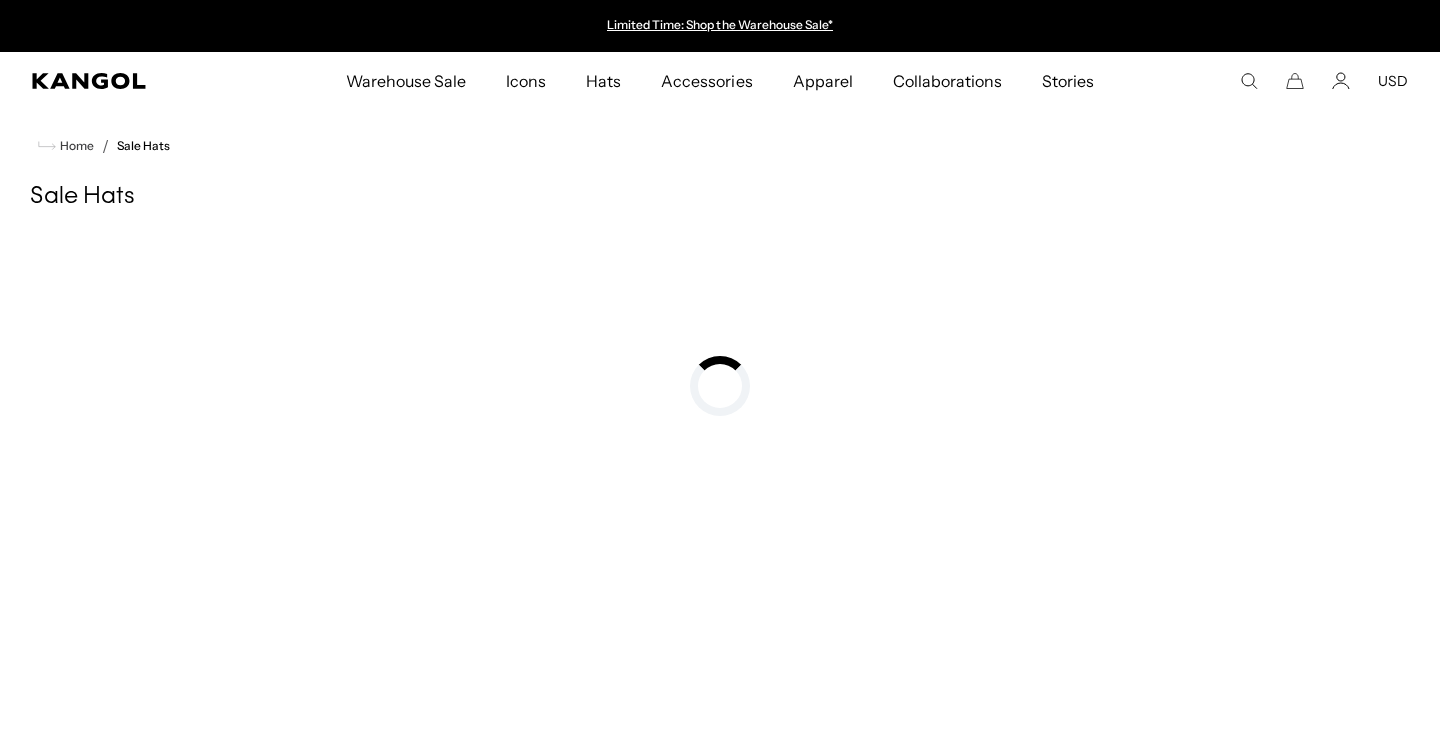 scroll, scrollTop: 0, scrollLeft: 0, axis: both 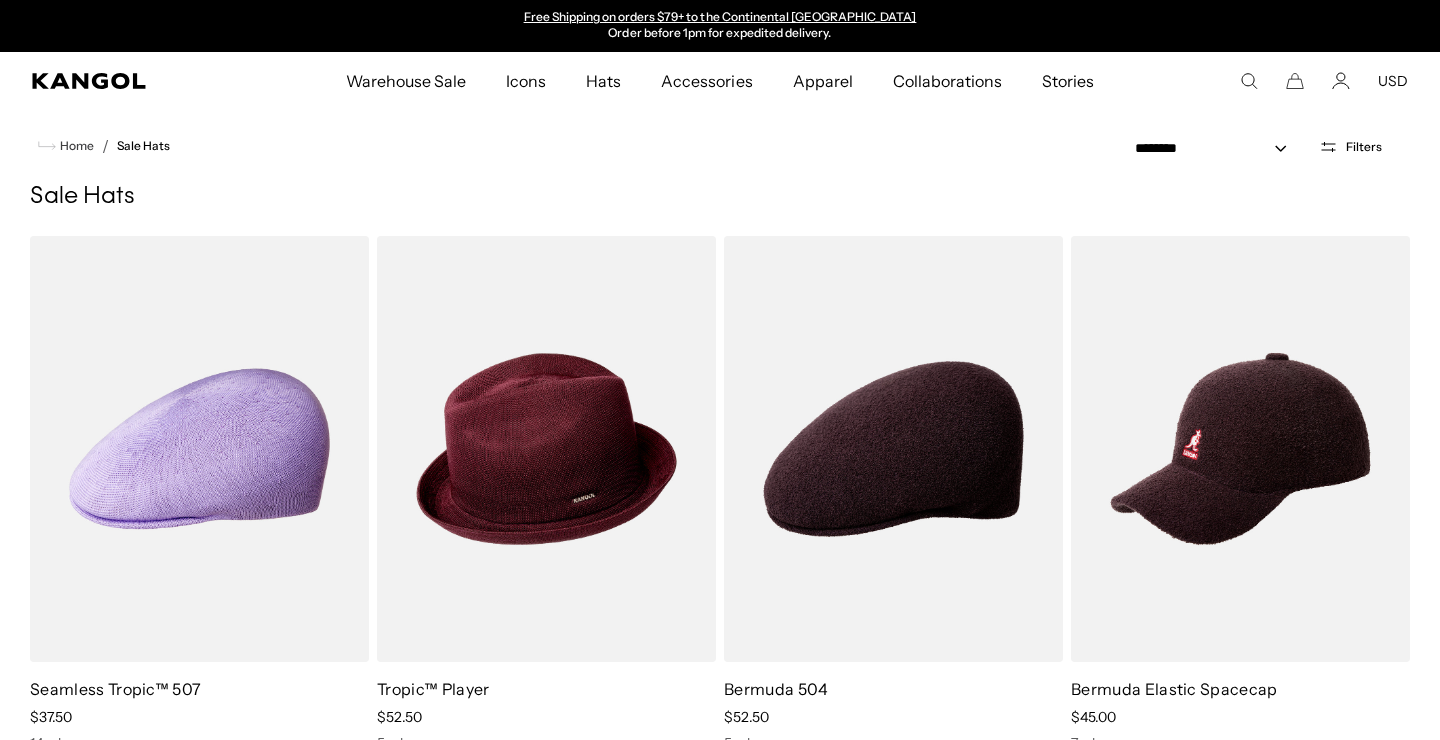 click 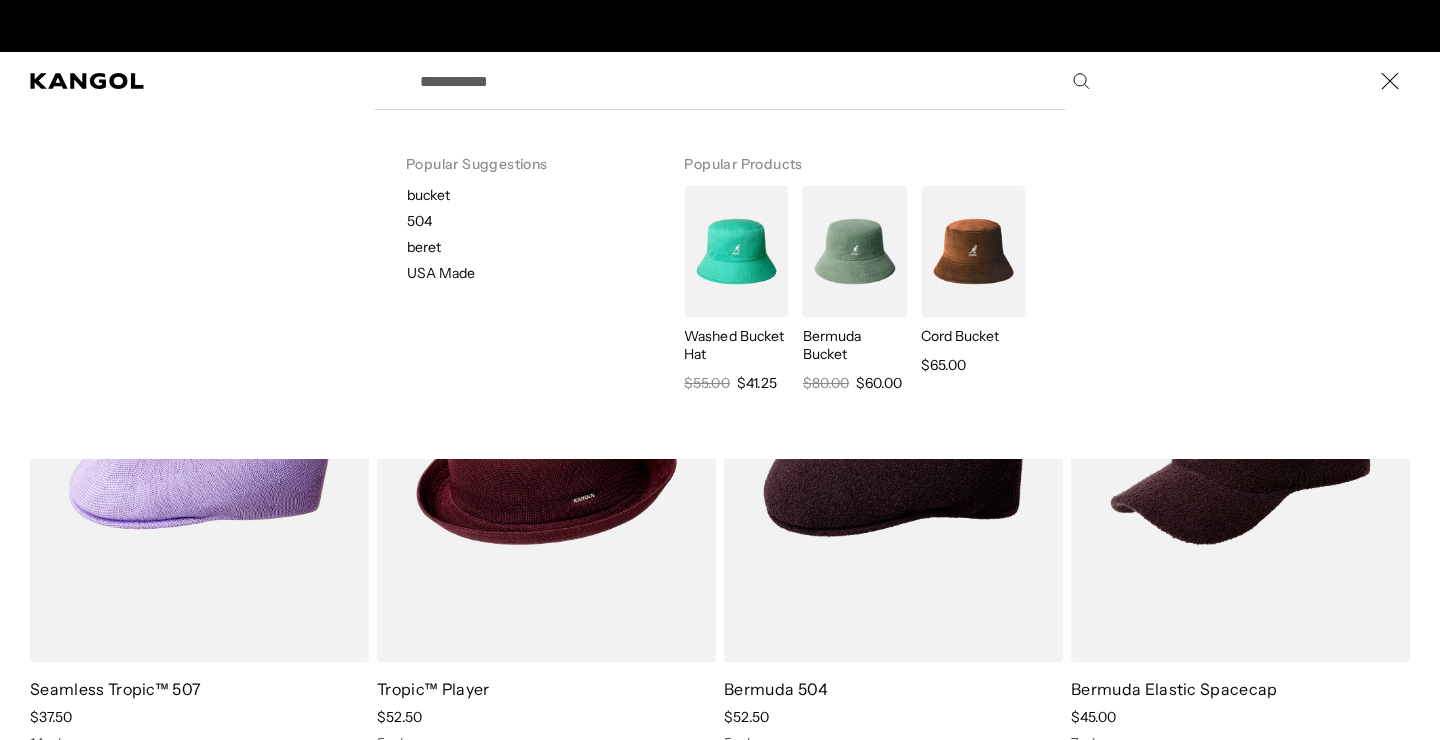 scroll, scrollTop: 0, scrollLeft: 0, axis: both 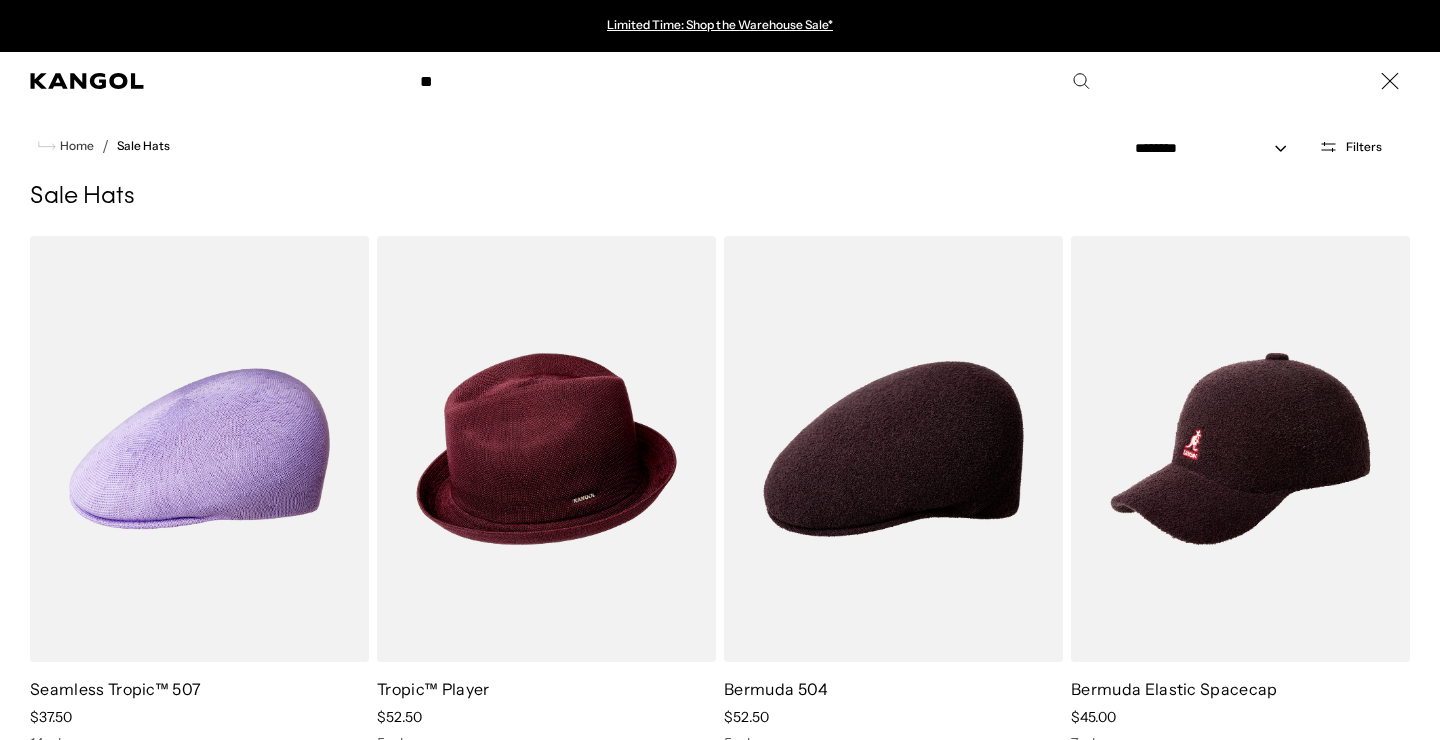 type on "*" 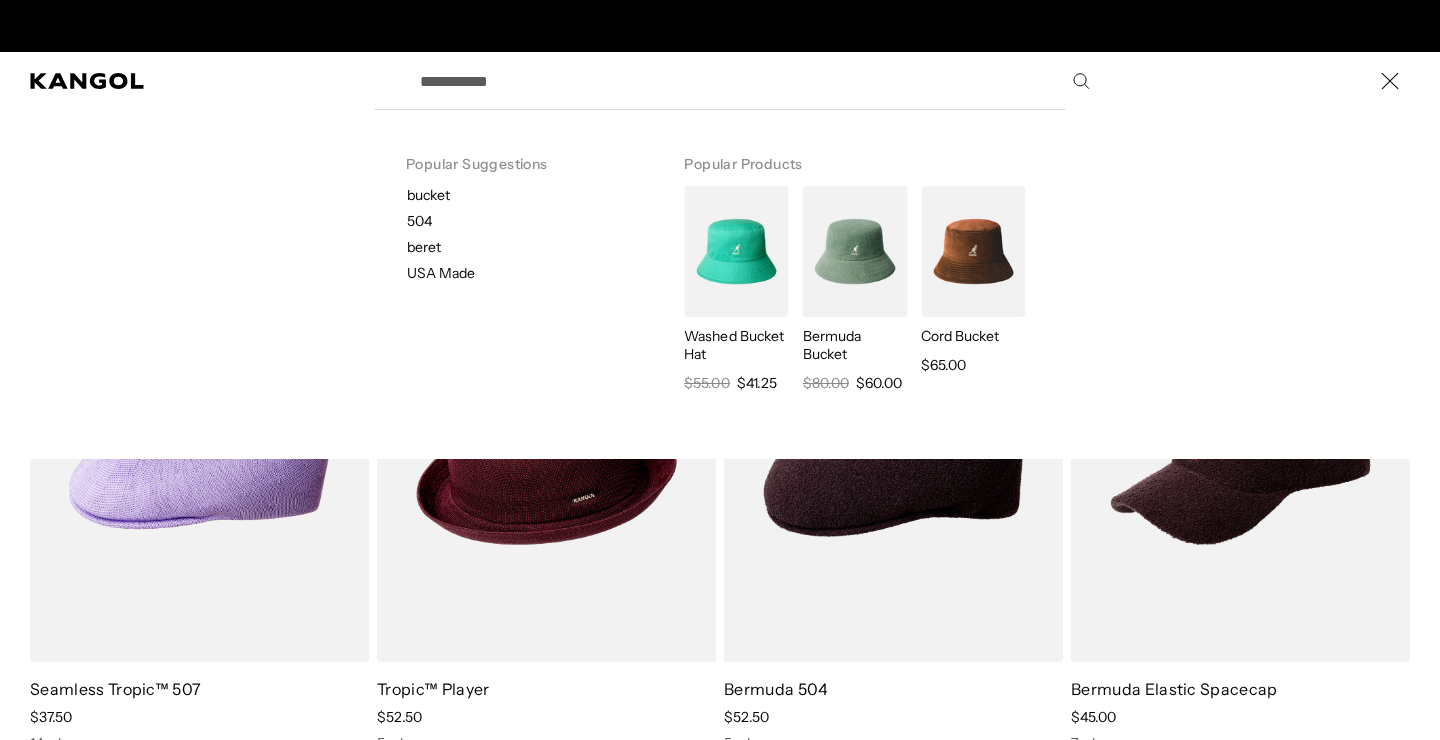scroll, scrollTop: 0, scrollLeft: 412, axis: horizontal 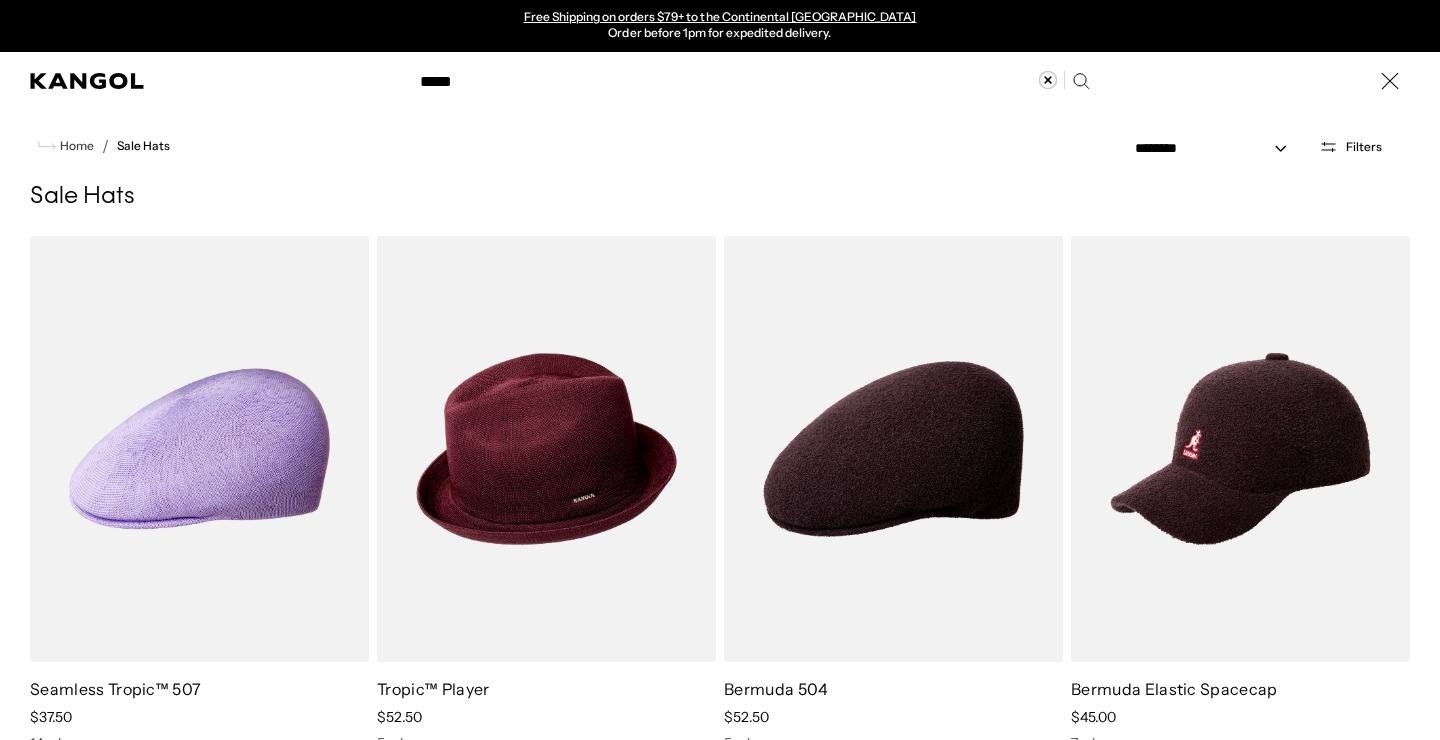 type on "******" 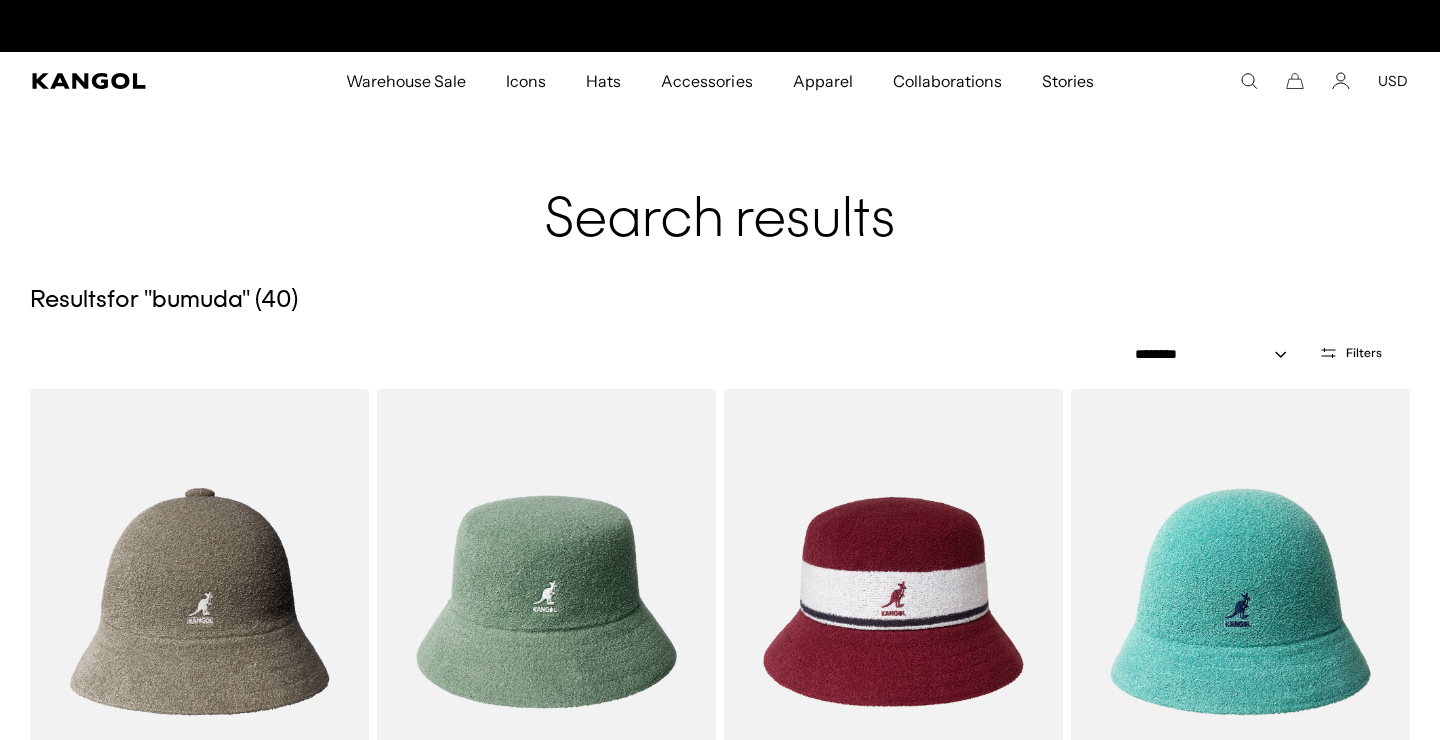 scroll, scrollTop: 0, scrollLeft: 0, axis: both 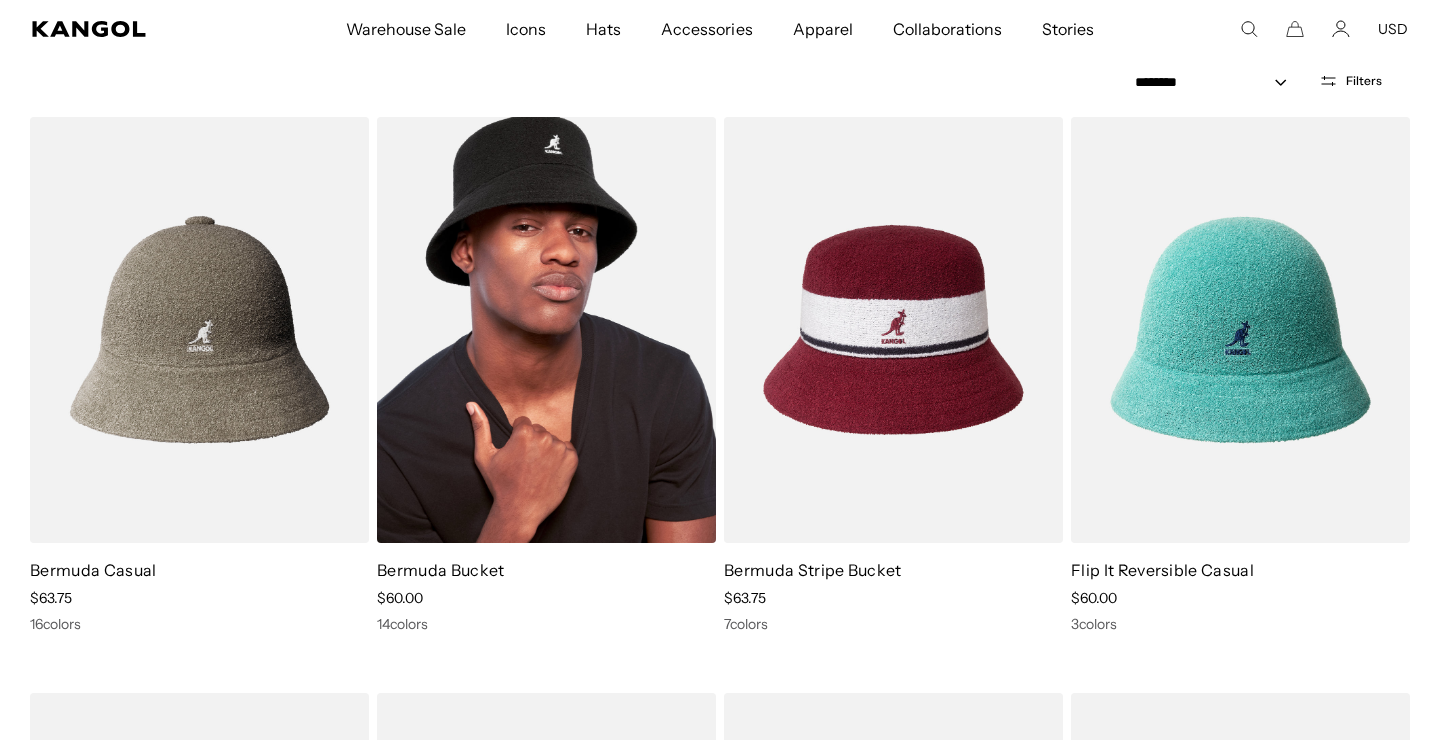 click at bounding box center (546, 330) 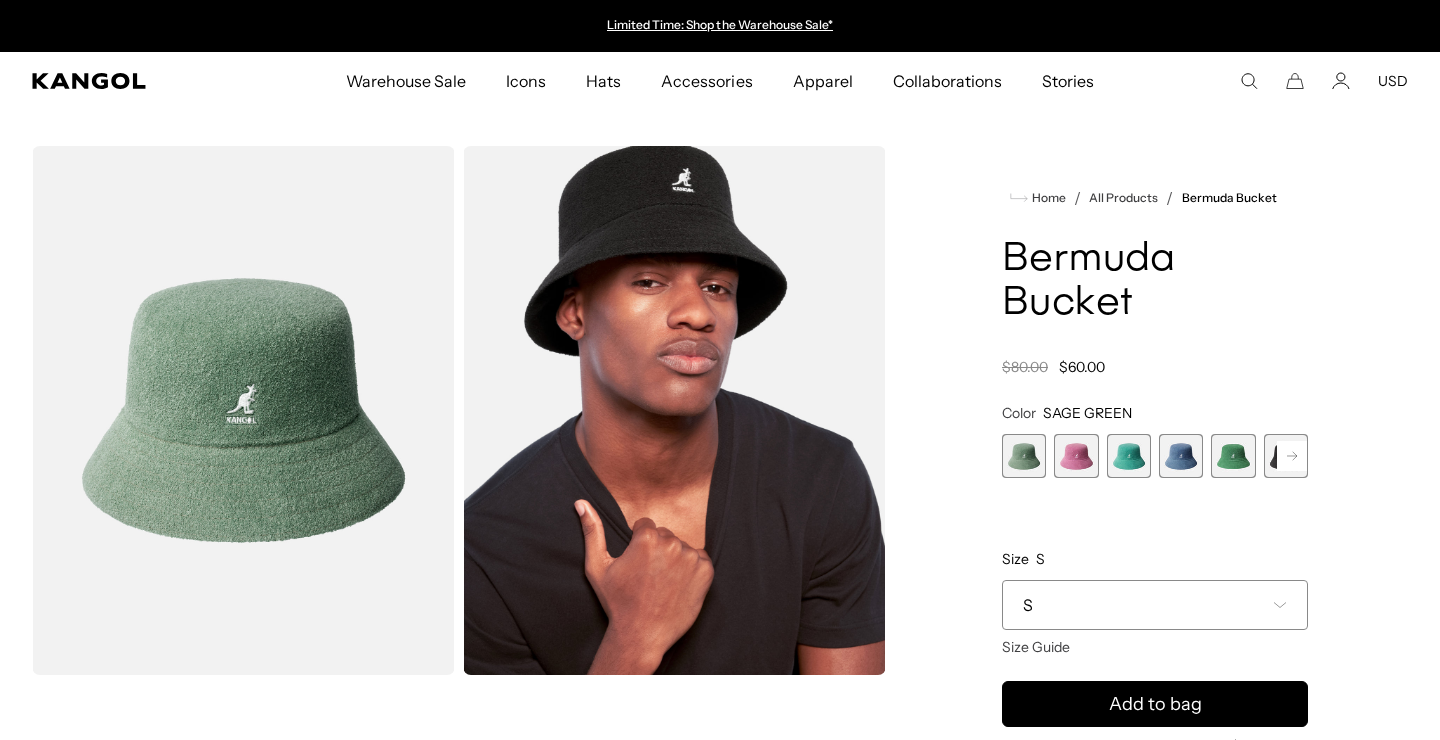 scroll, scrollTop: 0, scrollLeft: 0, axis: both 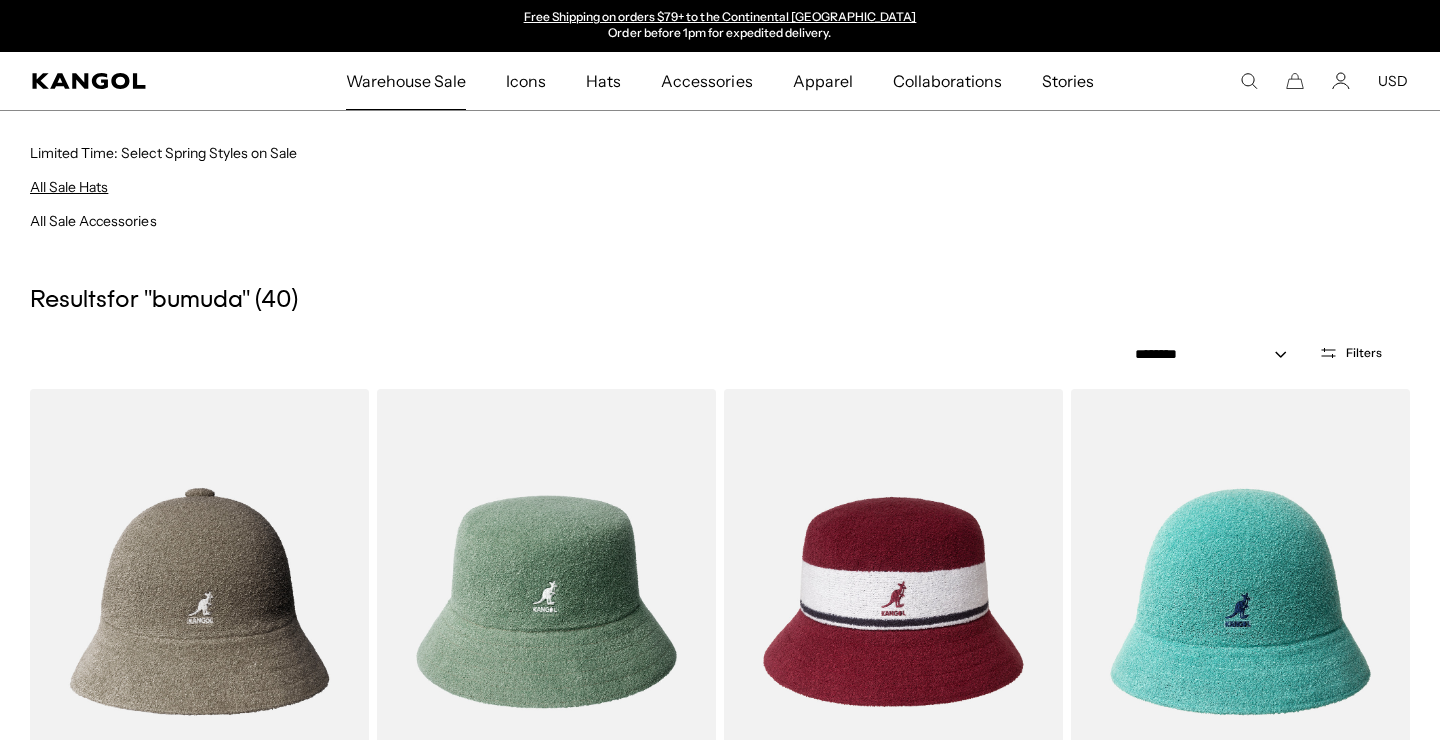 click on "All Sale Hats" at bounding box center [69, 187] 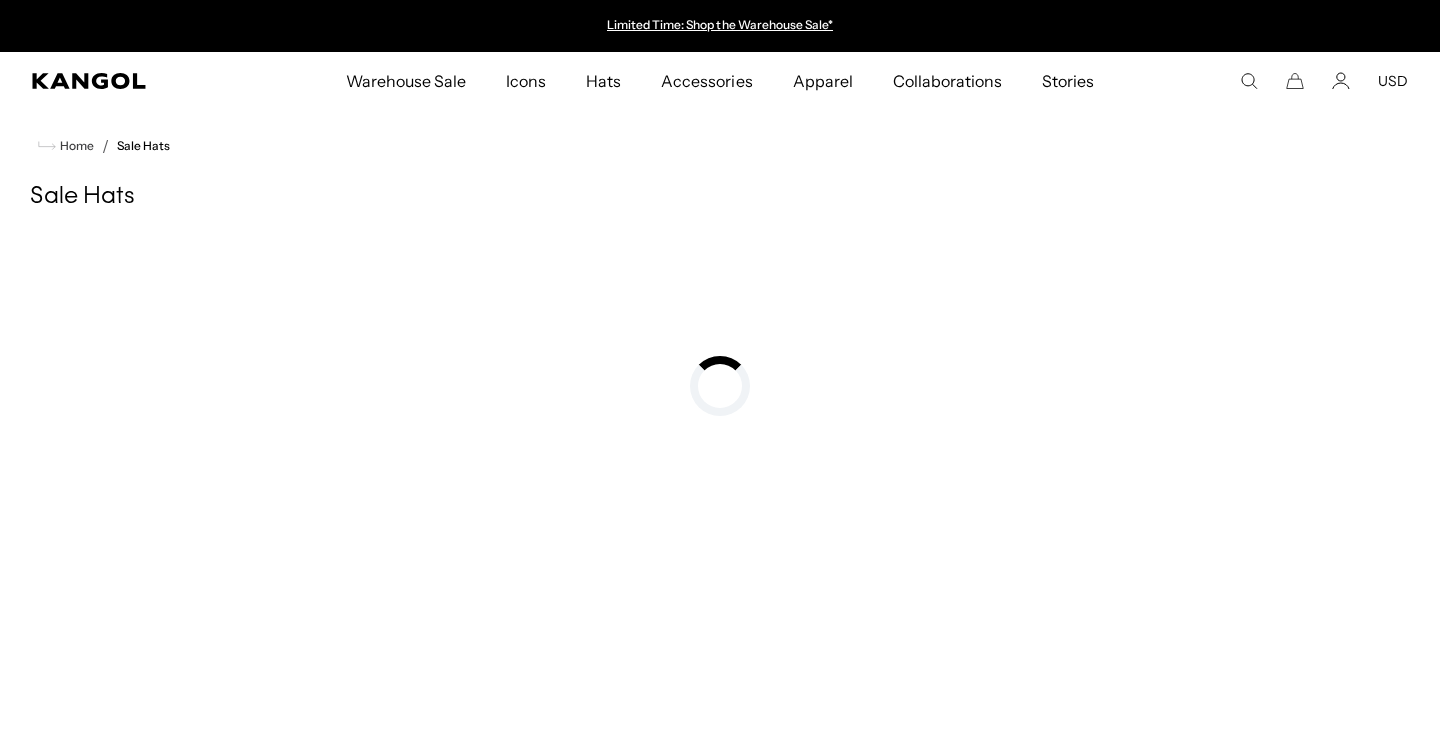 scroll, scrollTop: 376, scrollLeft: 0, axis: vertical 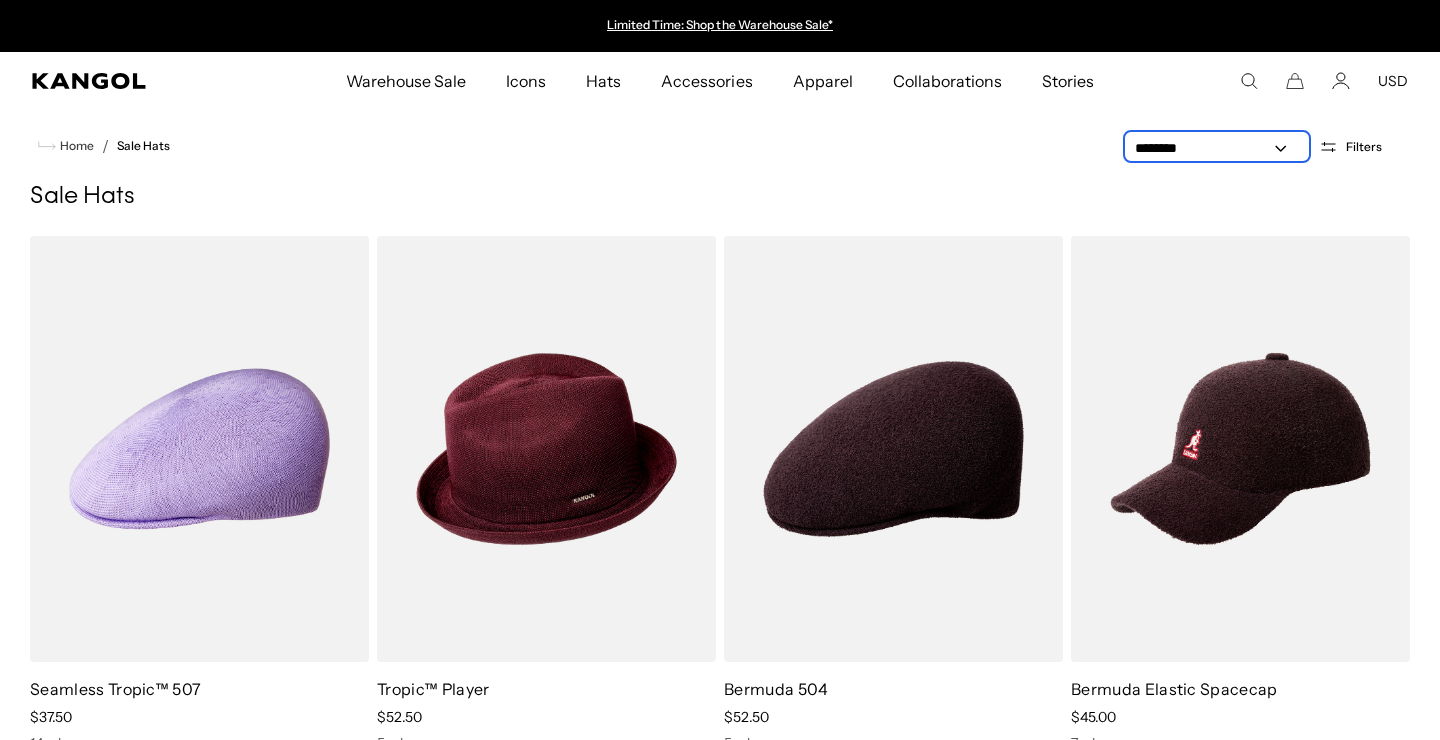 select on "*****" 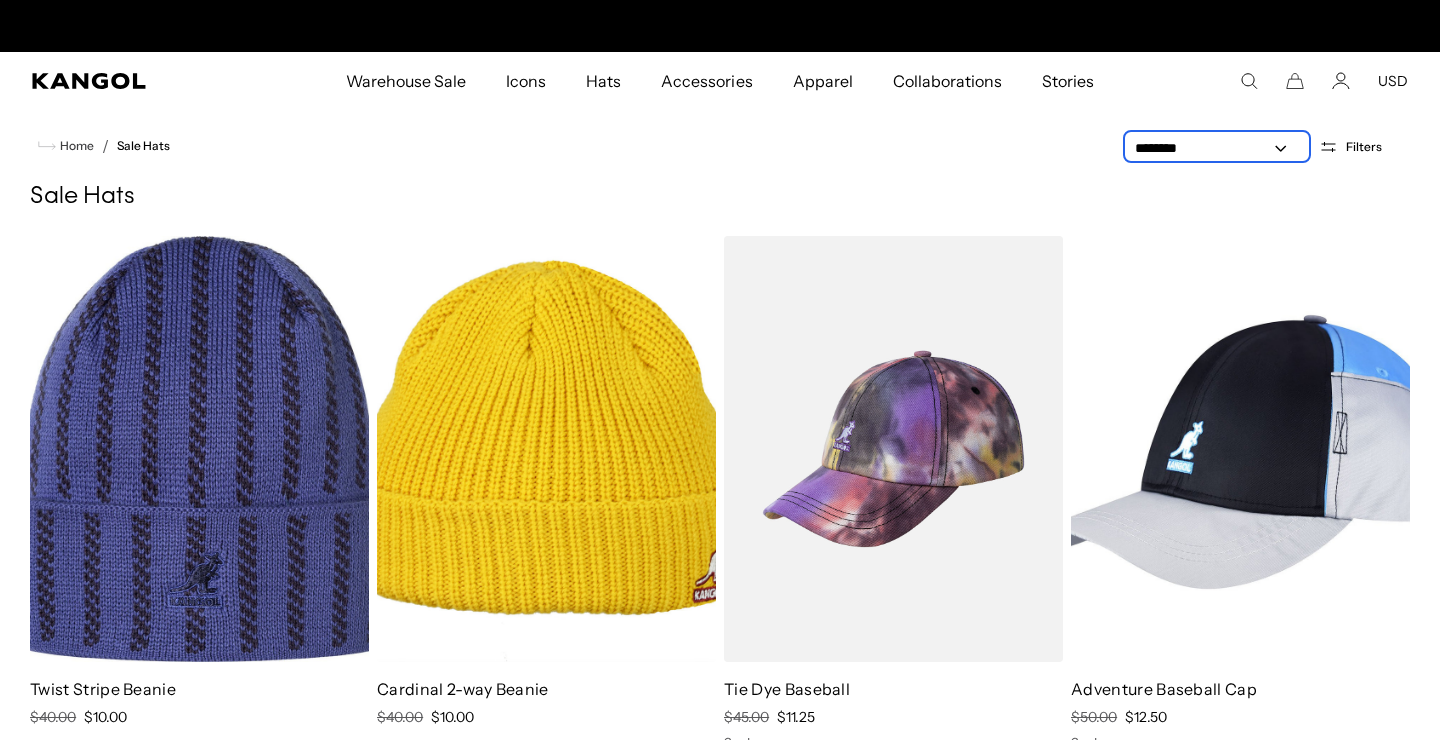 scroll, scrollTop: 0, scrollLeft: 412, axis: horizontal 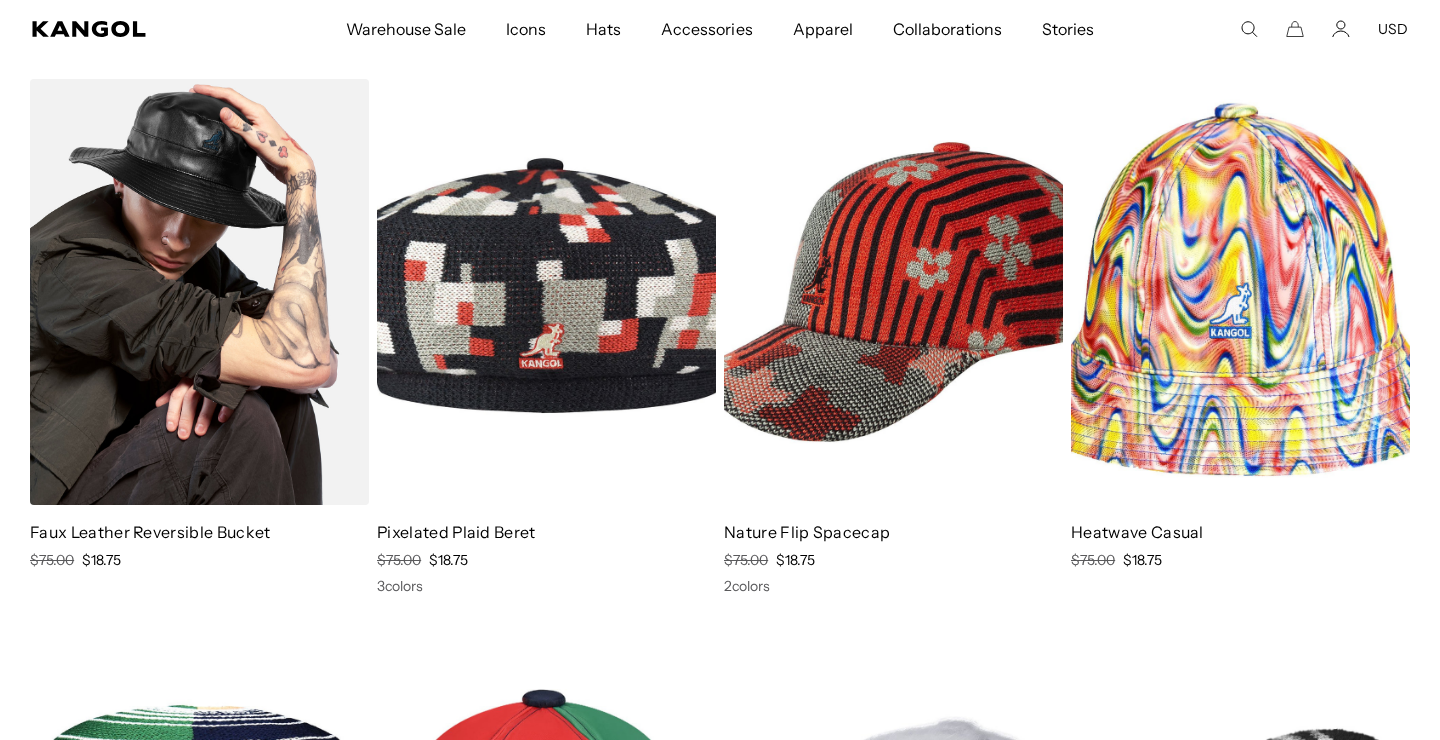 click at bounding box center [199, 292] 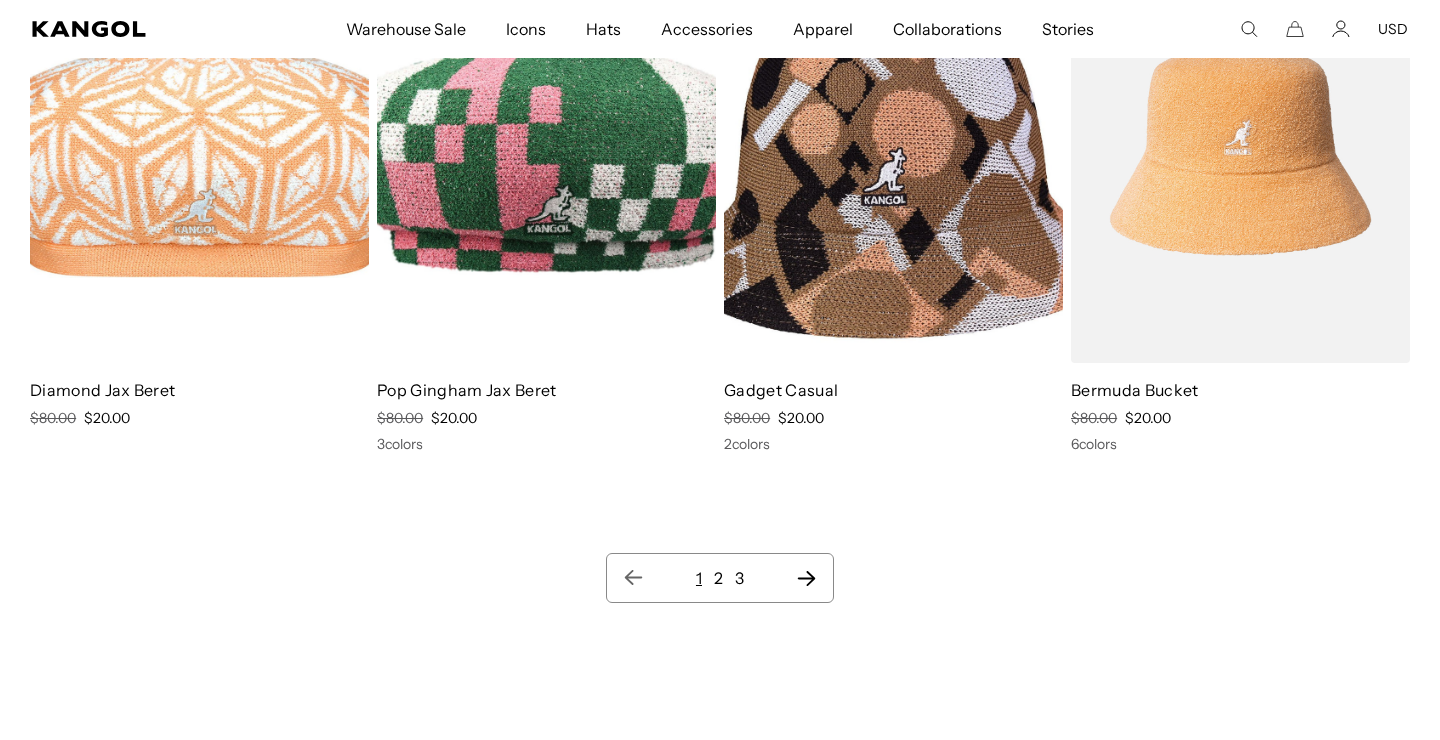 click 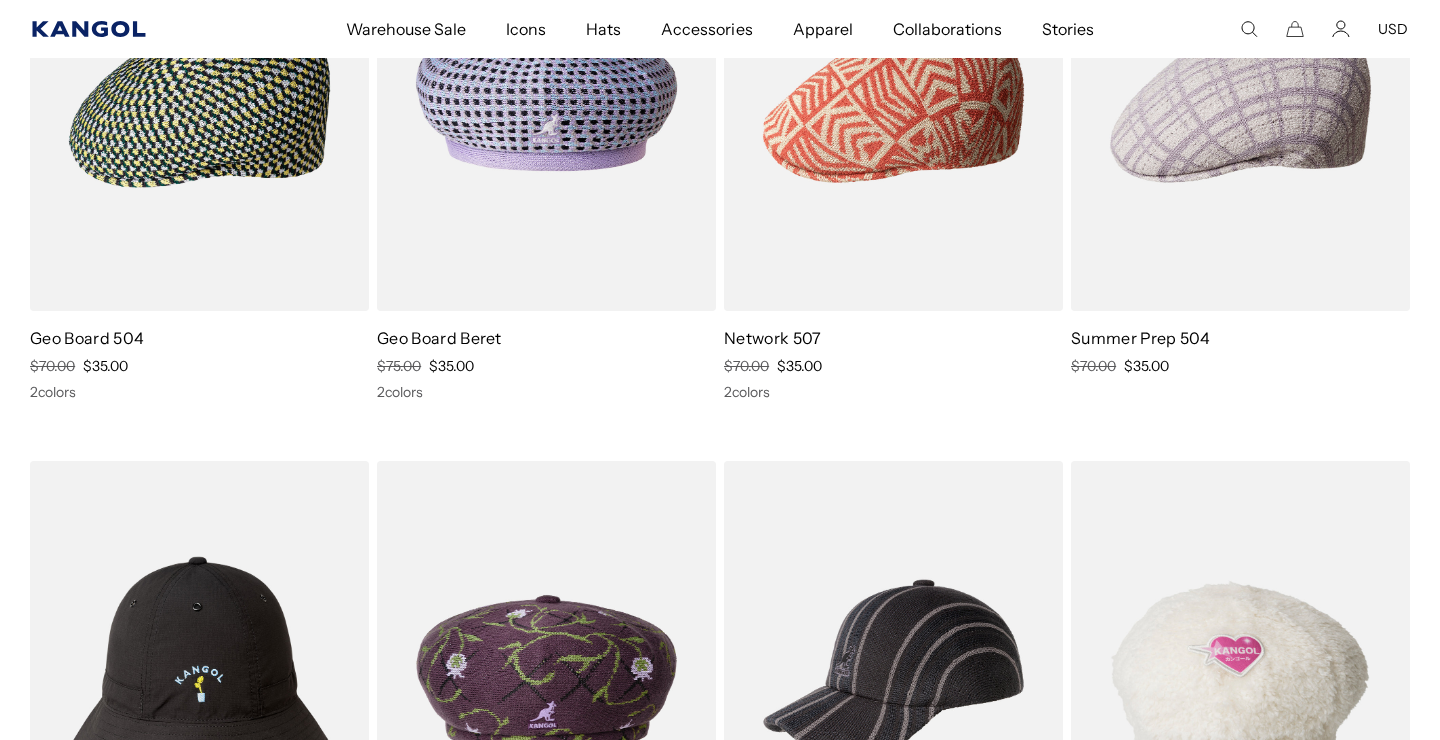 click 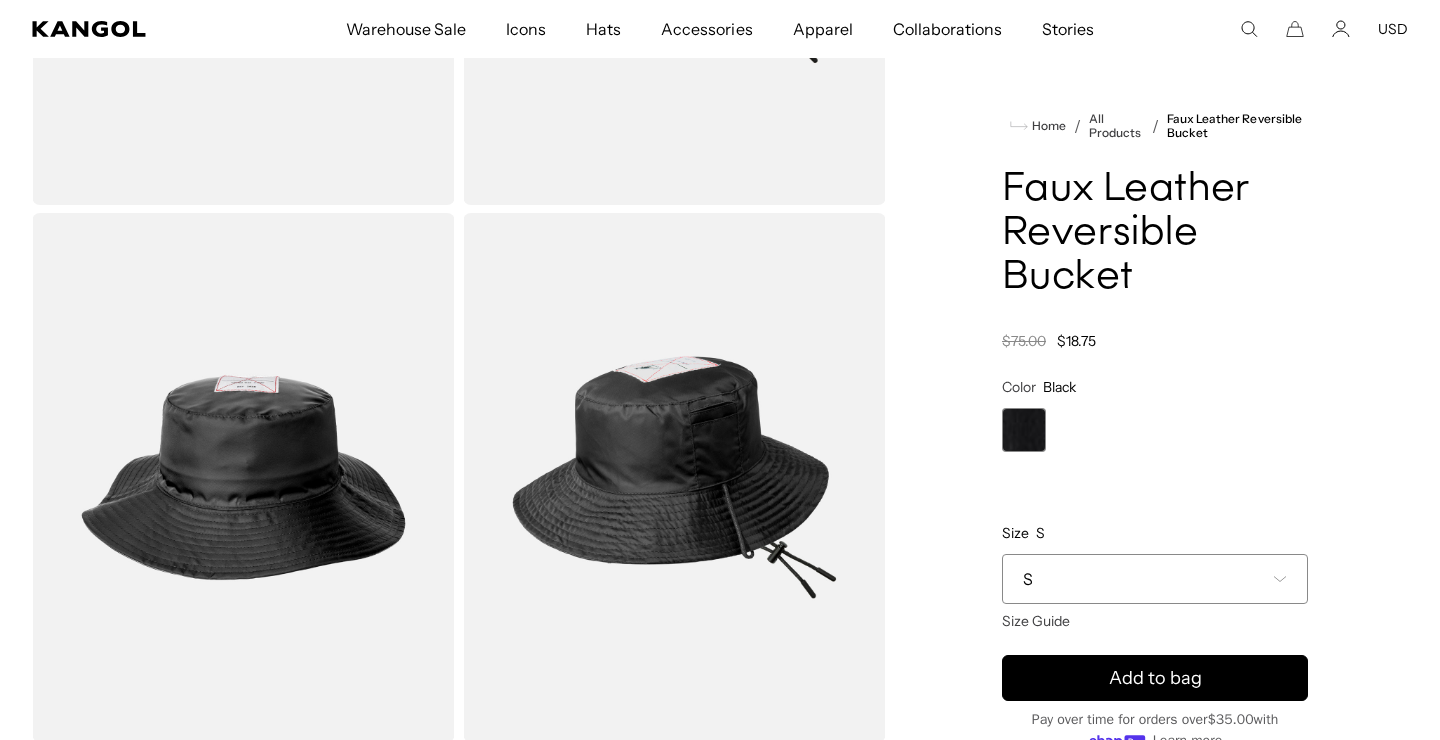 scroll, scrollTop: 0, scrollLeft: 0, axis: both 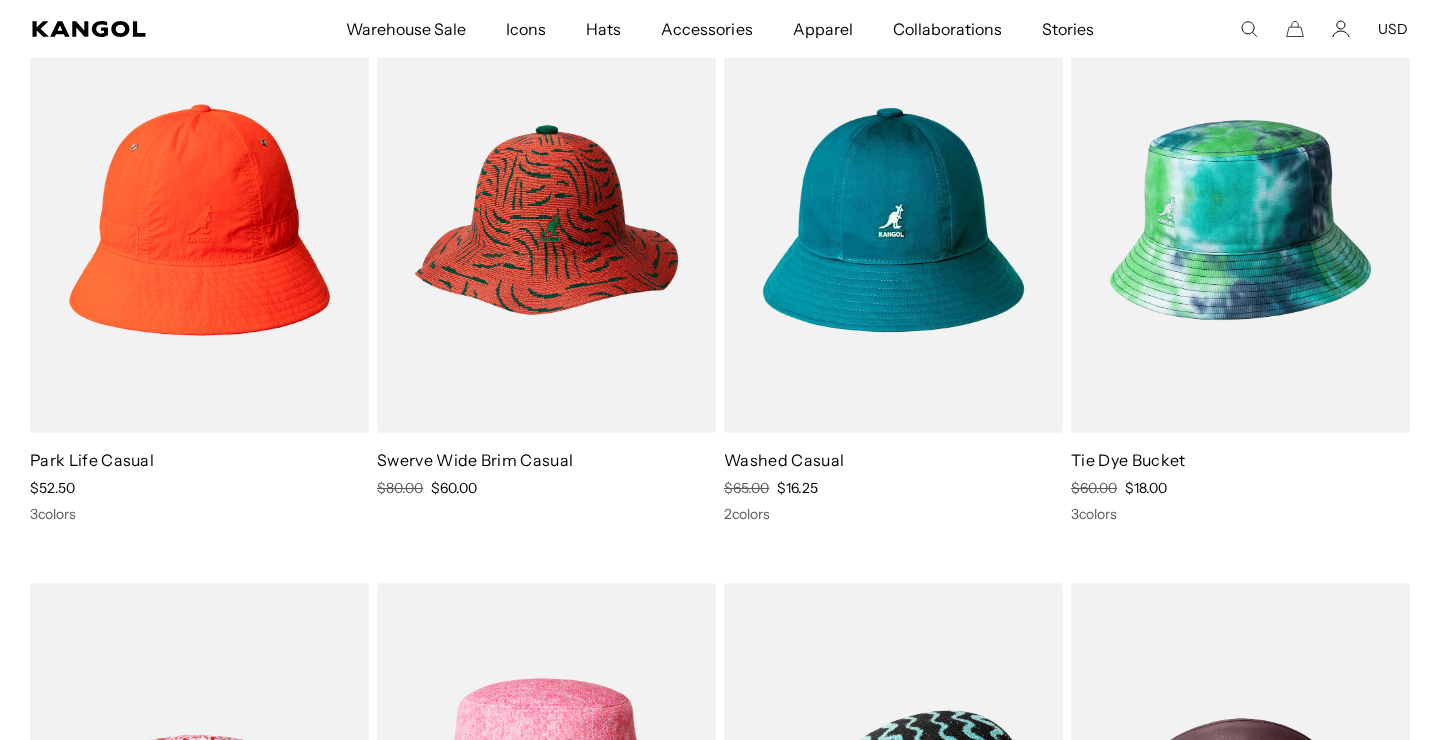 click at bounding box center (893, 220) 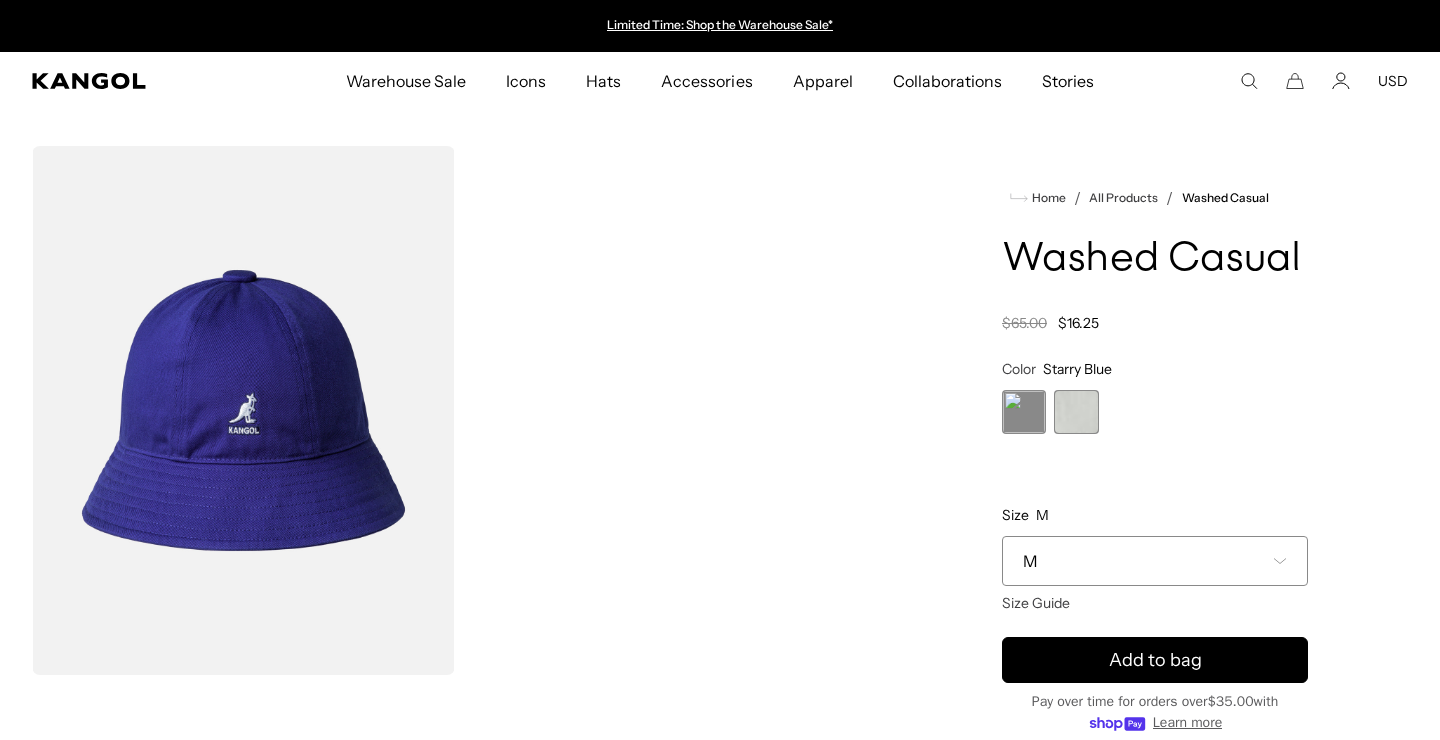 scroll, scrollTop: 0, scrollLeft: 0, axis: both 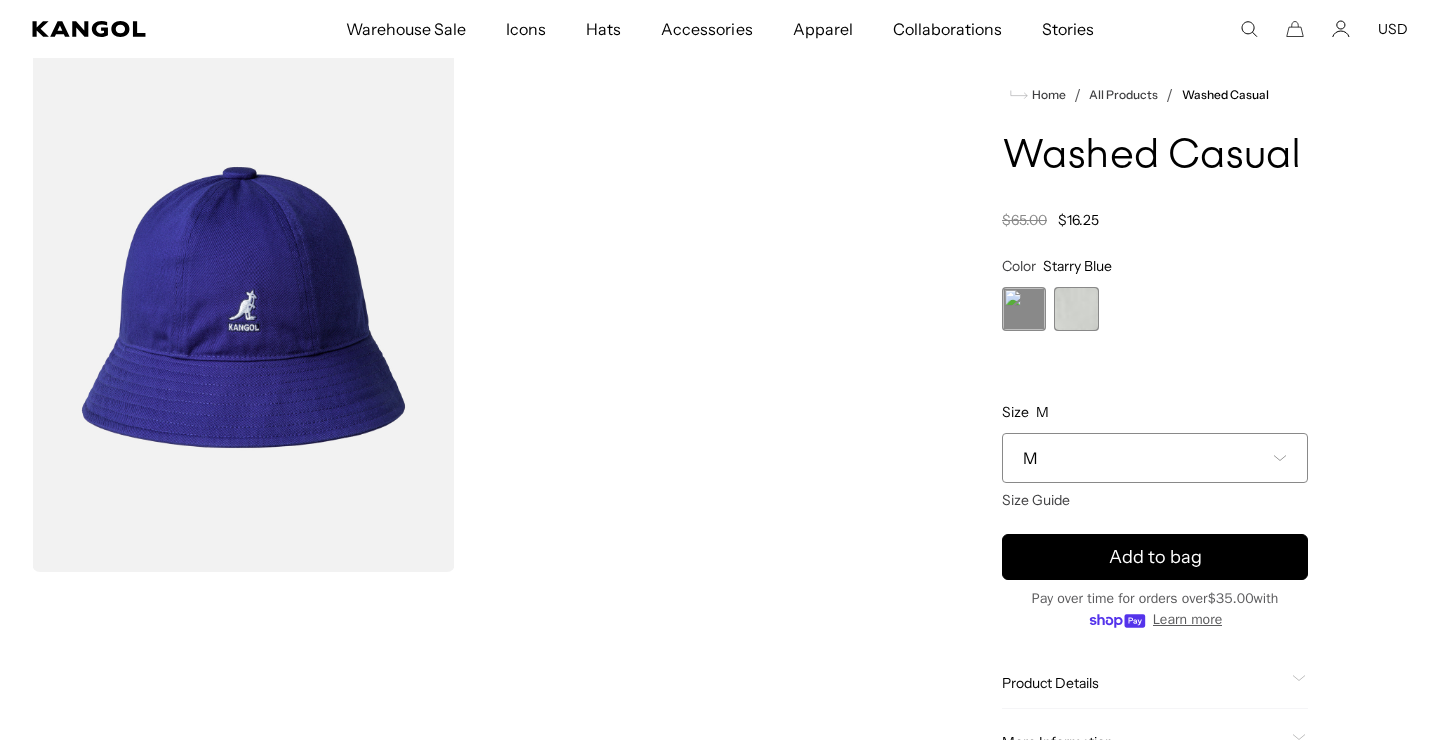 click at bounding box center [1076, 309] 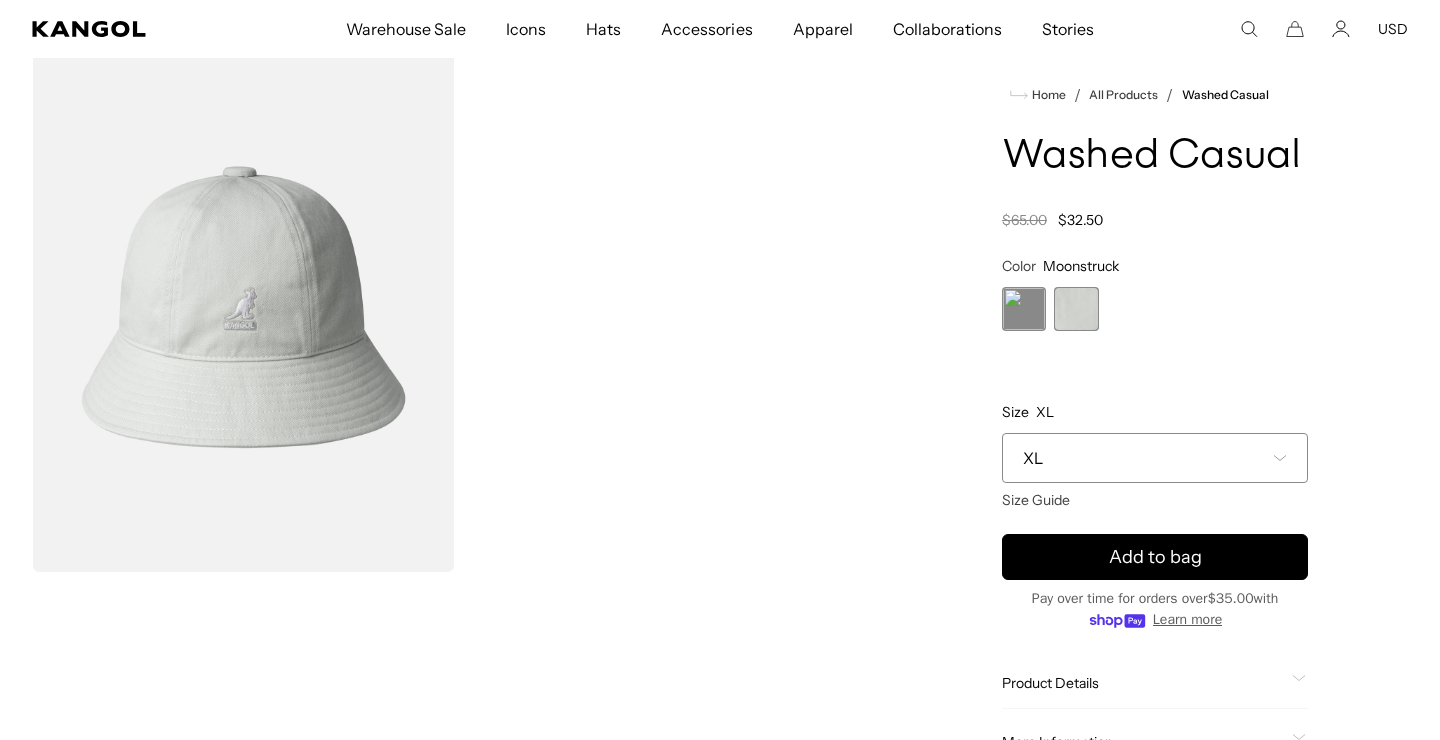 scroll, scrollTop: 0, scrollLeft: 412, axis: horizontal 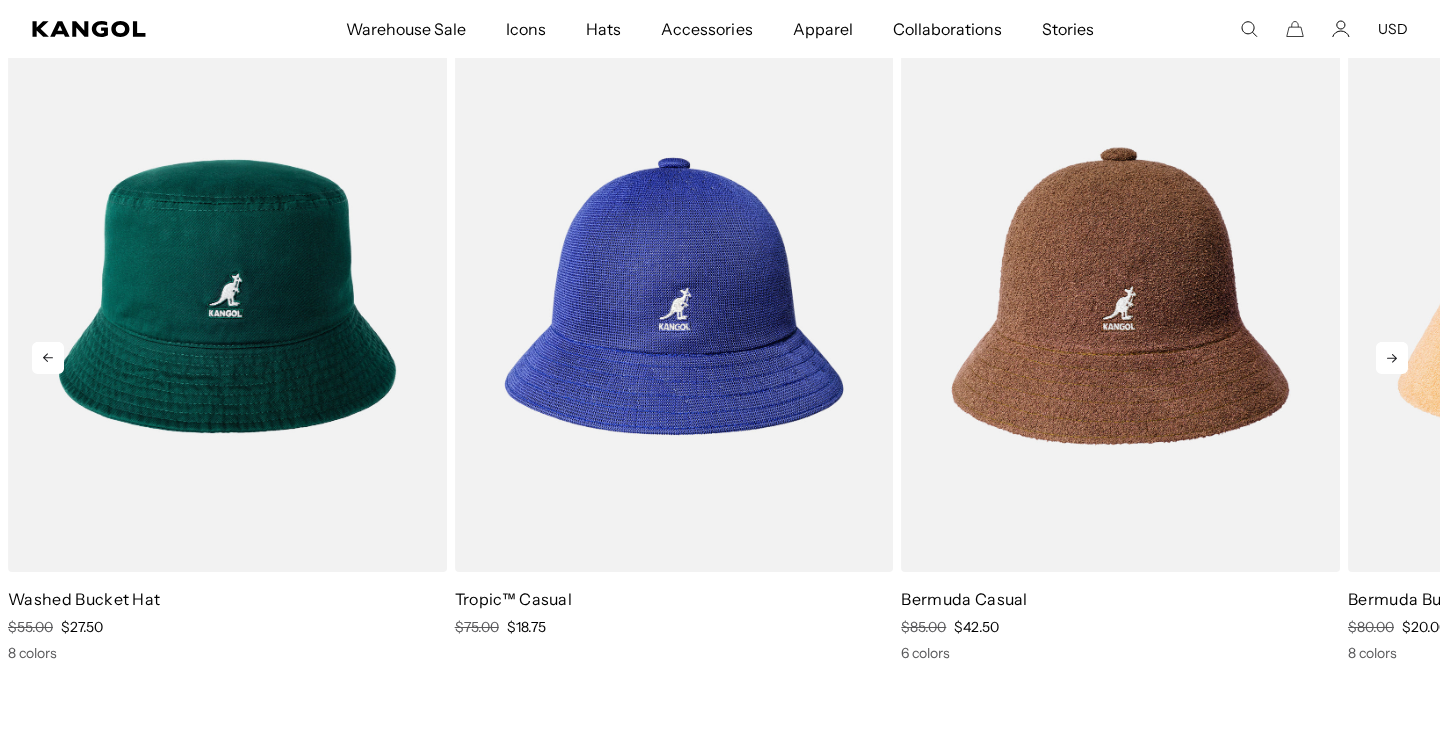 click at bounding box center (227, 296) 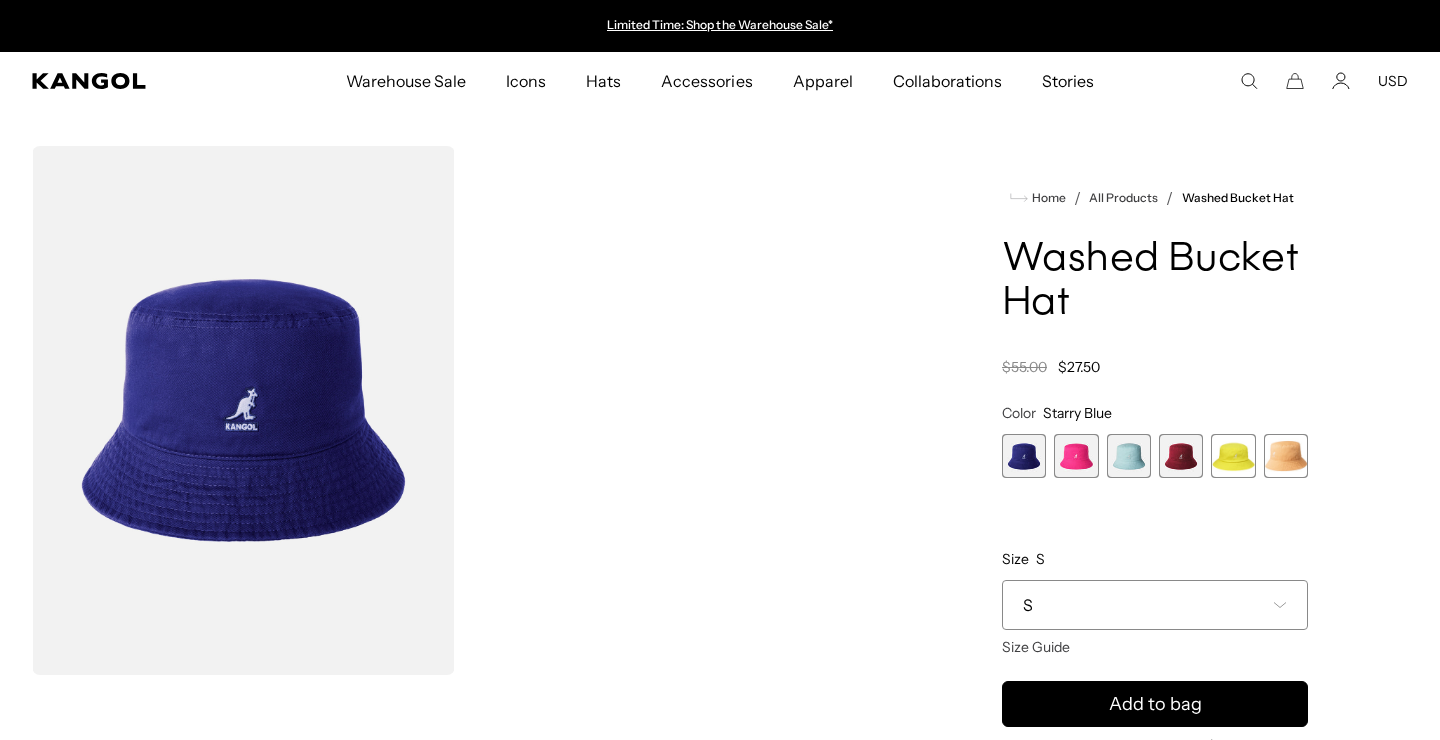 scroll, scrollTop: 0, scrollLeft: 0, axis: both 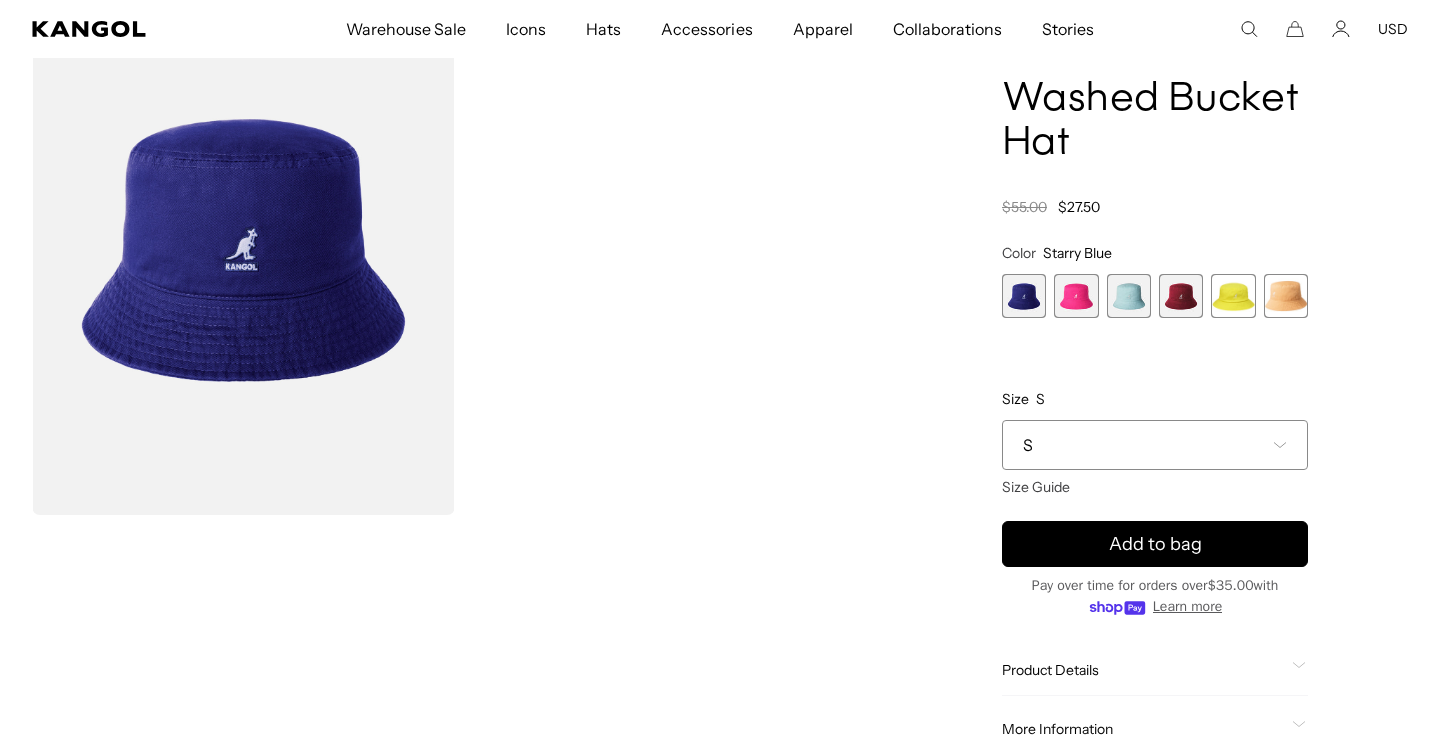 click on "S" at bounding box center [1155, 445] 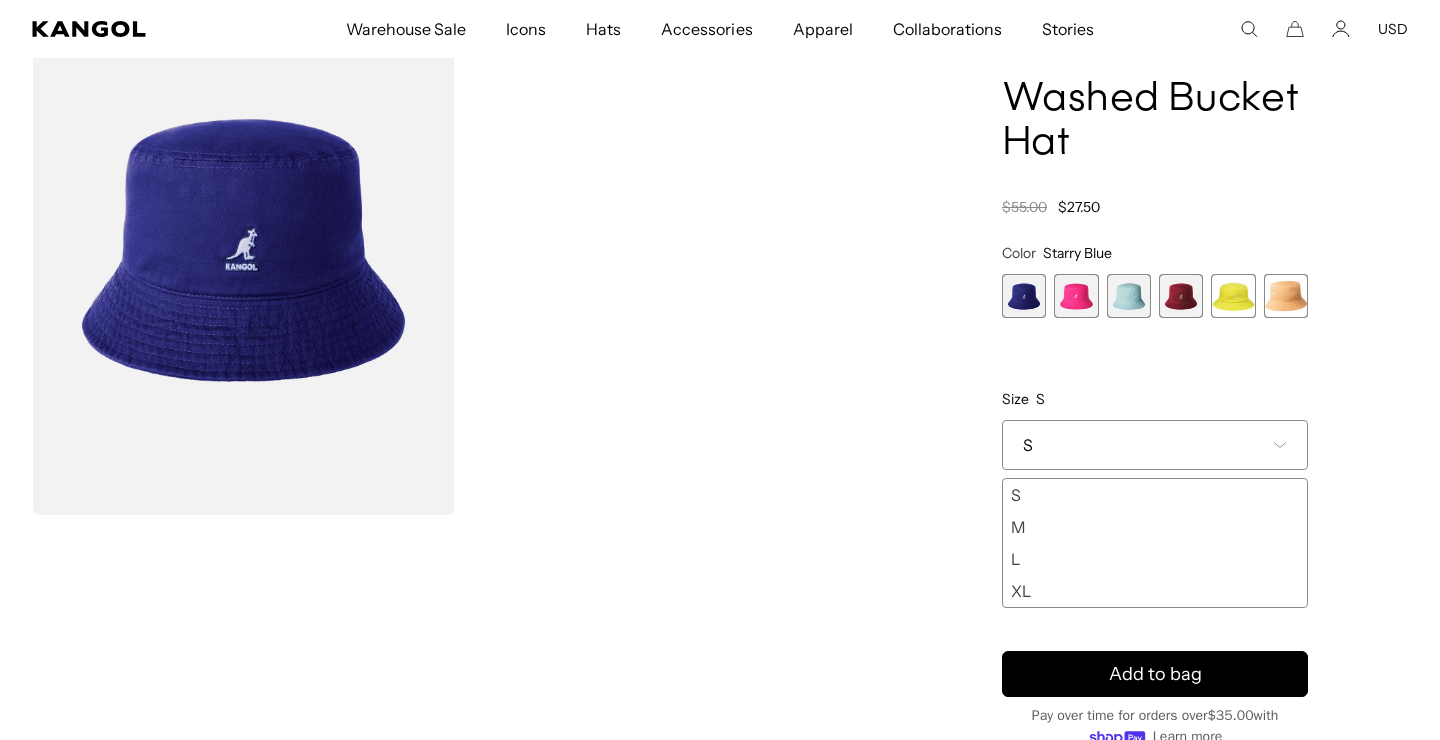 click on "XL" at bounding box center (1155, 591) 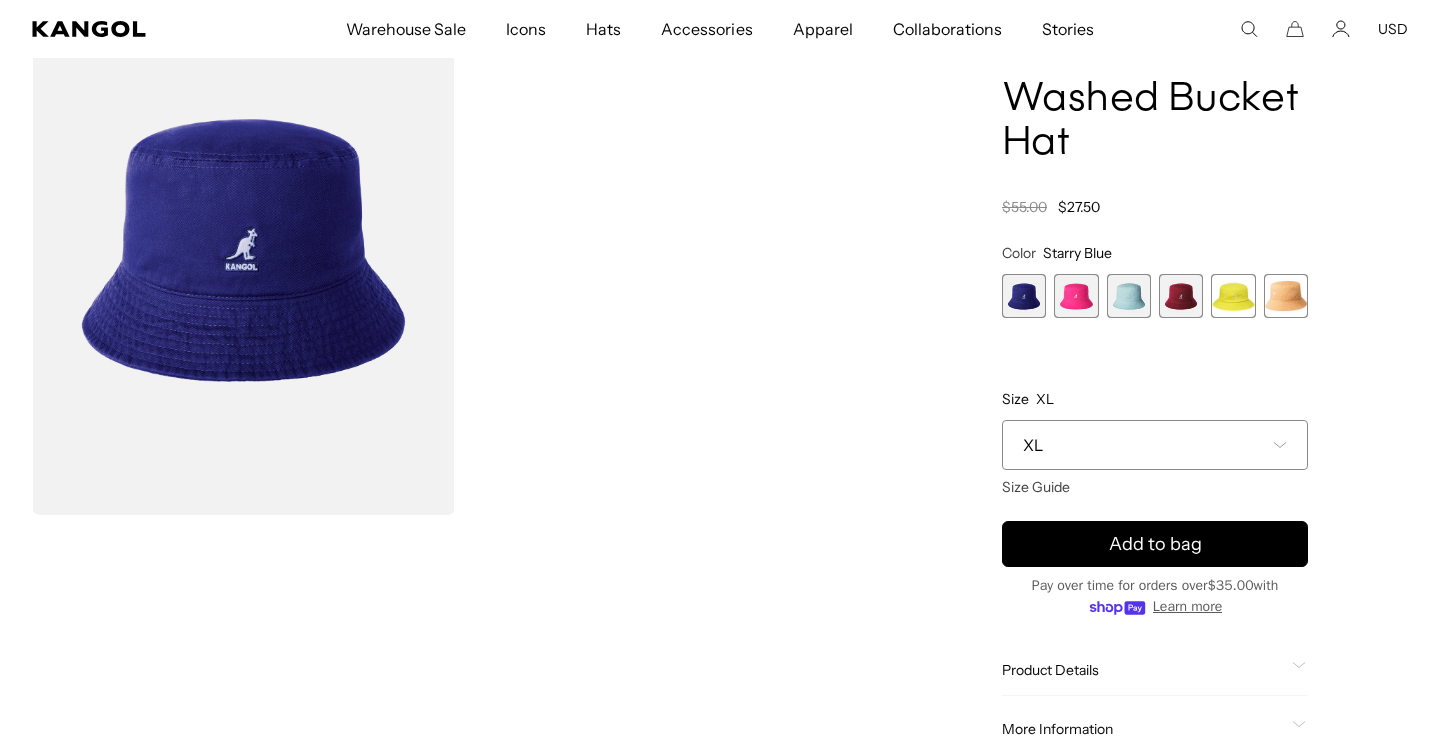 scroll, scrollTop: 0, scrollLeft: 0, axis: both 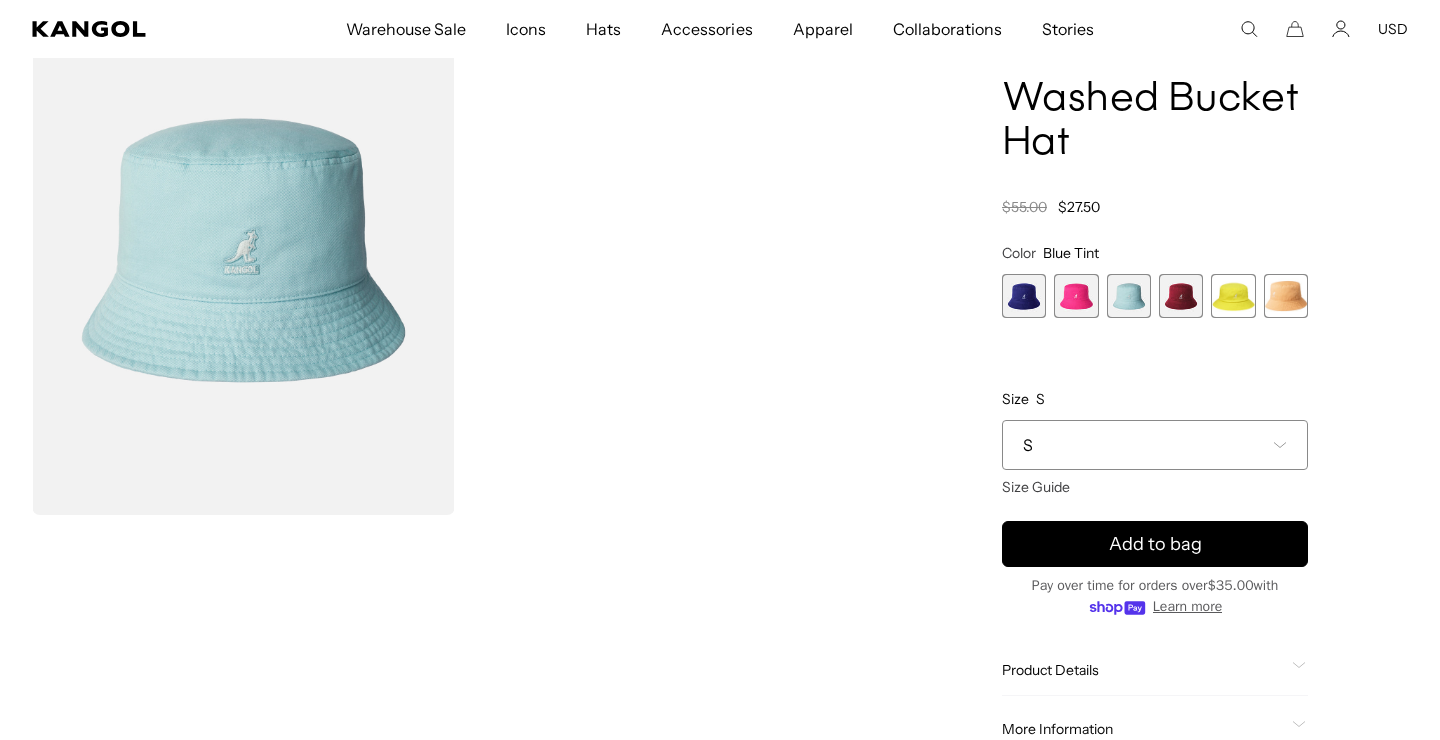 click at bounding box center [1076, 296] 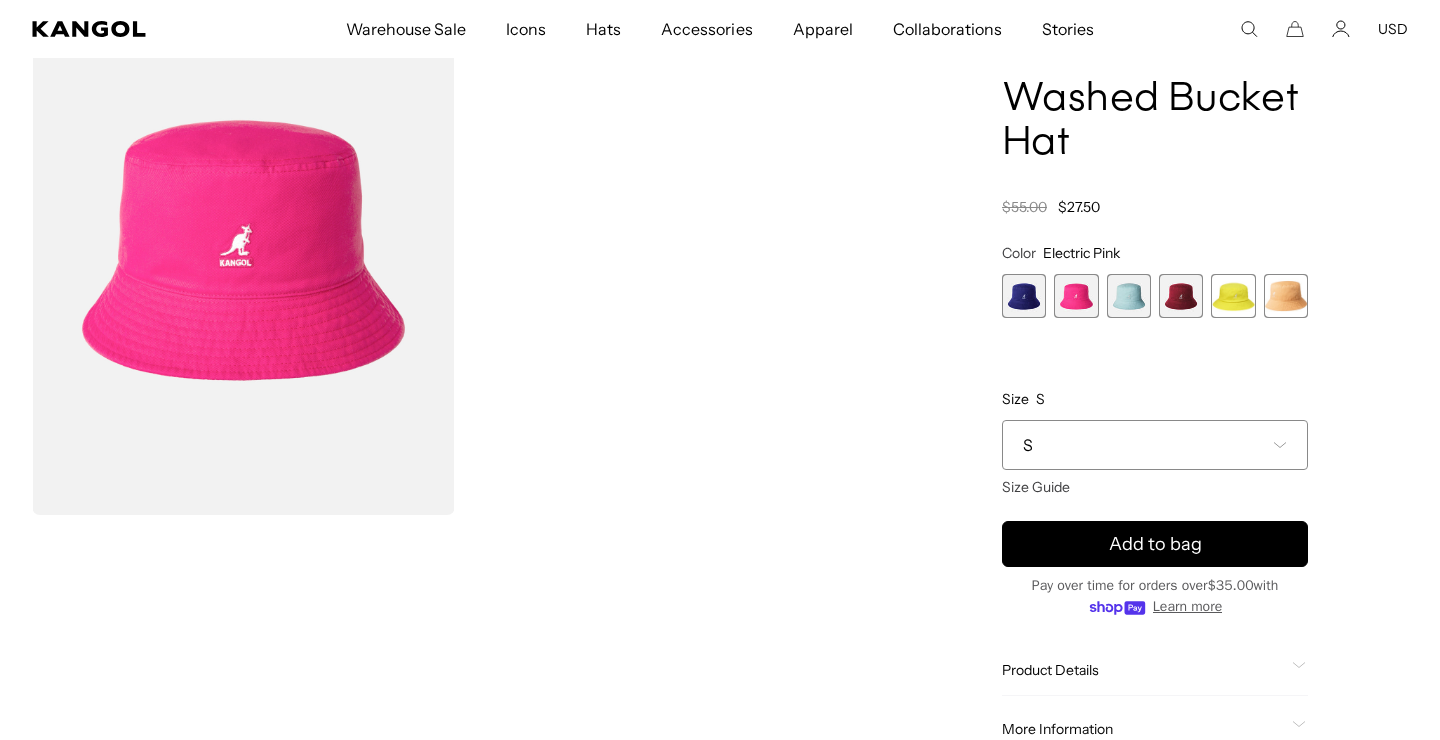 scroll, scrollTop: 0, scrollLeft: 412, axis: horizontal 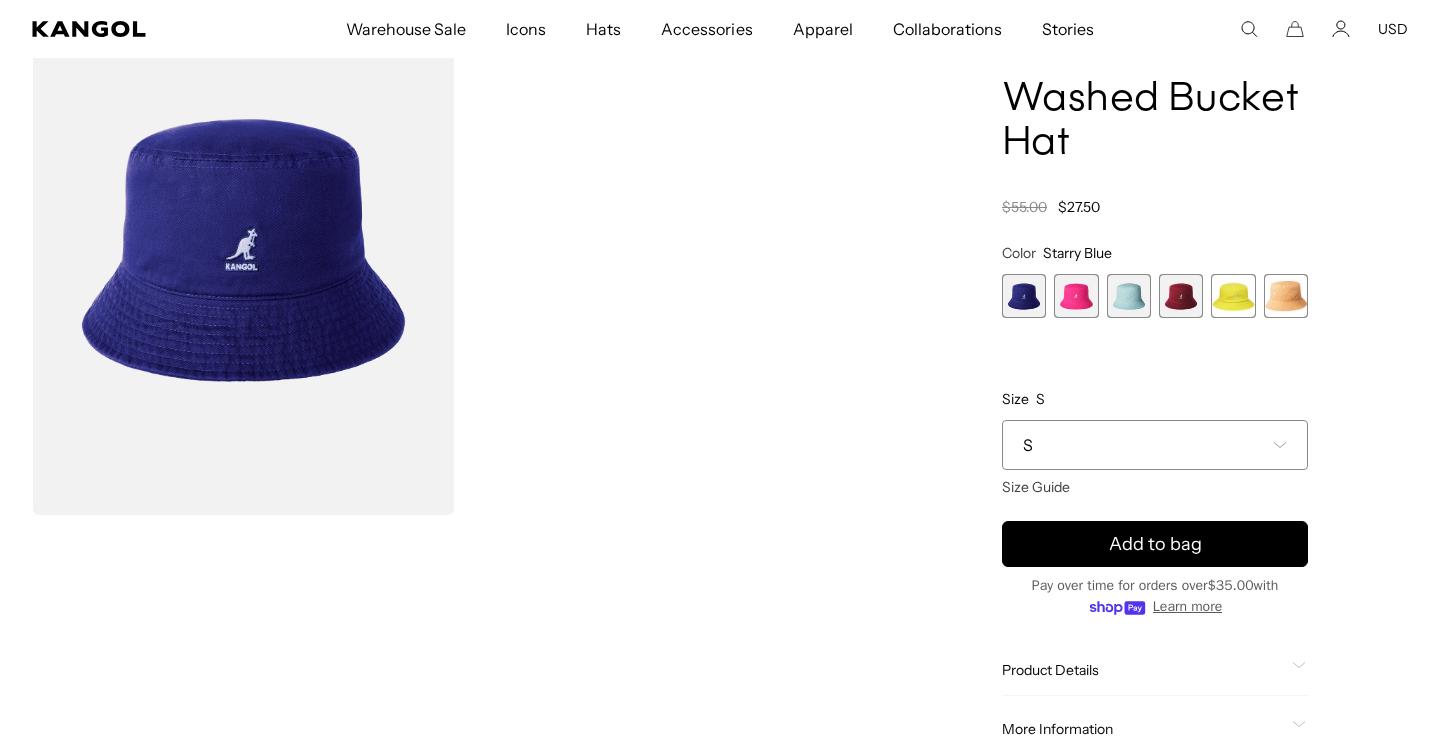click at bounding box center [1233, 296] 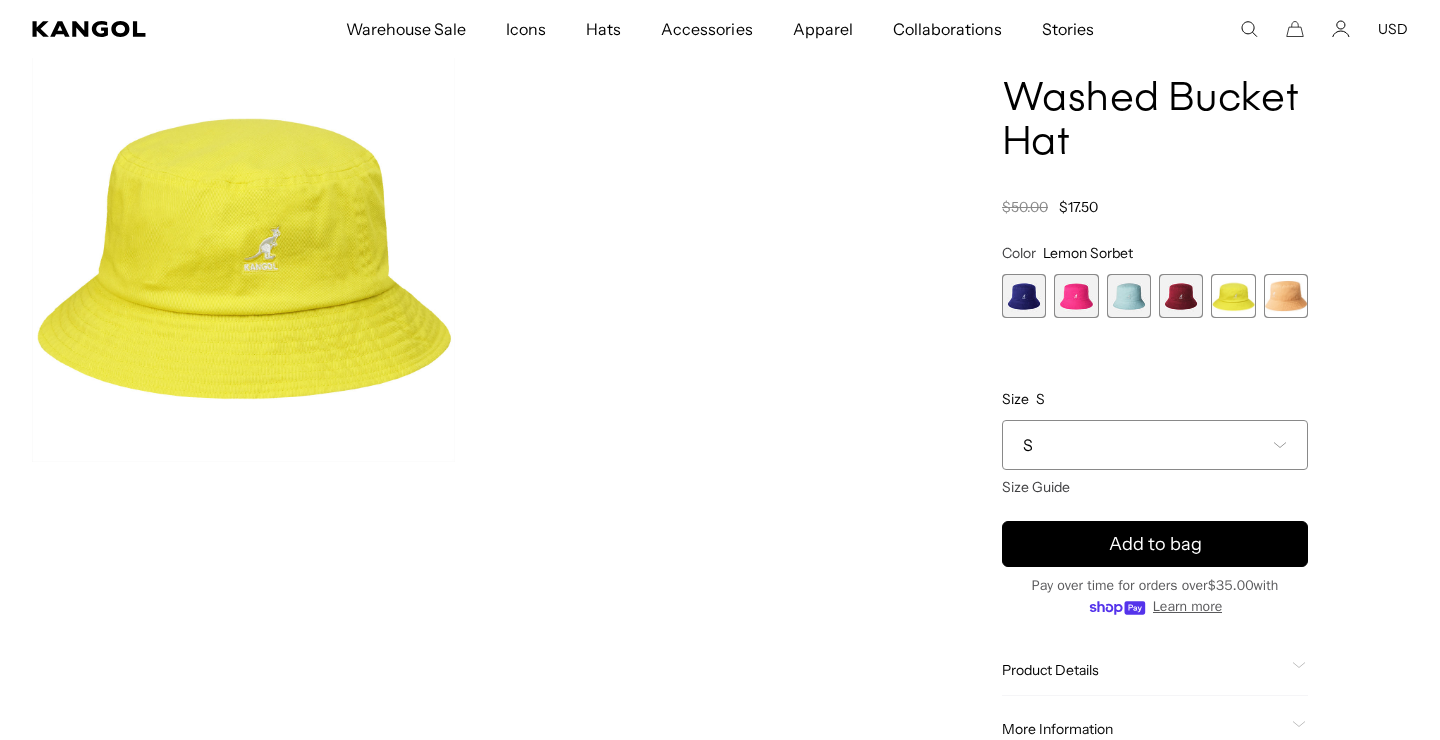 click at bounding box center (1286, 296) 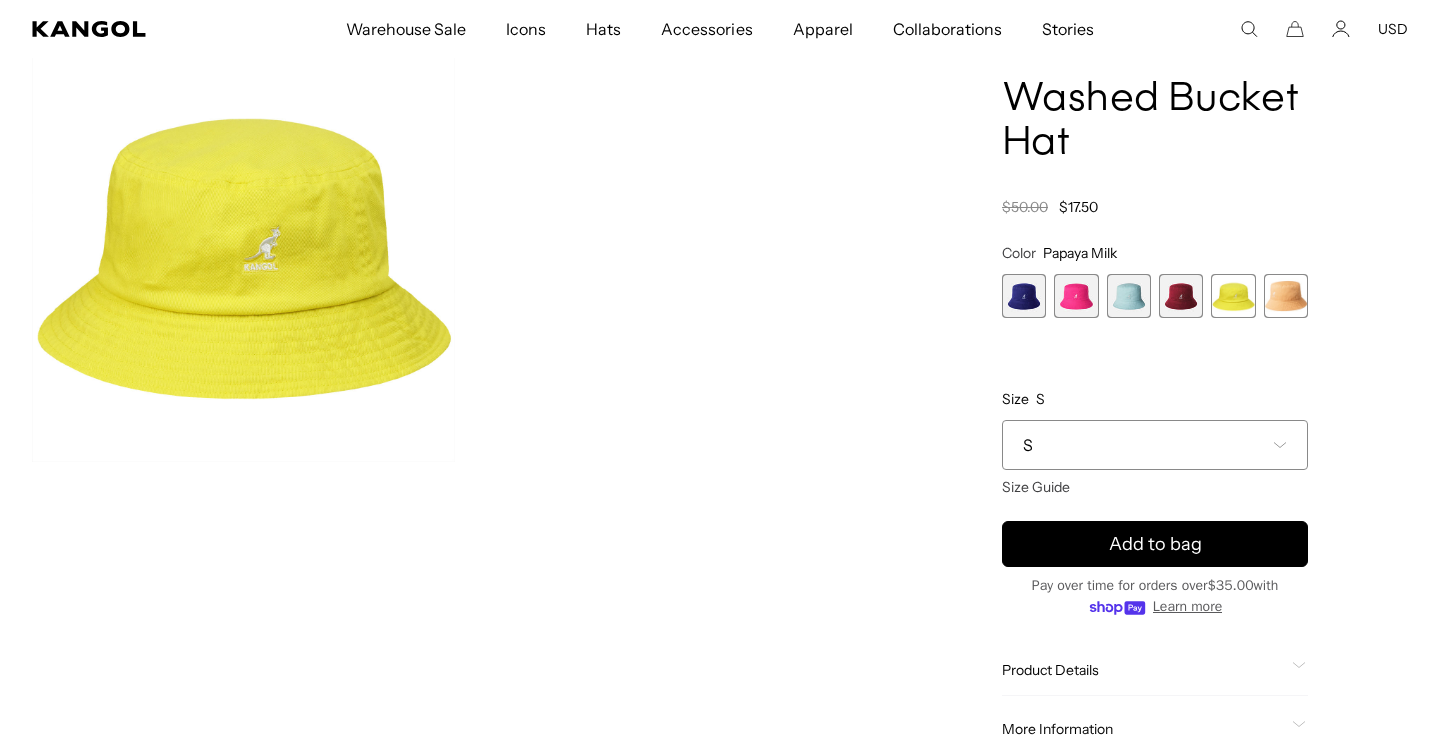 scroll, scrollTop: 0, scrollLeft: 0, axis: both 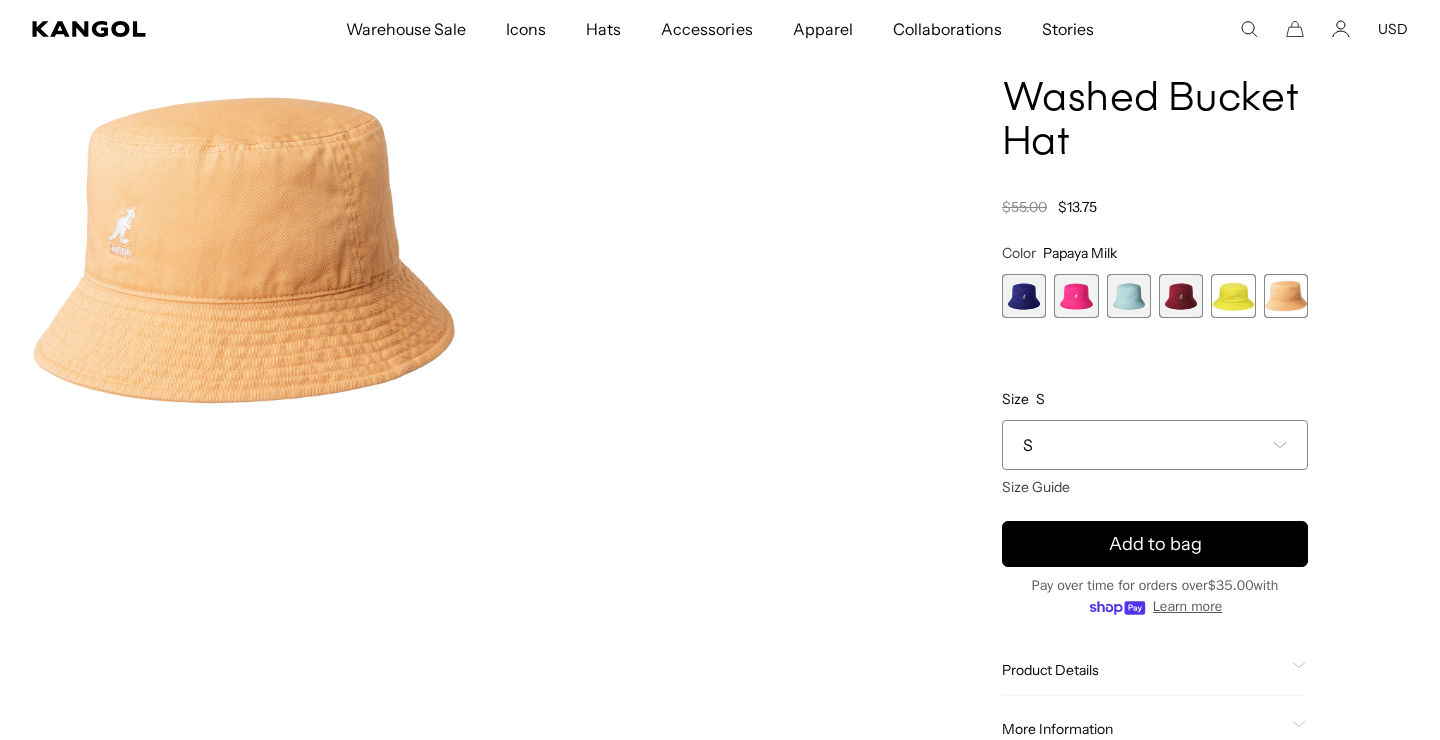 click at bounding box center (1233, 296) 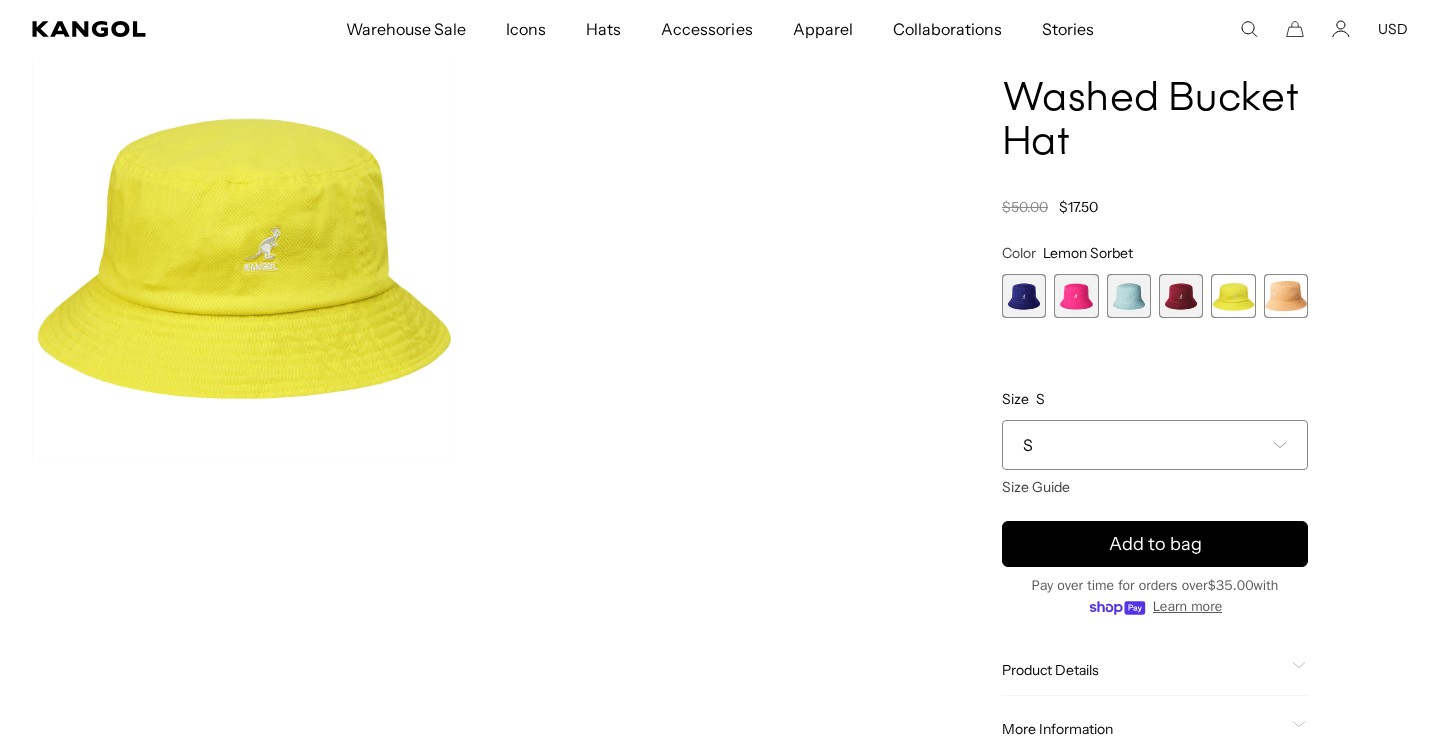 click at bounding box center (1286, 296) 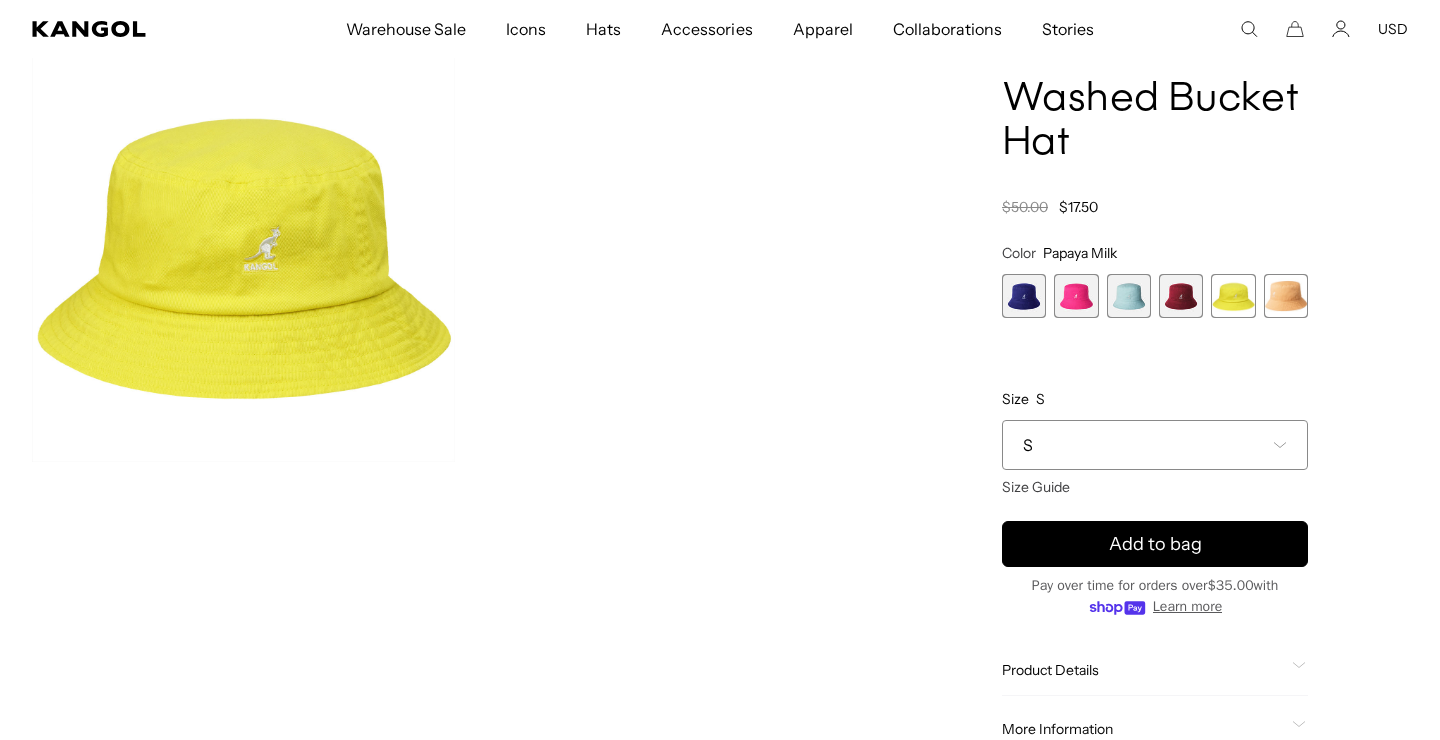 scroll, scrollTop: 0, scrollLeft: 412, axis: horizontal 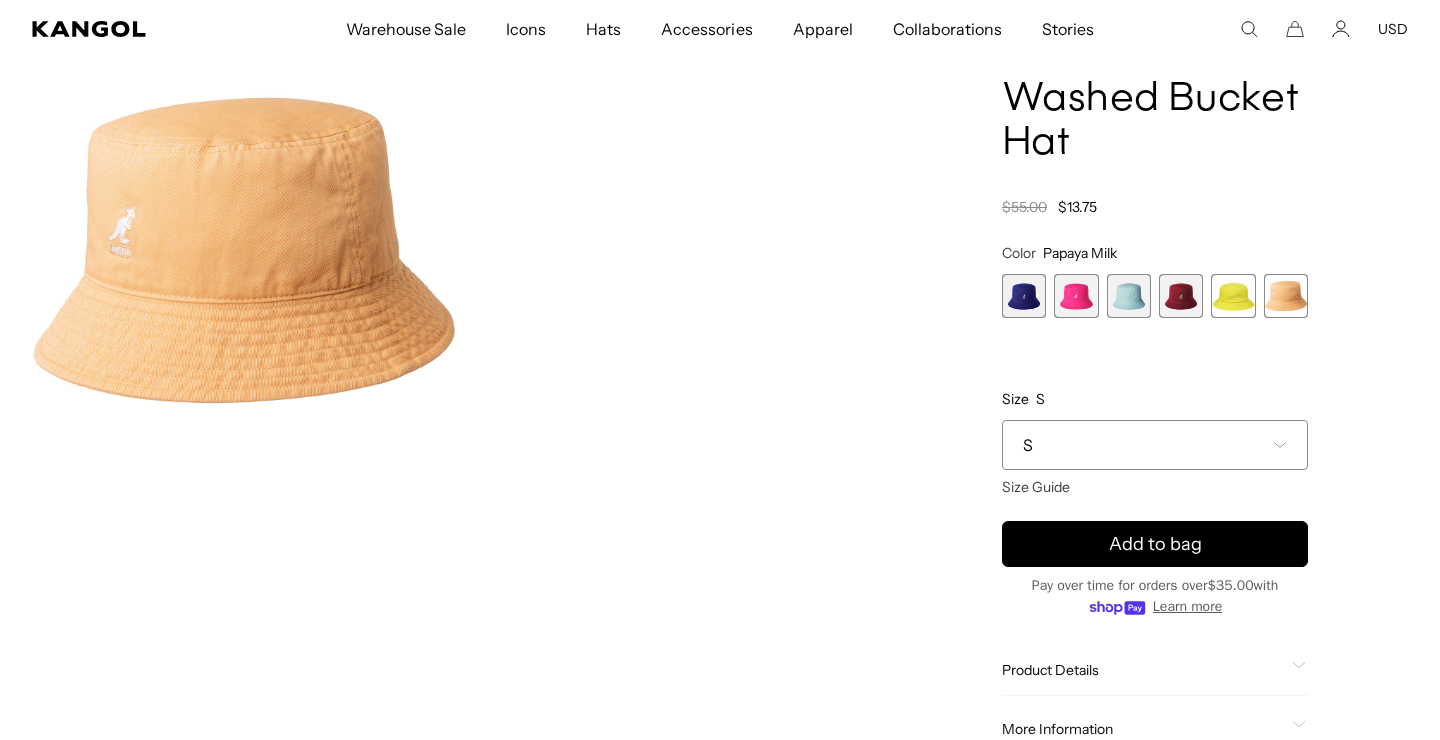 click at bounding box center [1129, 296] 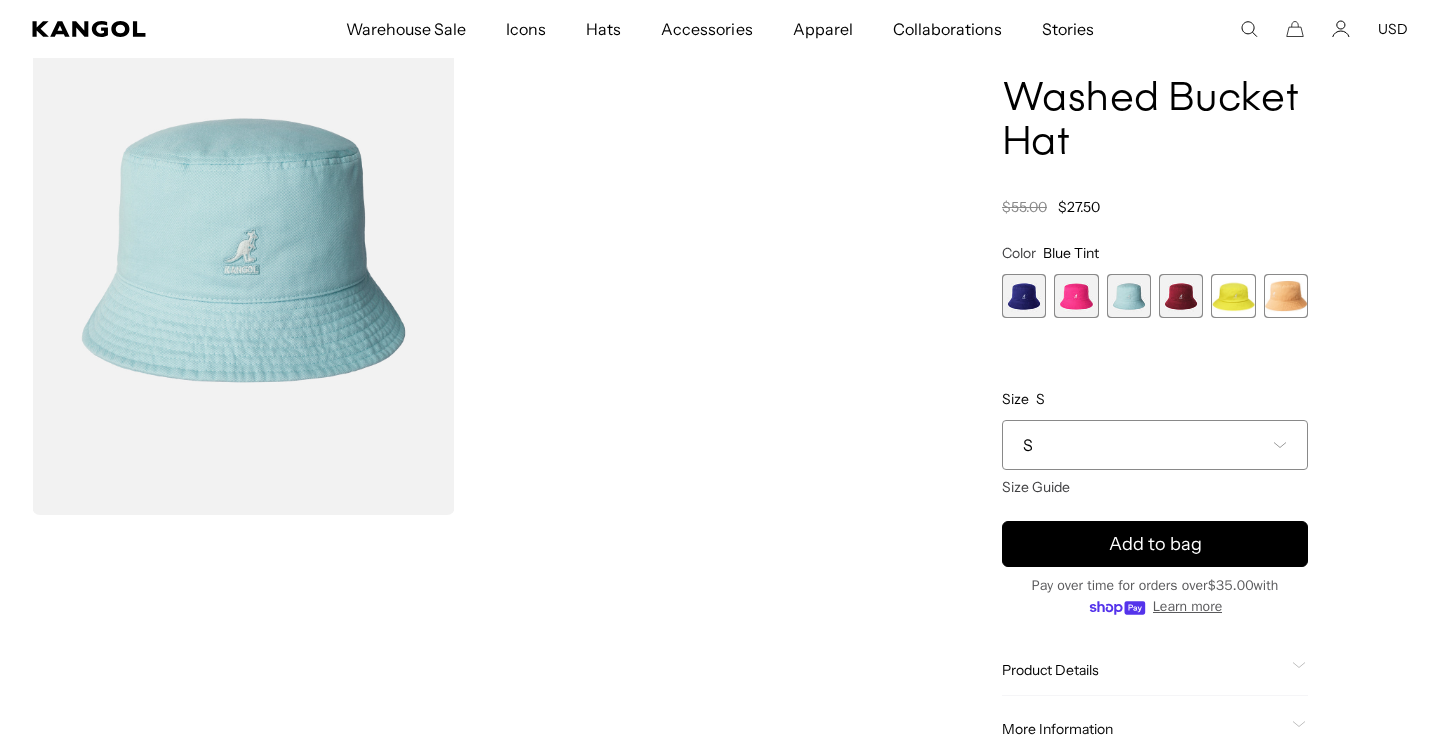 scroll, scrollTop: 0, scrollLeft: 0, axis: both 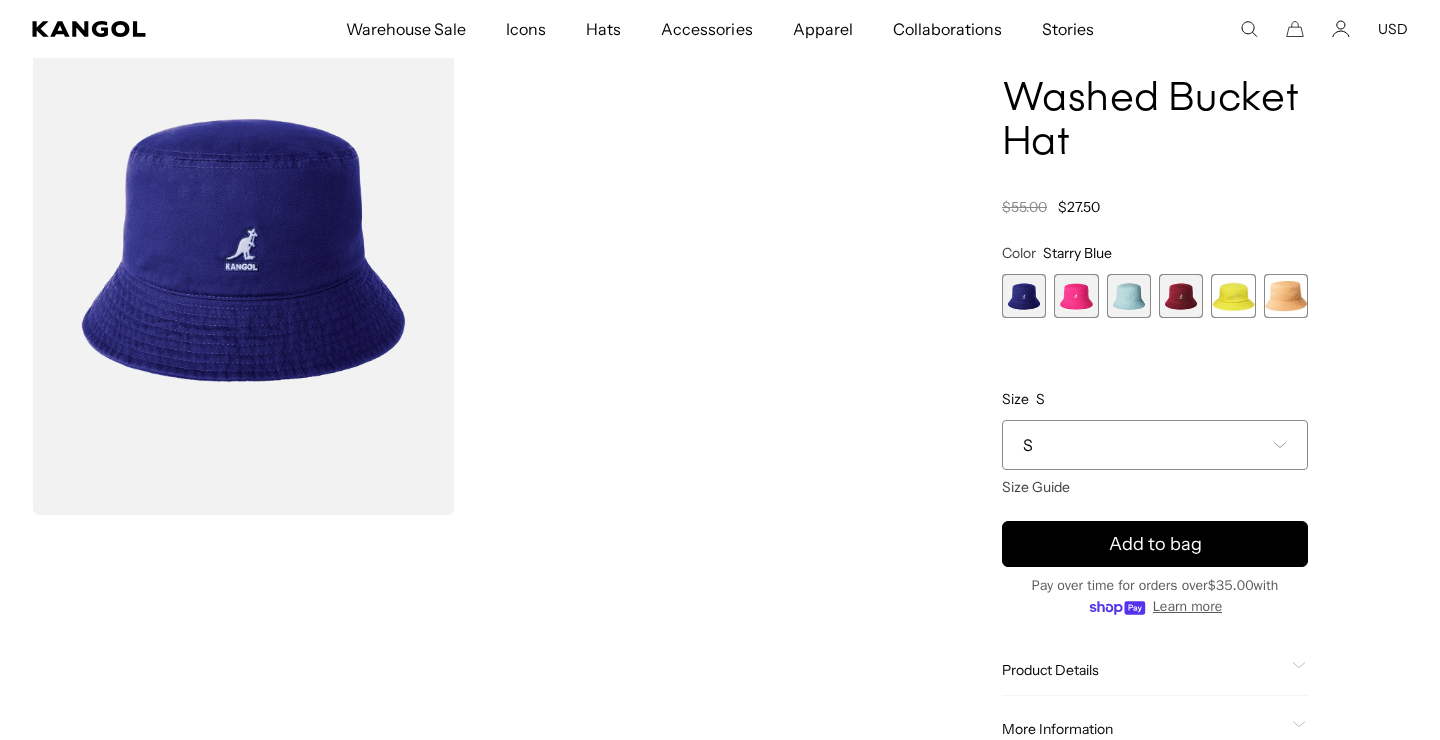click at bounding box center [1076, 296] 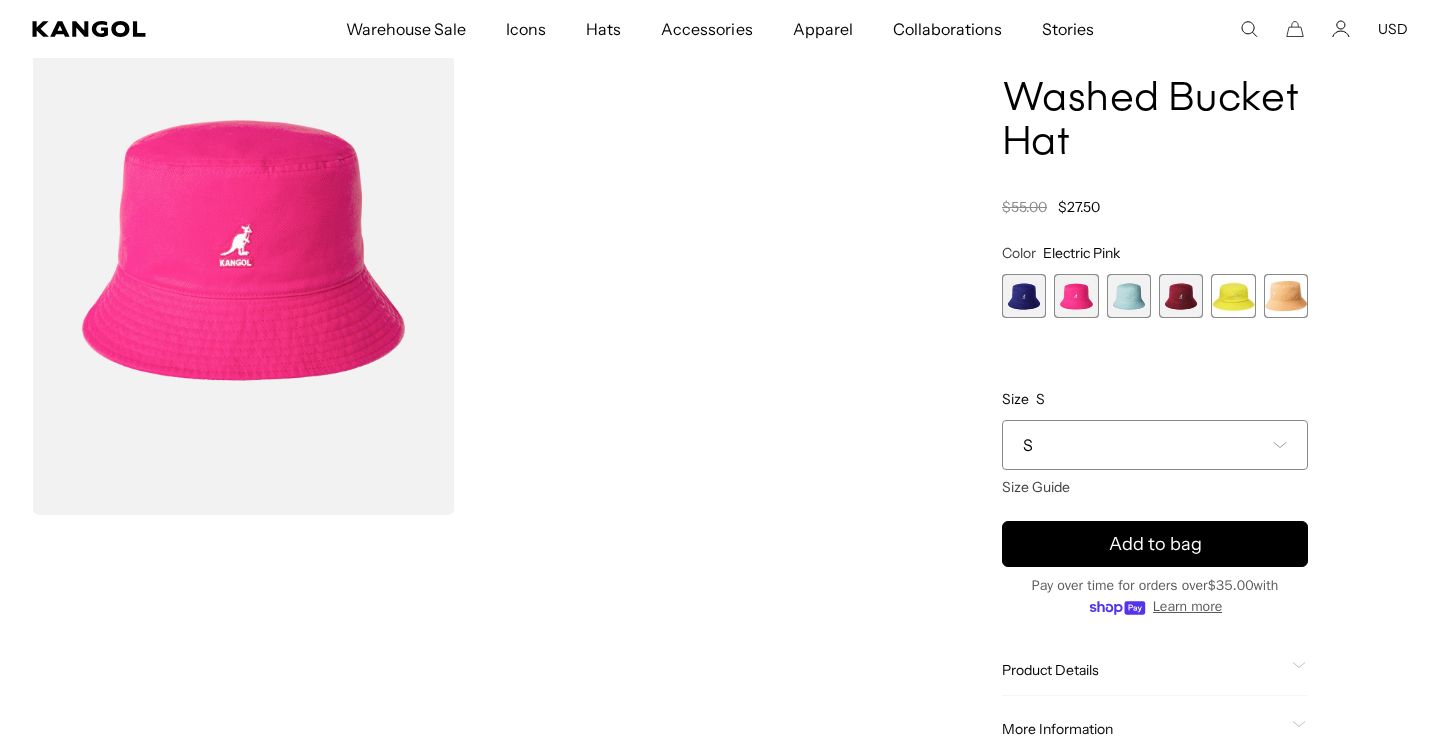 scroll, scrollTop: 0, scrollLeft: 0, axis: both 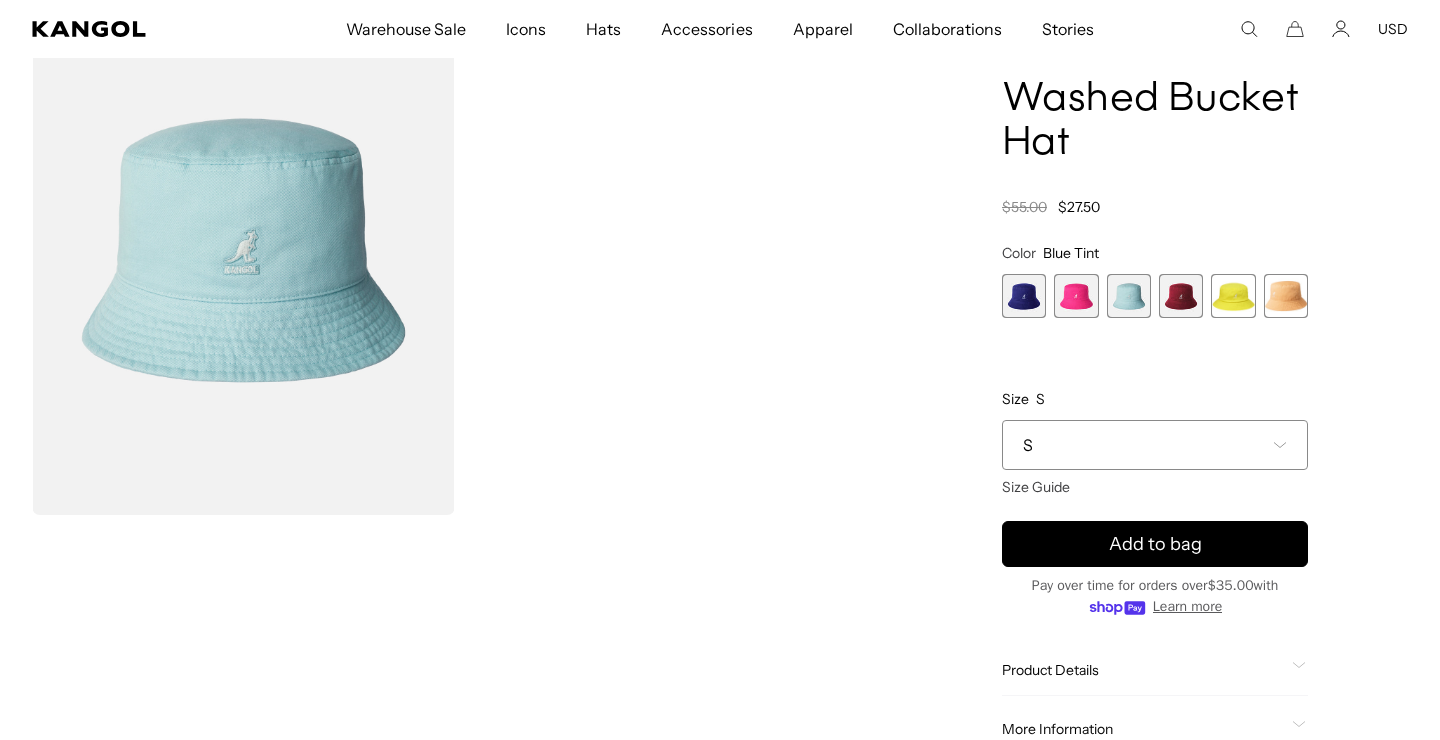 click at bounding box center [1181, 296] 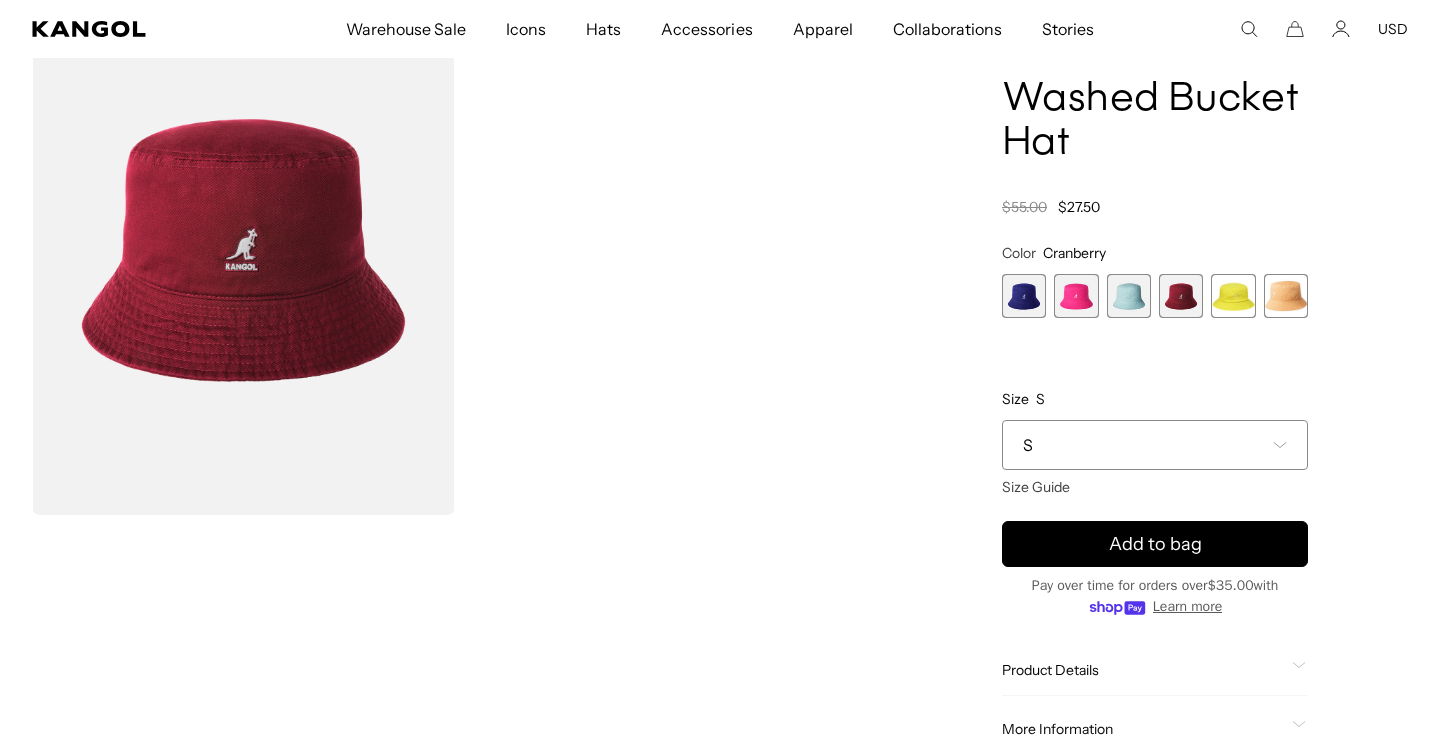 scroll, scrollTop: 0, scrollLeft: 412, axis: horizontal 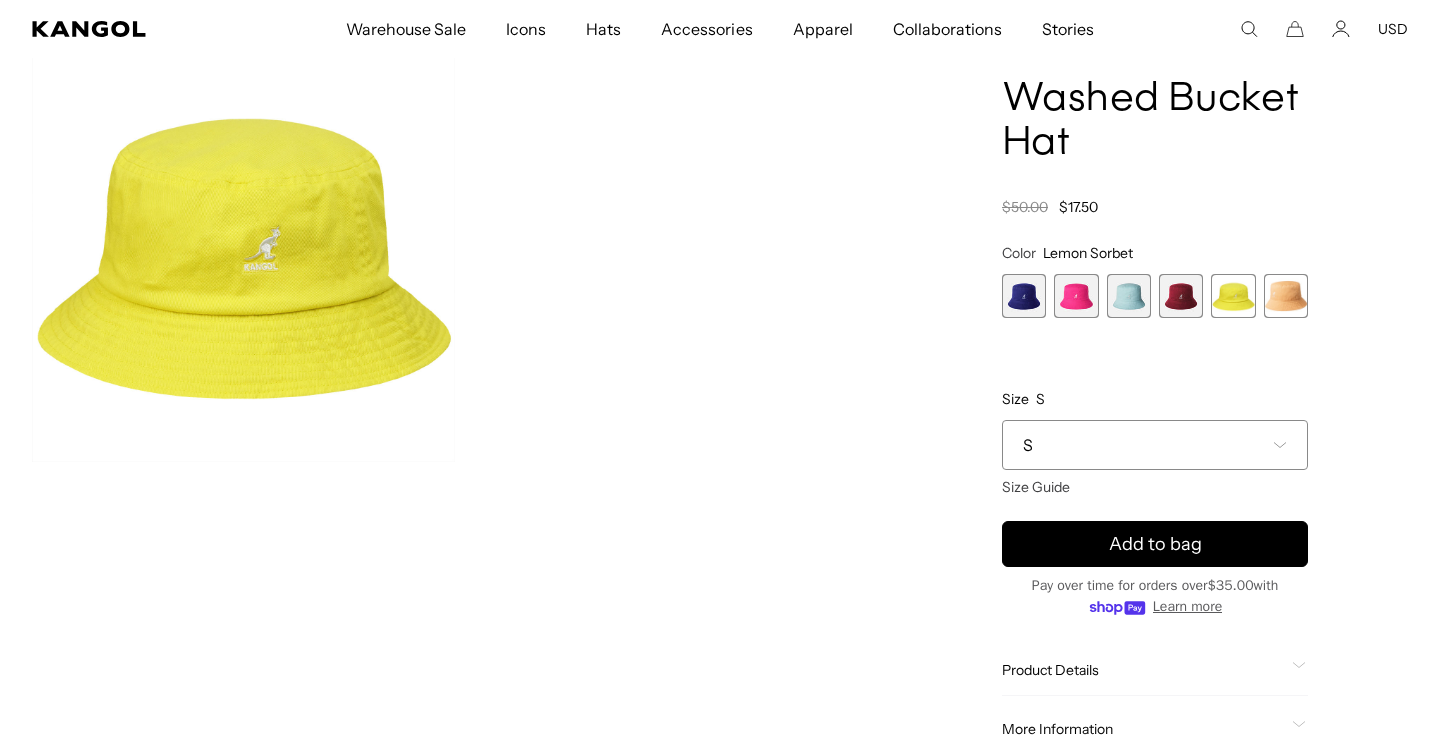 click at bounding box center (1129, 296) 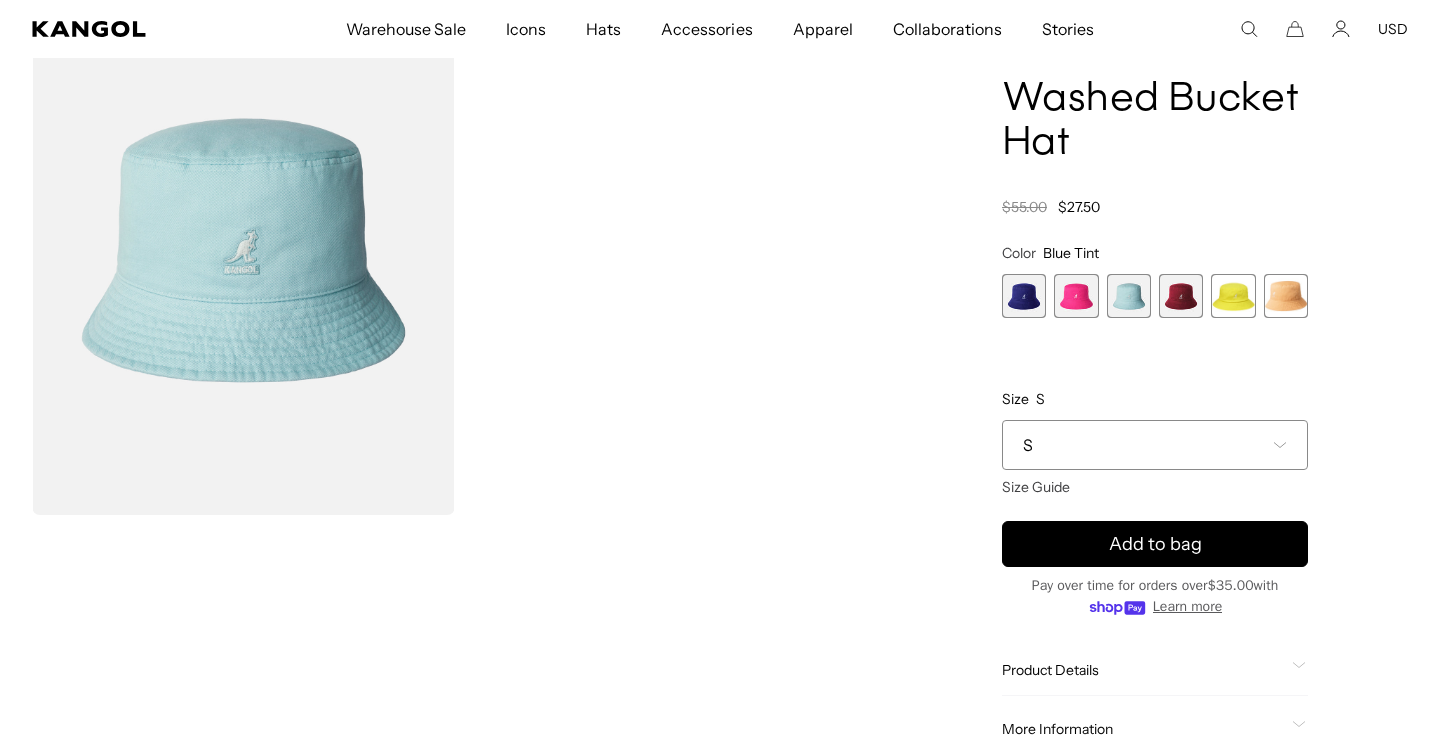 click on "S" at bounding box center (1155, 445) 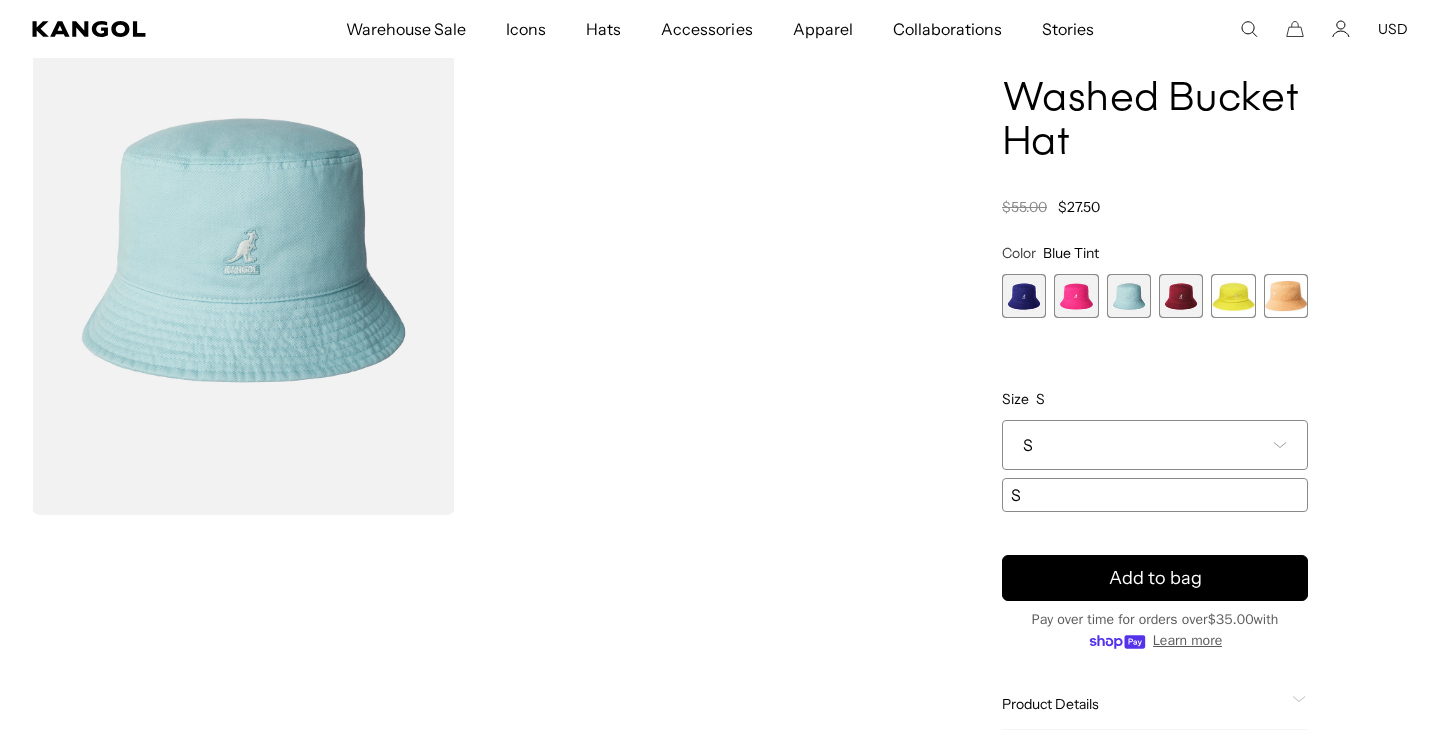 click on "S" at bounding box center [1155, 445] 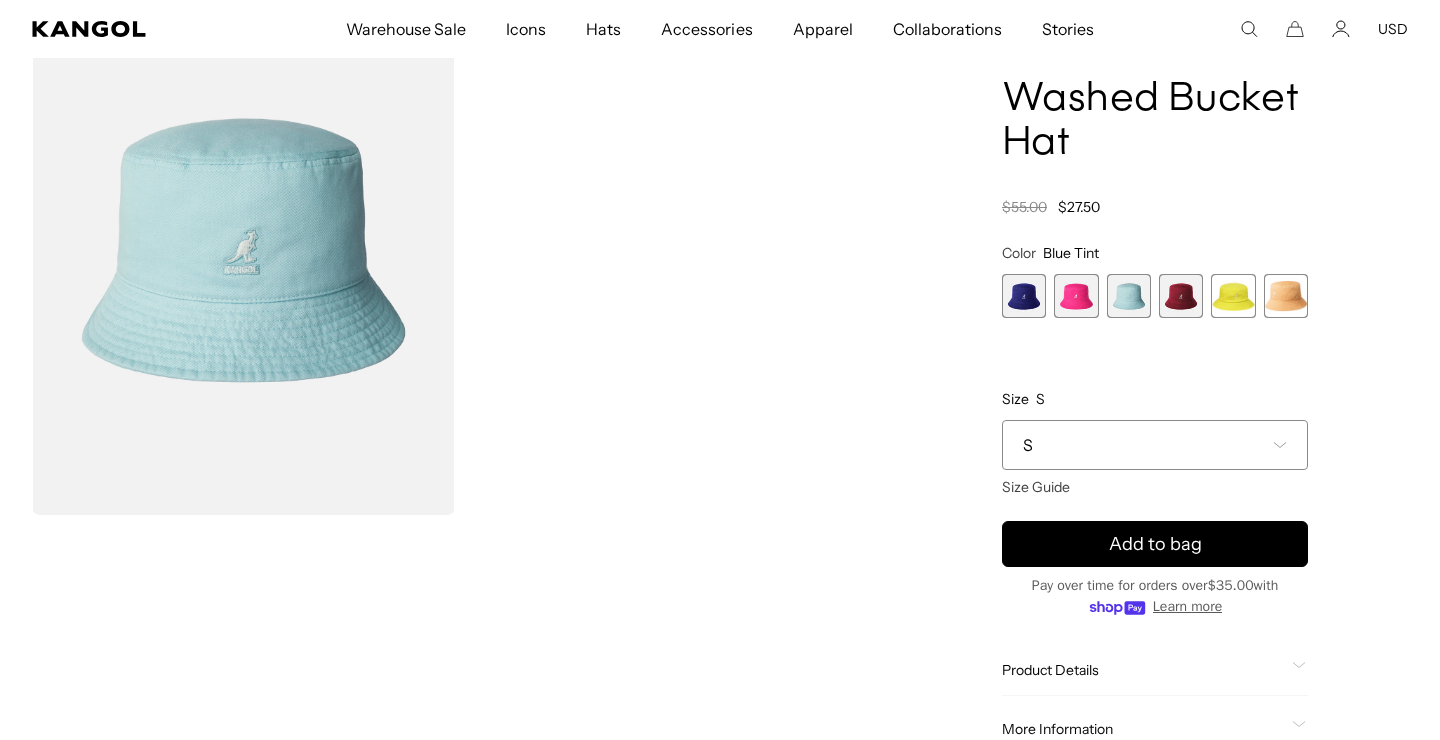 scroll, scrollTop: 0, scrollLeft: 412, axis: horizontal 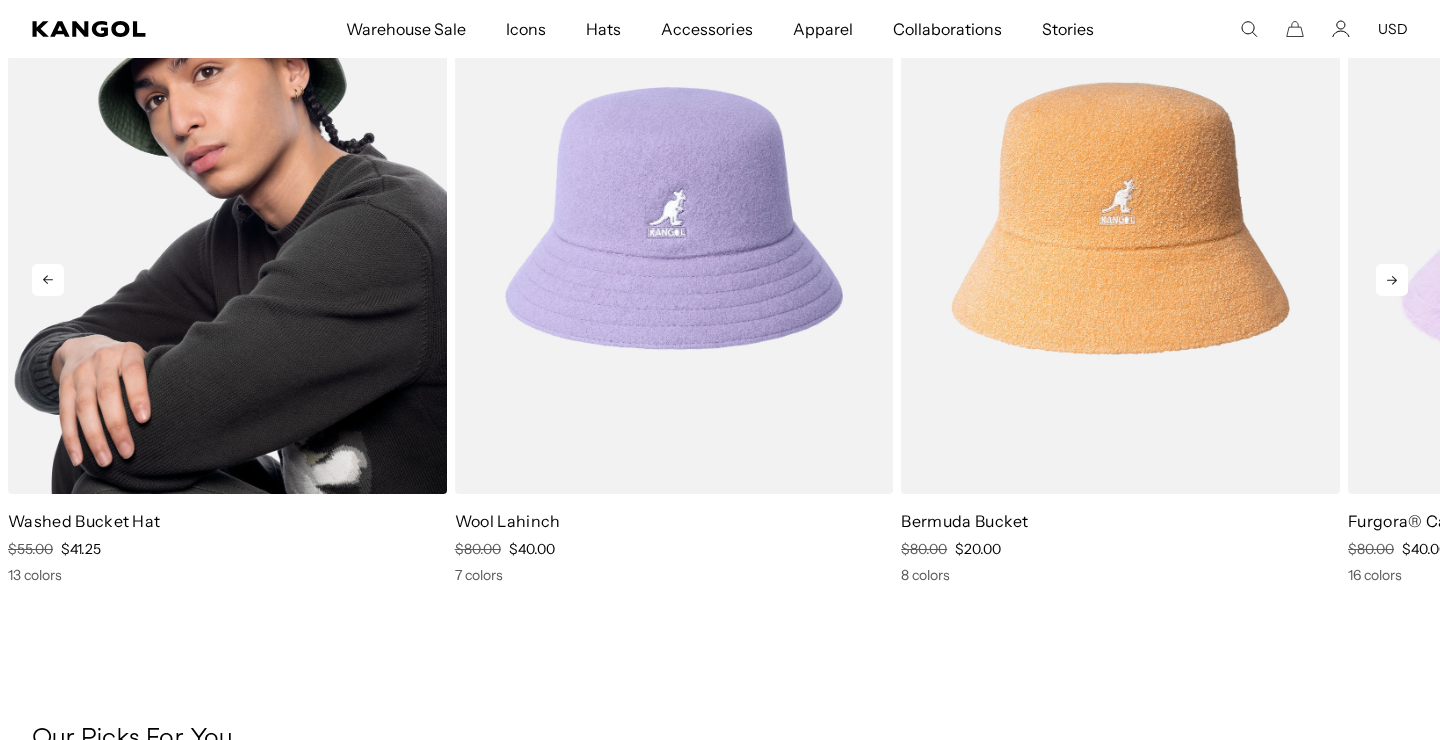 click at bounding box center [227, 218] 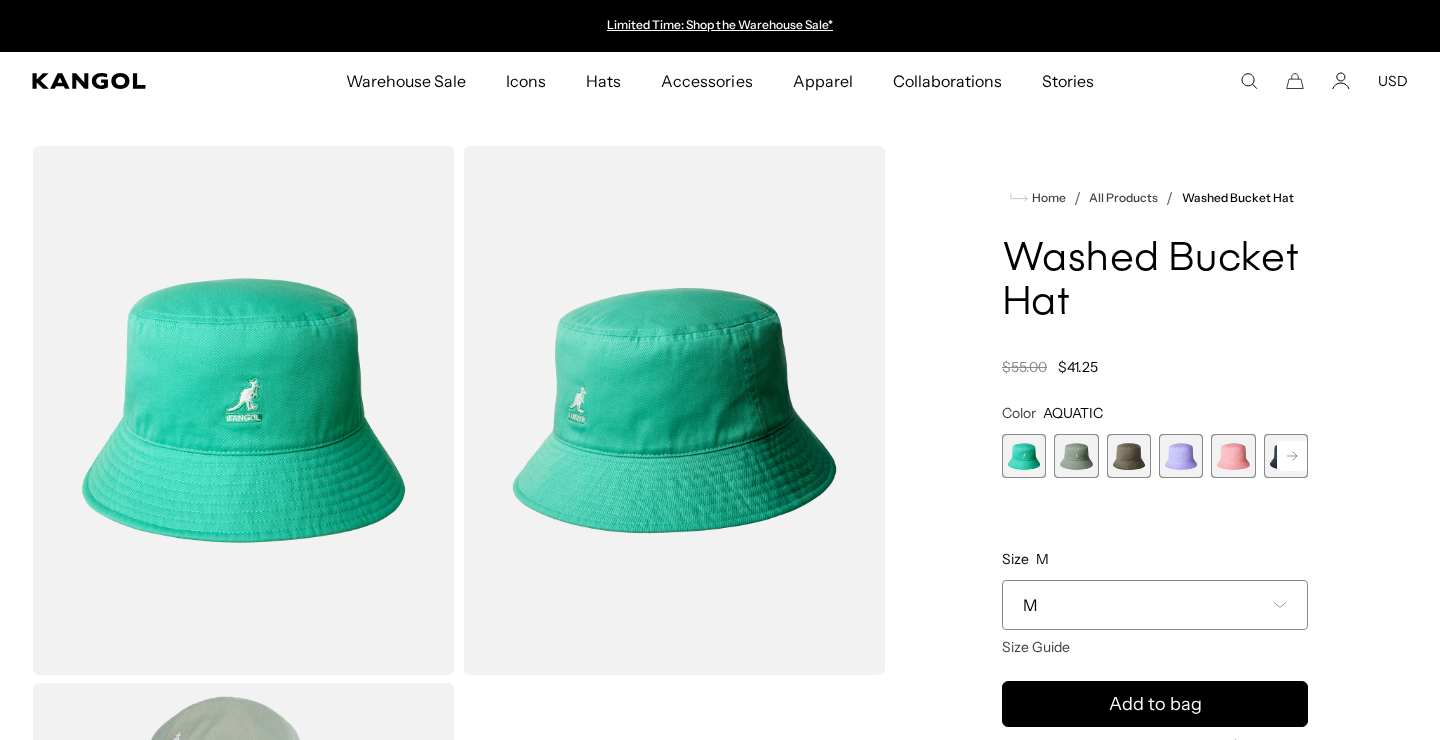scroll, scrollTop: 0, scrollLeft: 0, axis: both 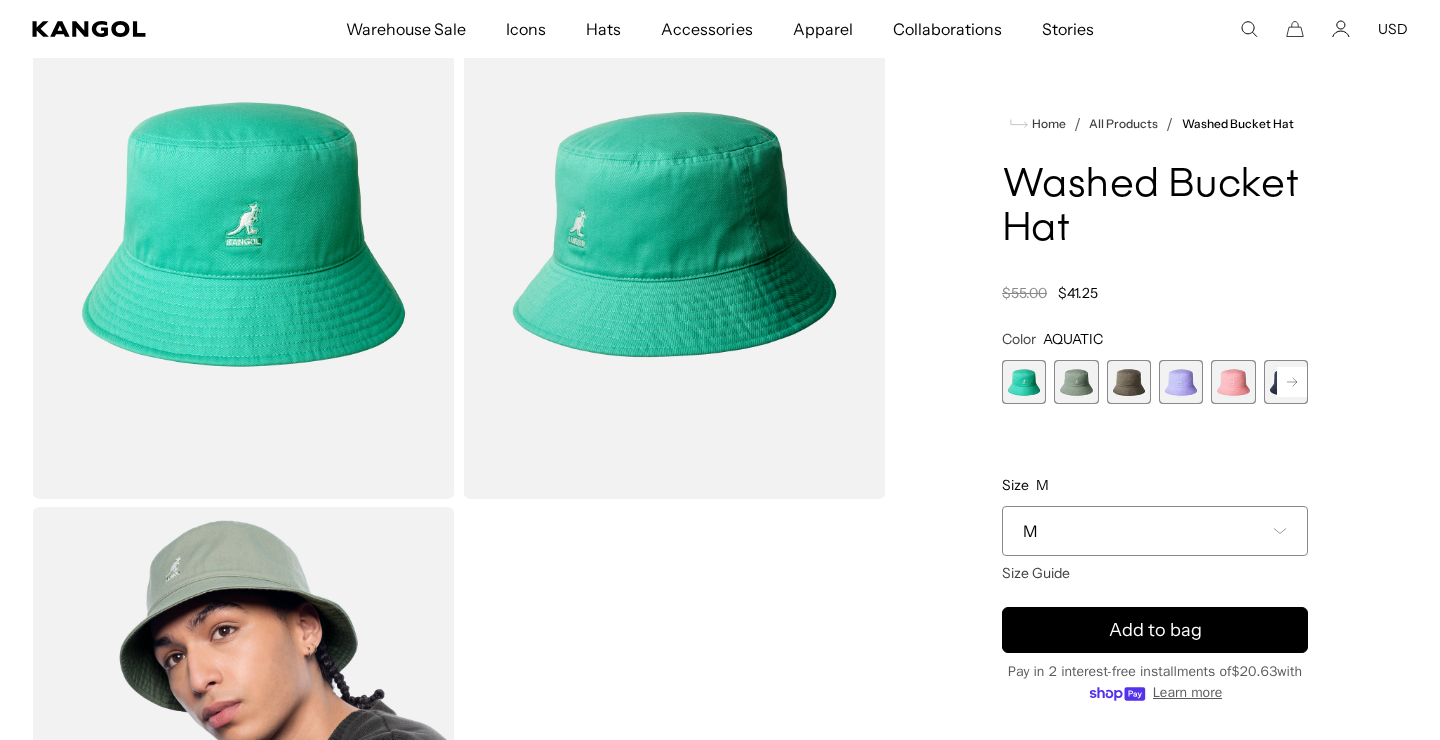 click at bounding box center [1076, 382] 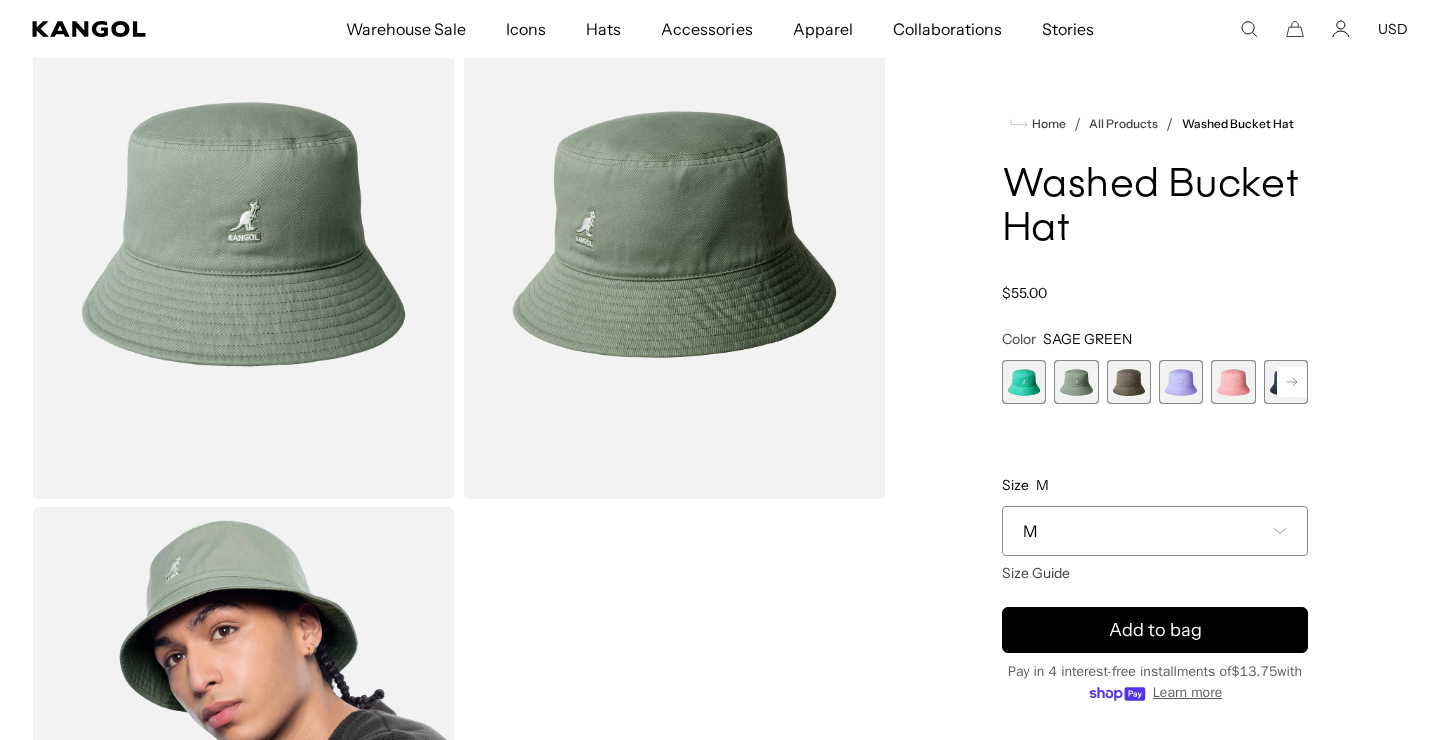 scroll, scrollTop: 0, scrollLeft: 412, axis: horizontal 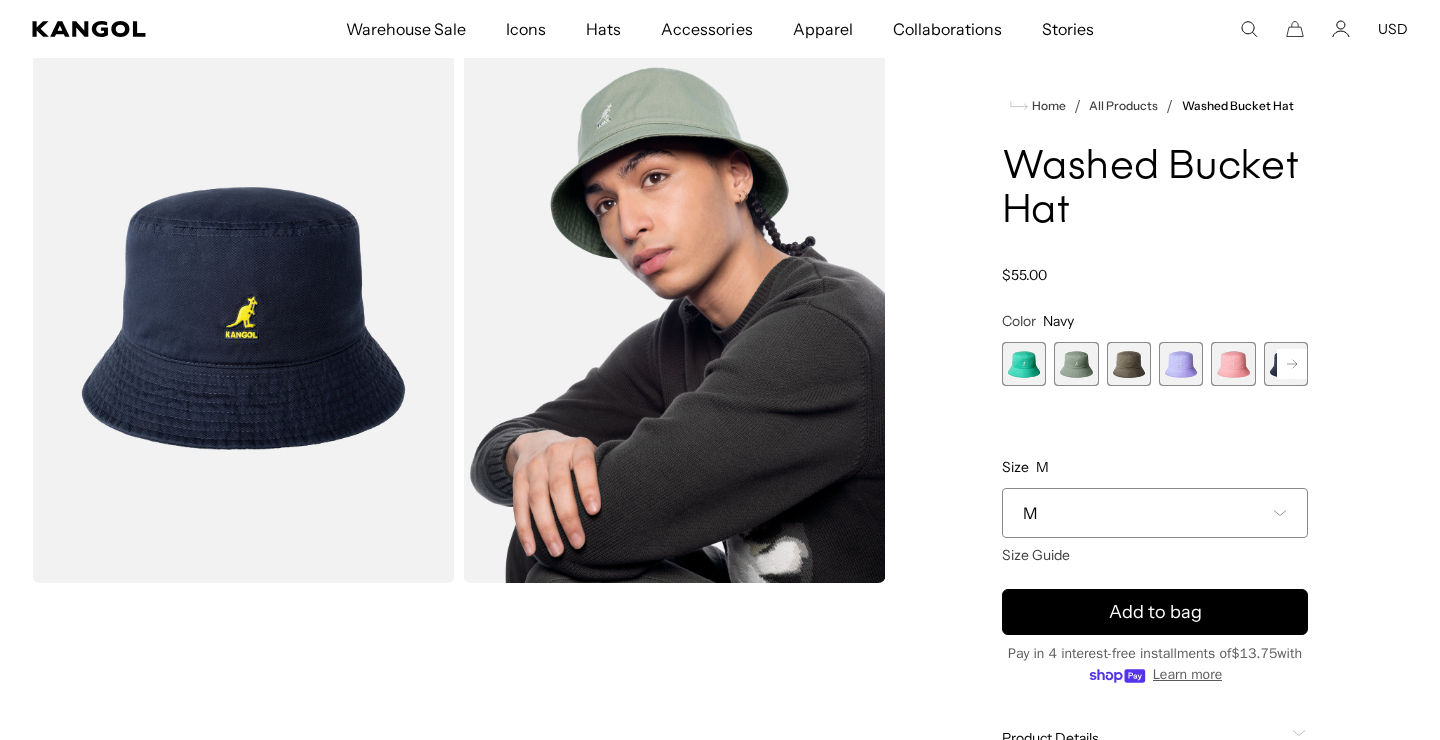 click 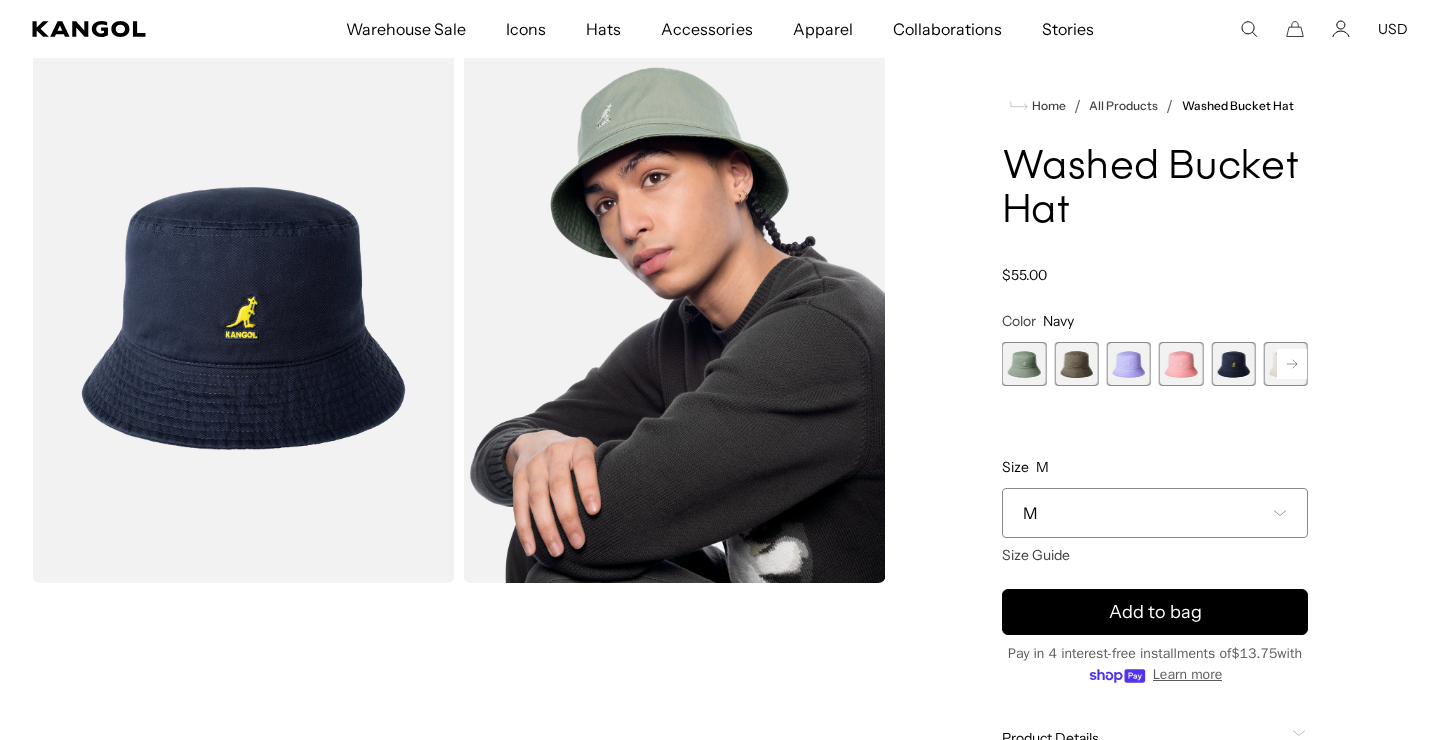 scroll, scrollTop: 0, scrollLeft: 412, axis: horizontal 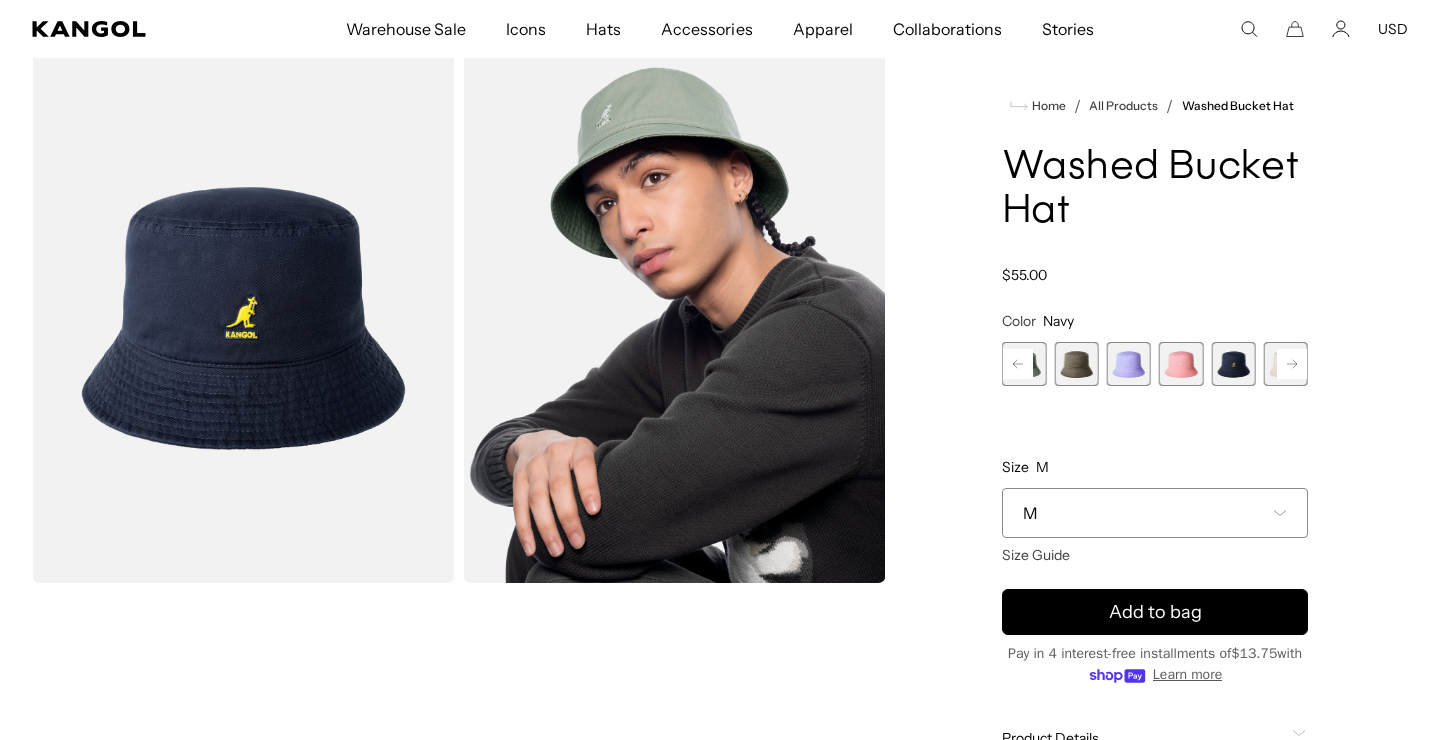 click 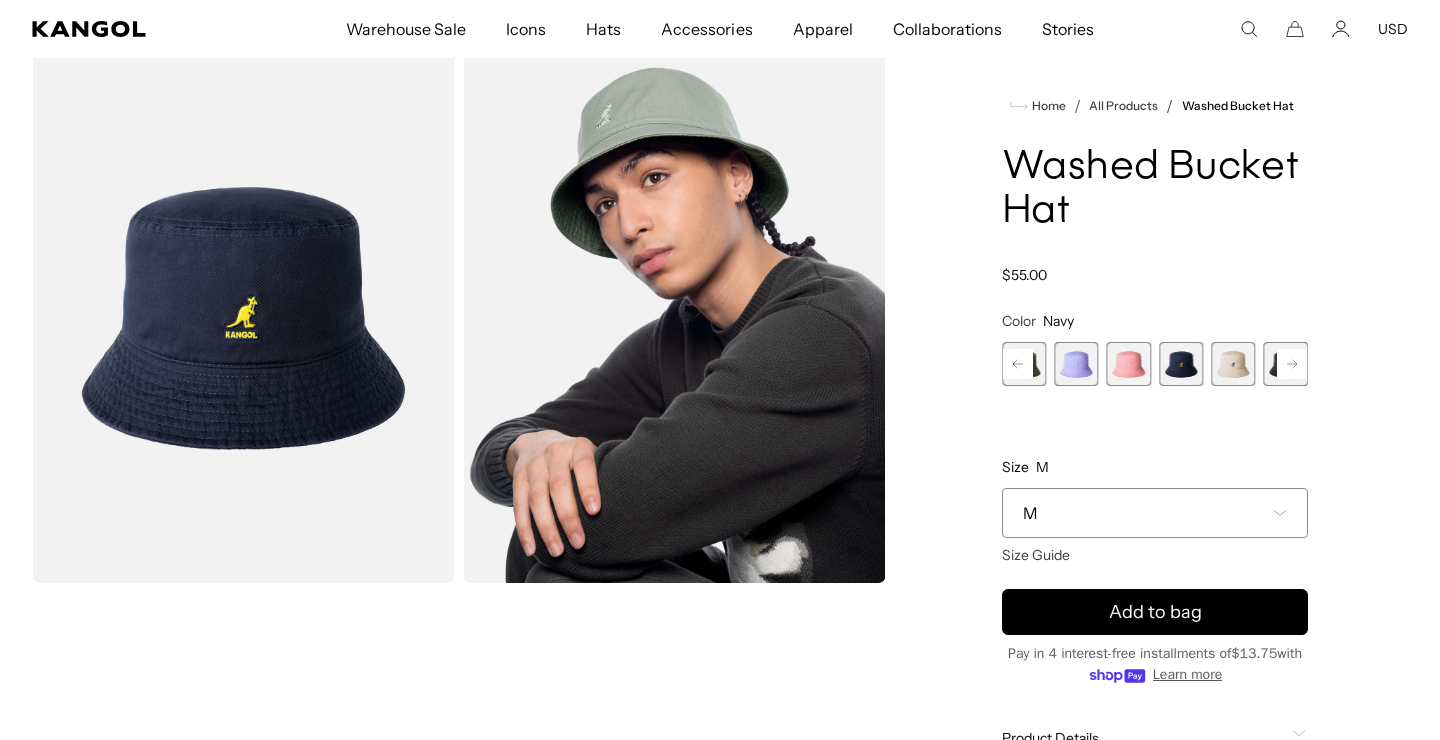 click 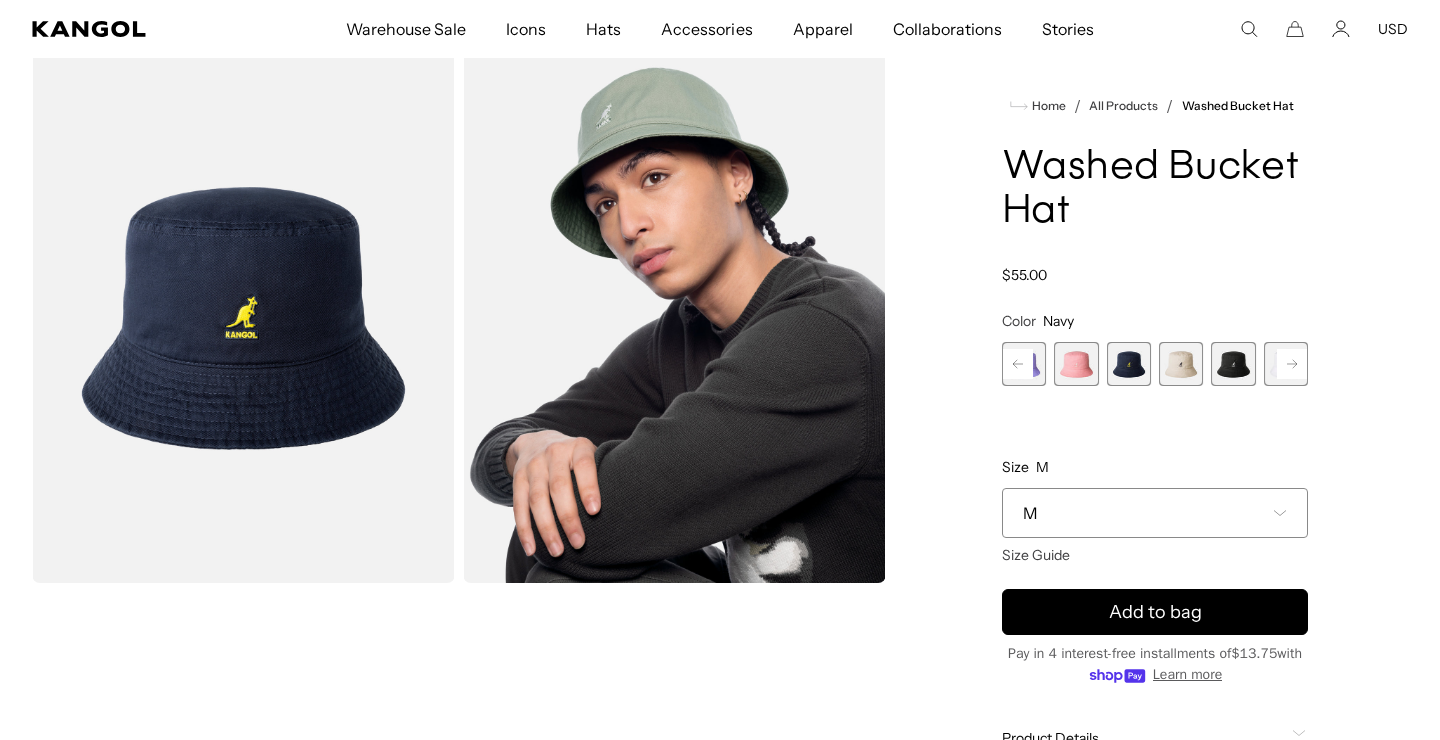 click at bounding box center (1233, 364) 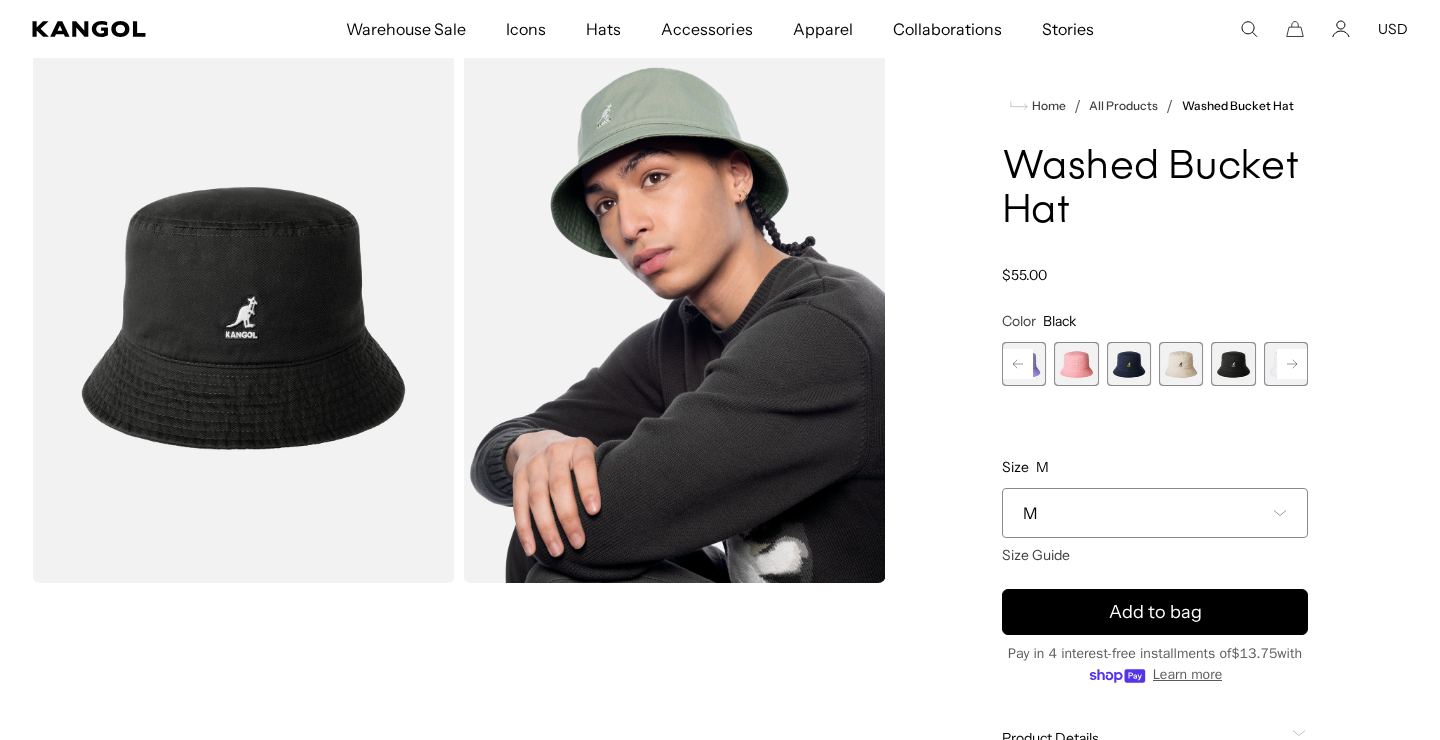 scroll, scrollTop: 0, scrollLeft: 0, axis: both 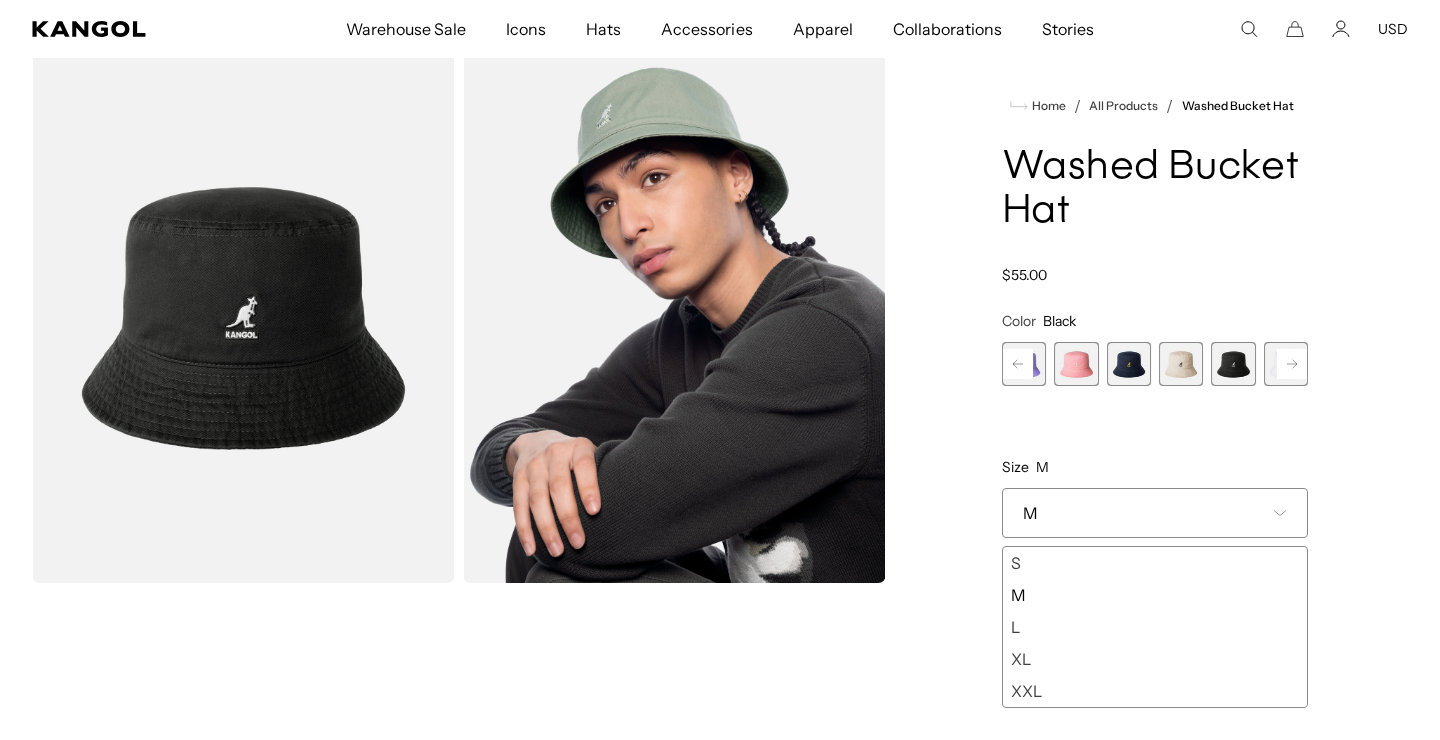 click on "XXL" at bounding box center (1155, 691) 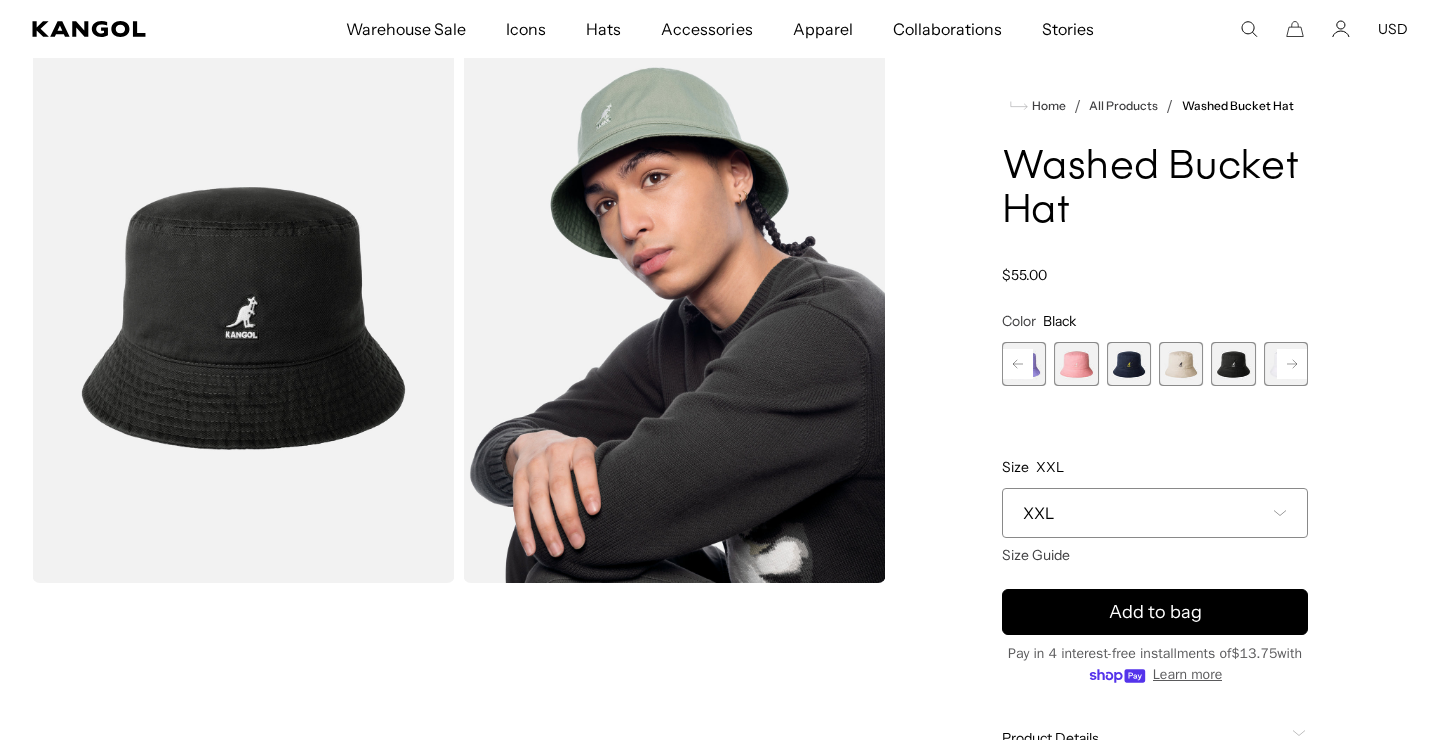 scroll, scrollTop: 0, scrollLeft: 0, axis: both 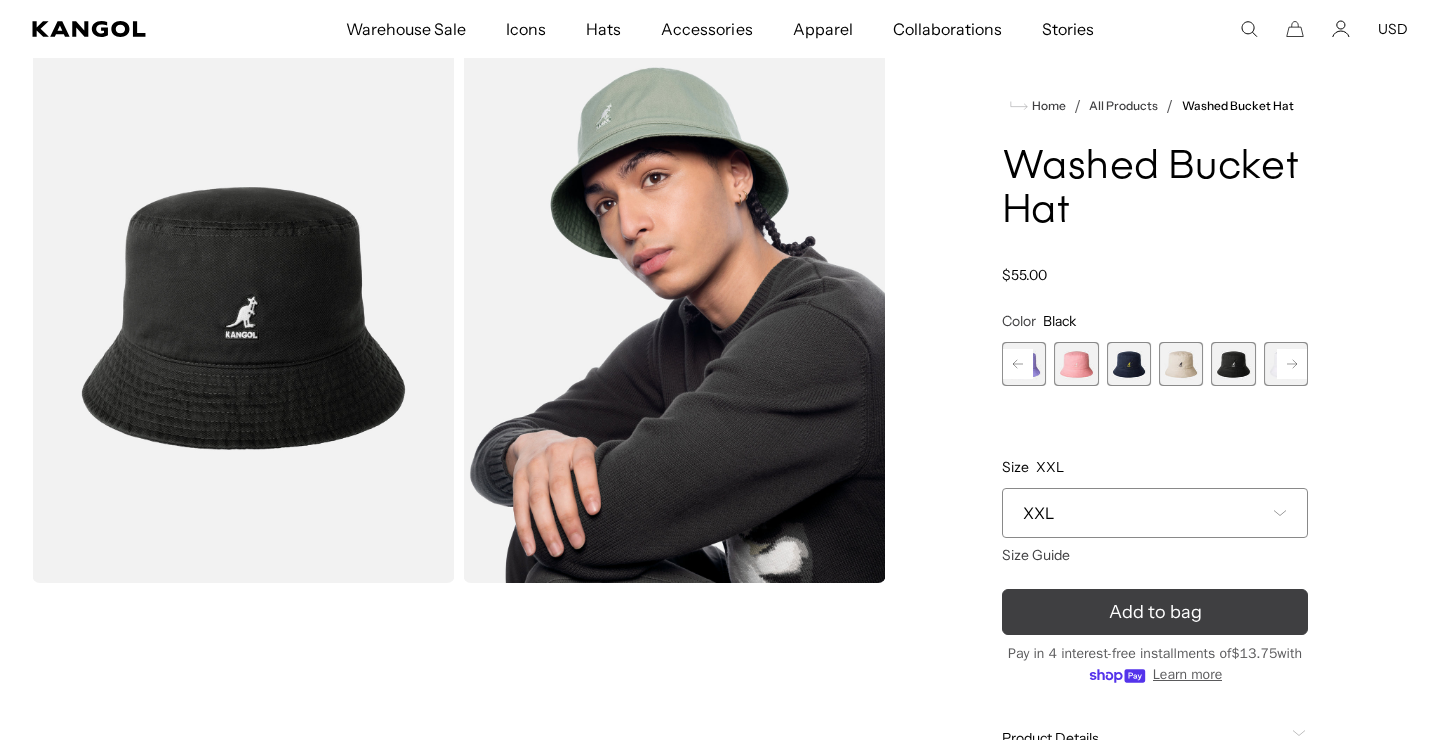 click on "Add to bag" at bounding box center [1155, 612] 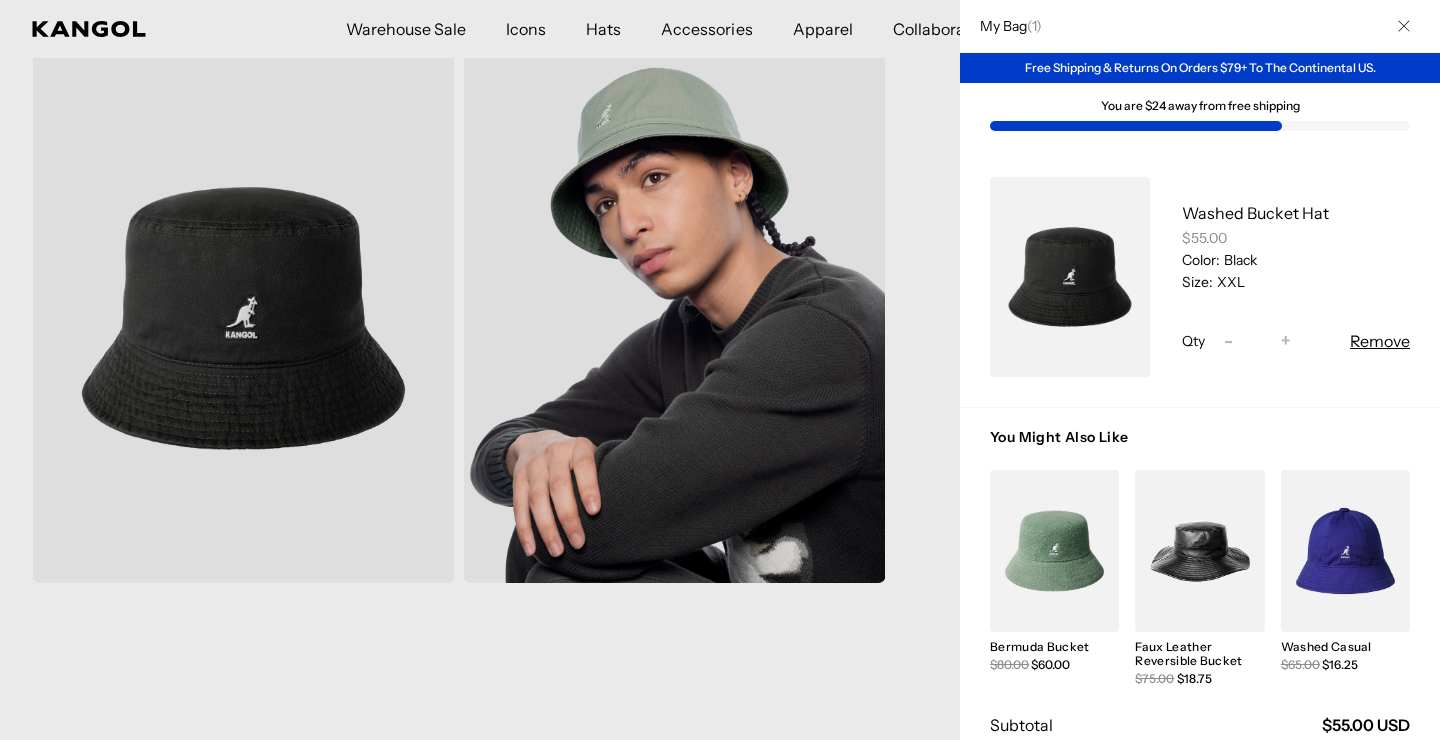 scroll, scrollTop: 0, scrollLeft: 412, axis: horizontal 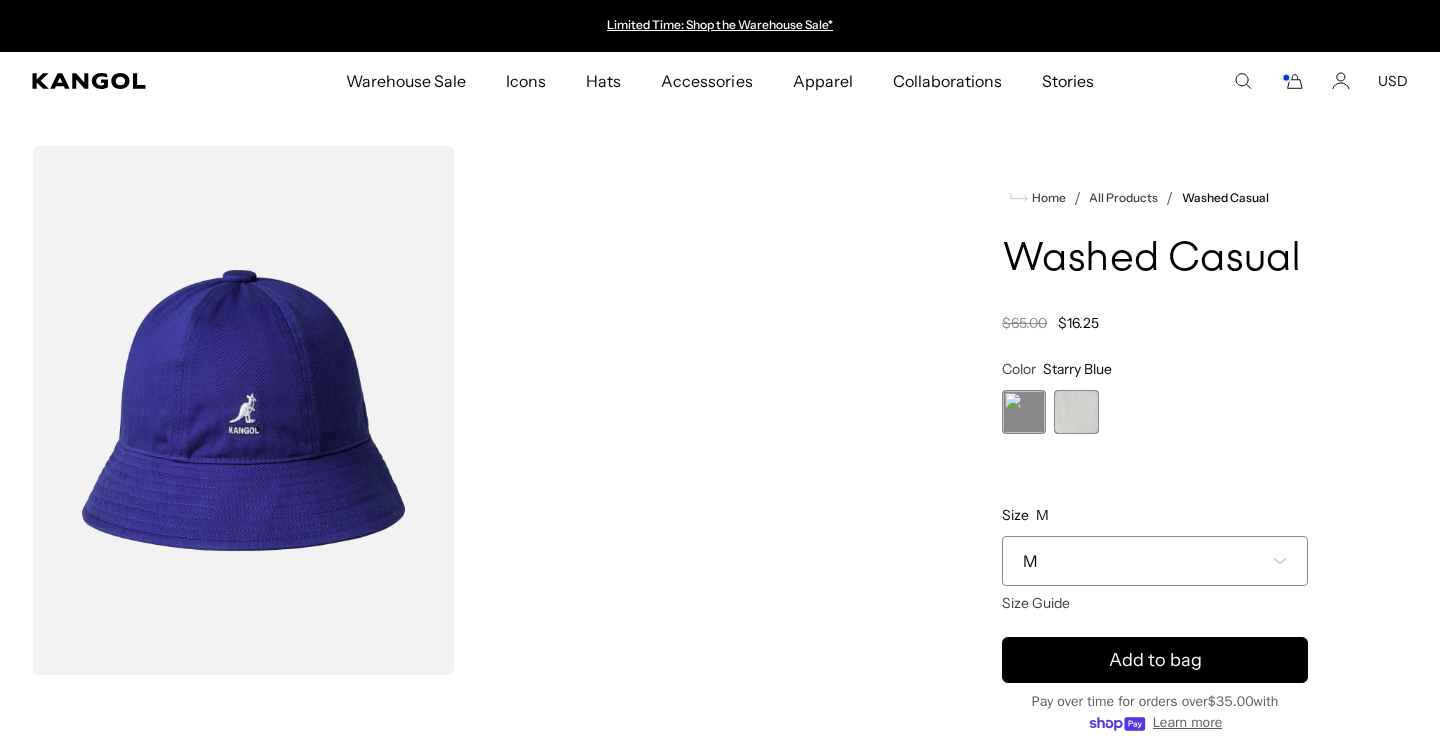 click at bounding box center (1076, 412) 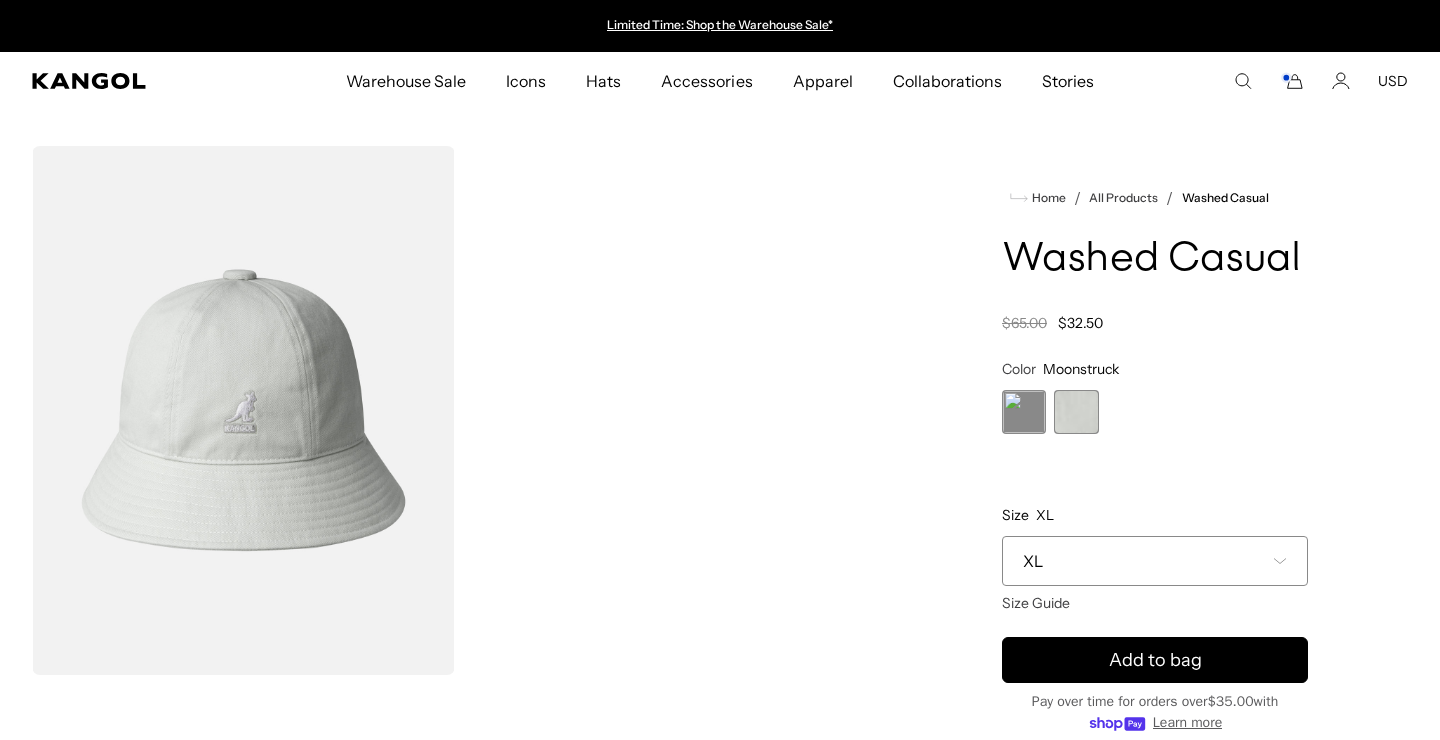 scroll, scrollTop: 0, scrollLeft: 0, axis: both 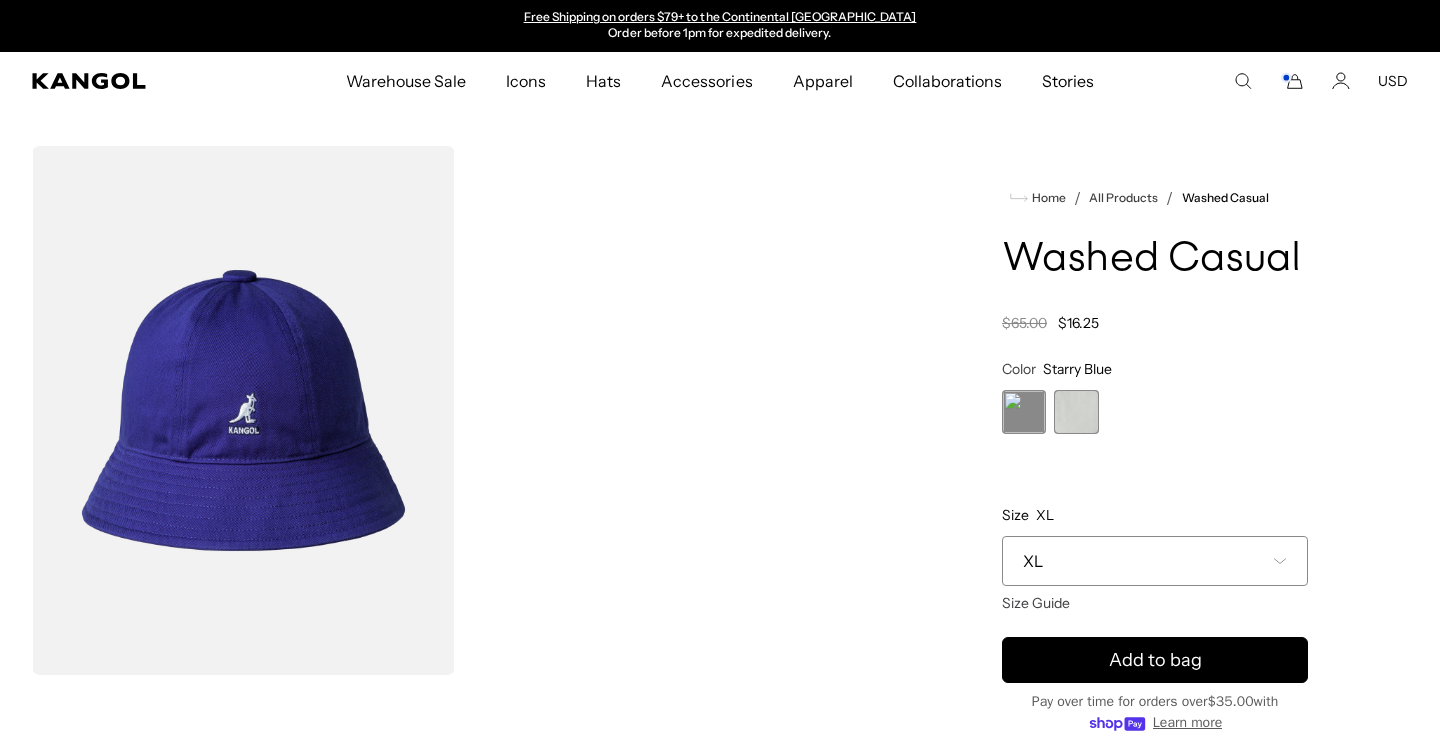 click at bounding box center [1076, 412] 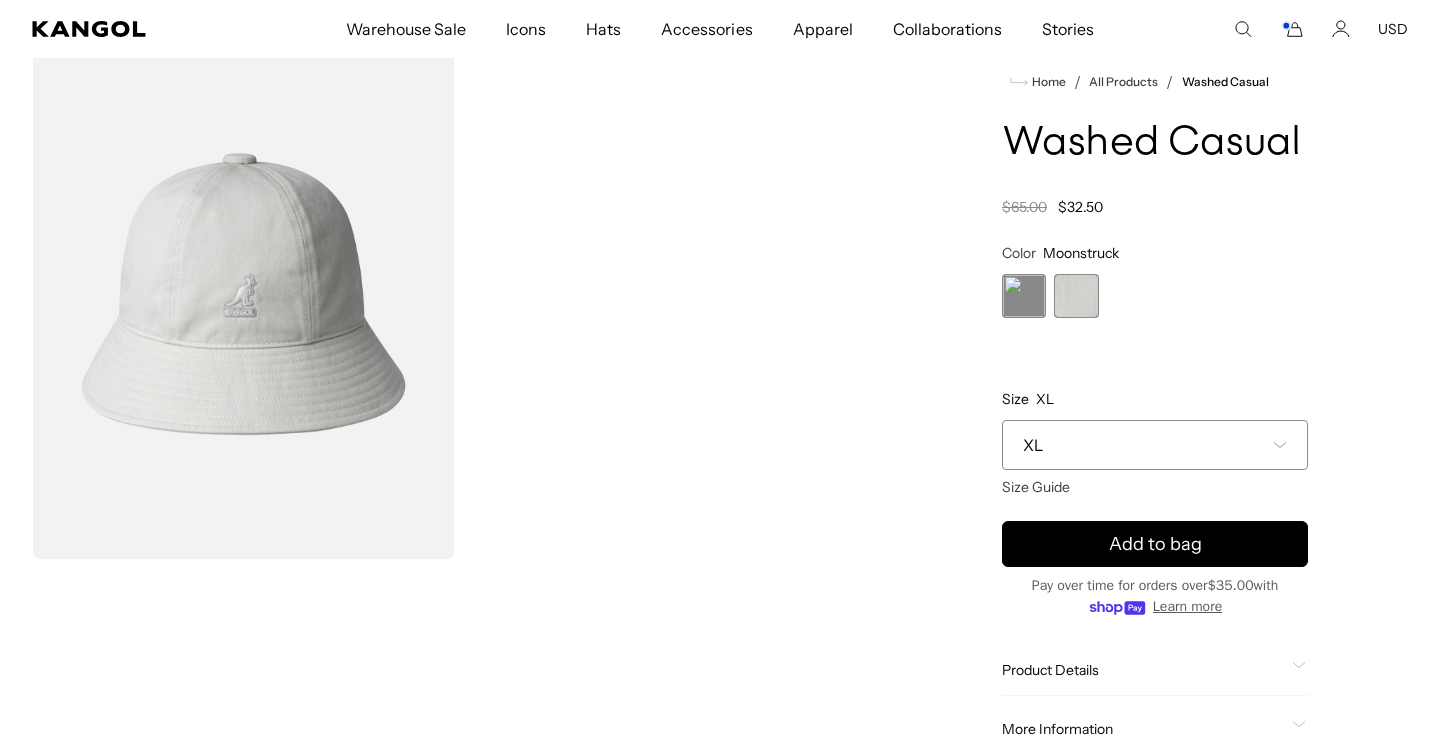 scroll, scrollTop: 355, scrollLeft: 0, axis: vertical 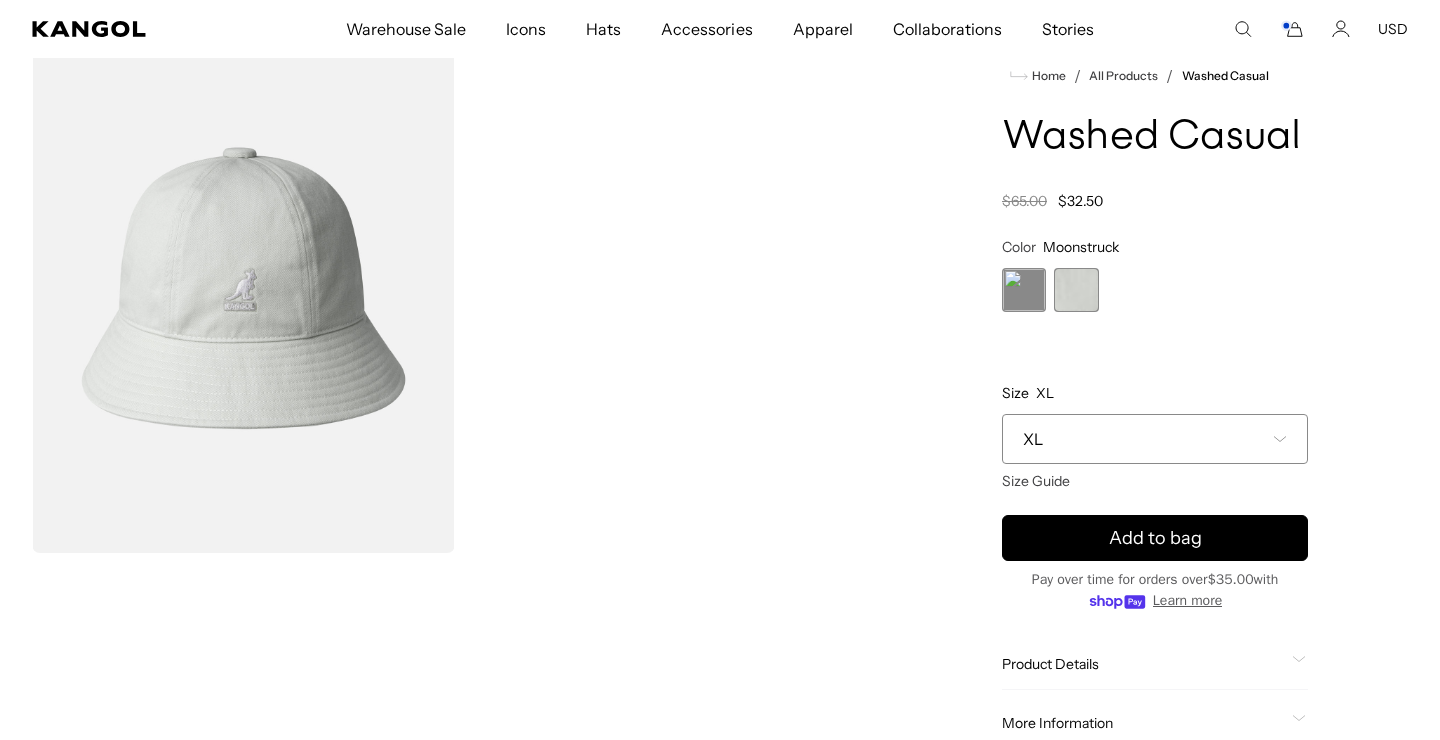 click on "XL" at bounding box center (1155, 439) 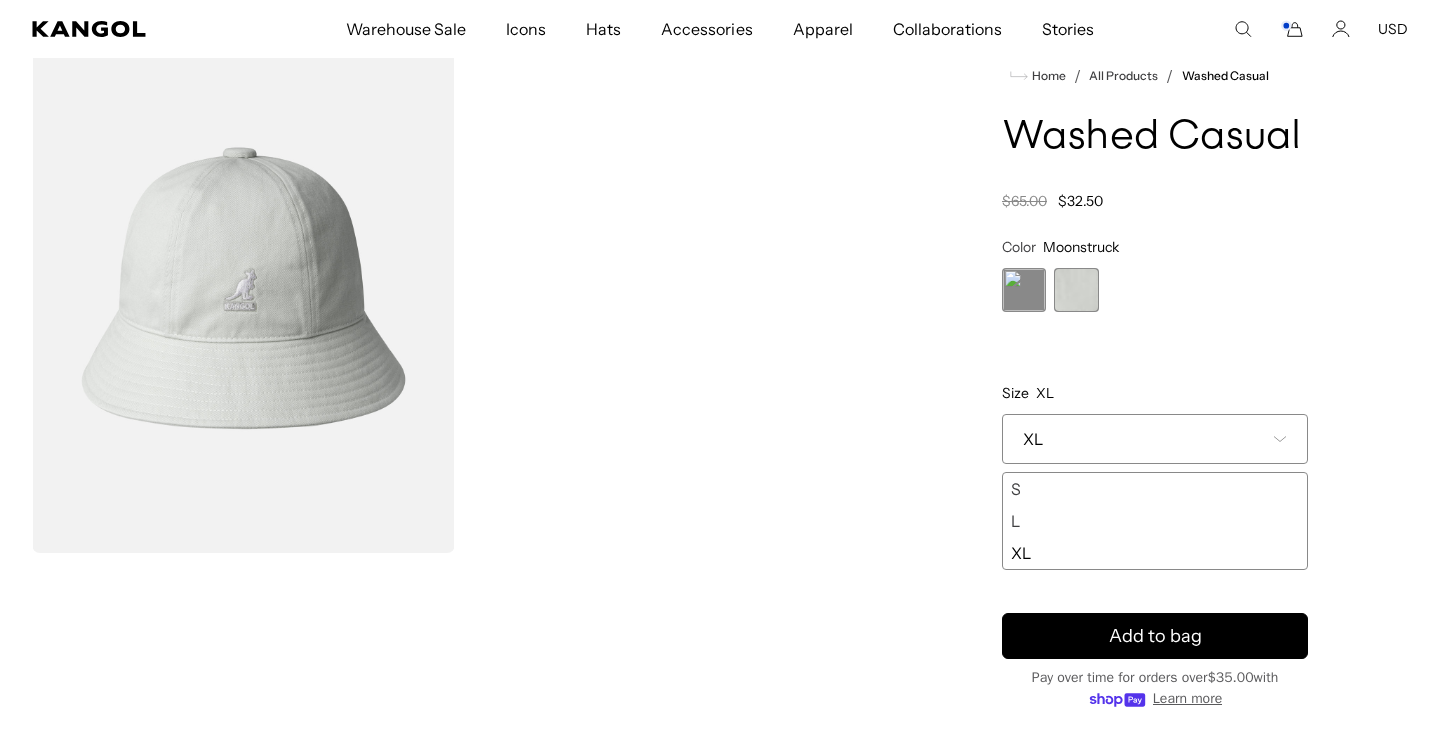 scroll, scrollTop: 0, scrollLeft: 412, axis: horizontal 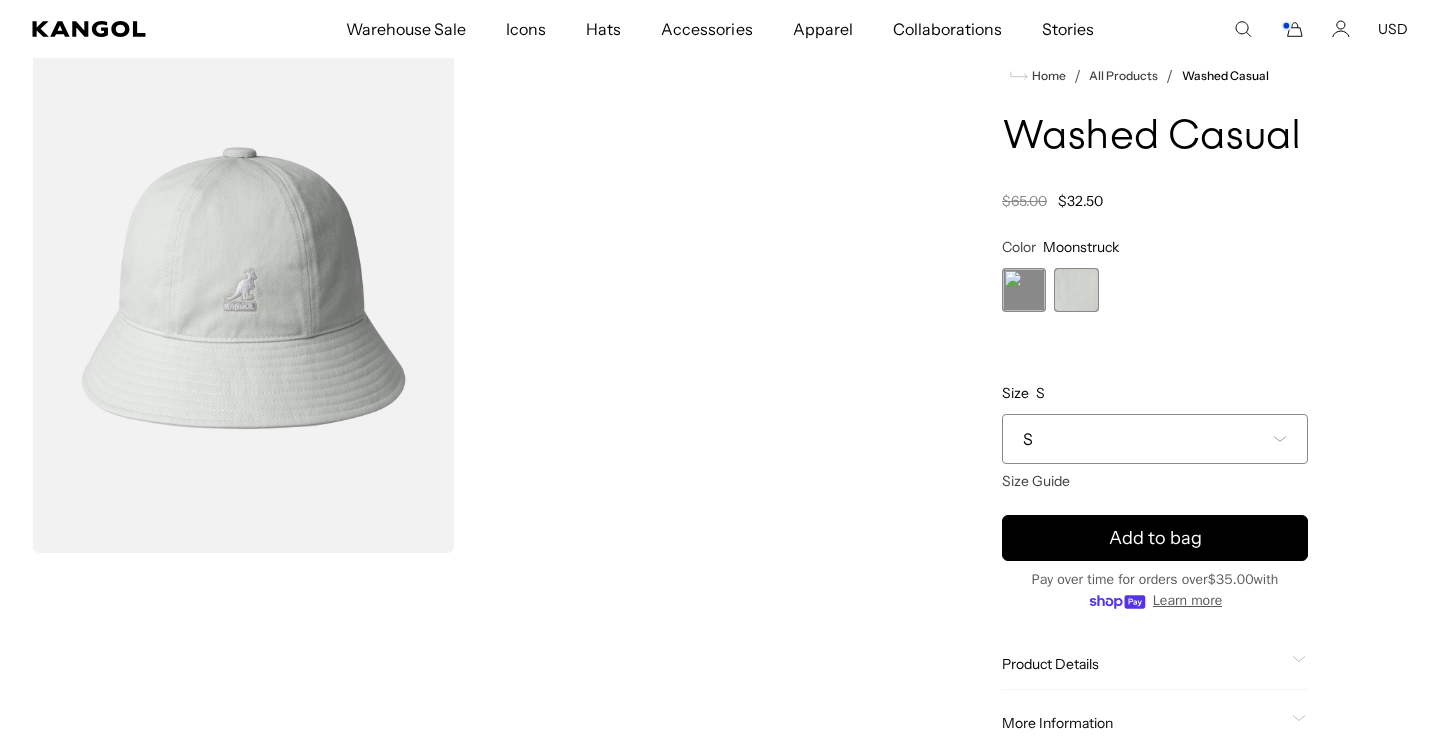 click on "S" at bounding box center [1155, 439] 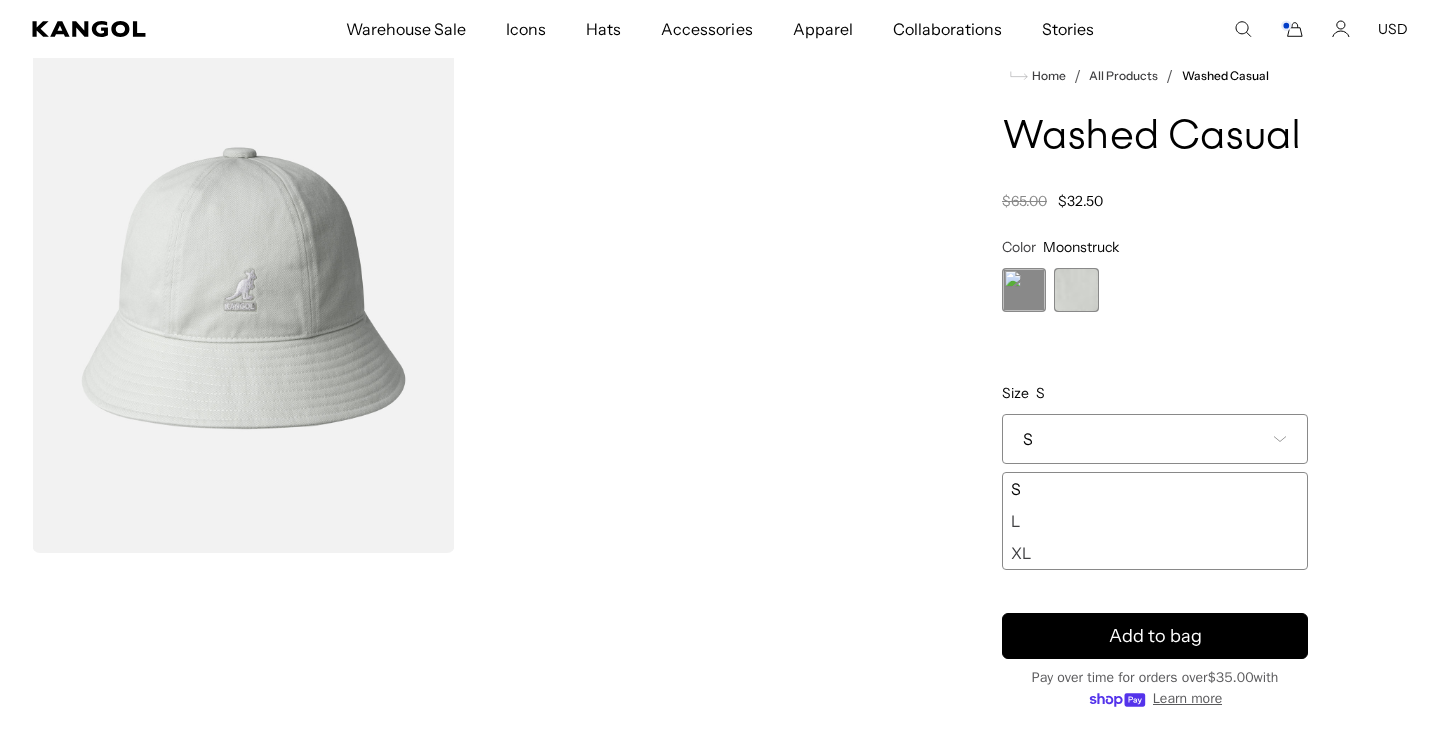 click on "L" at bounding box center (1155, 521) 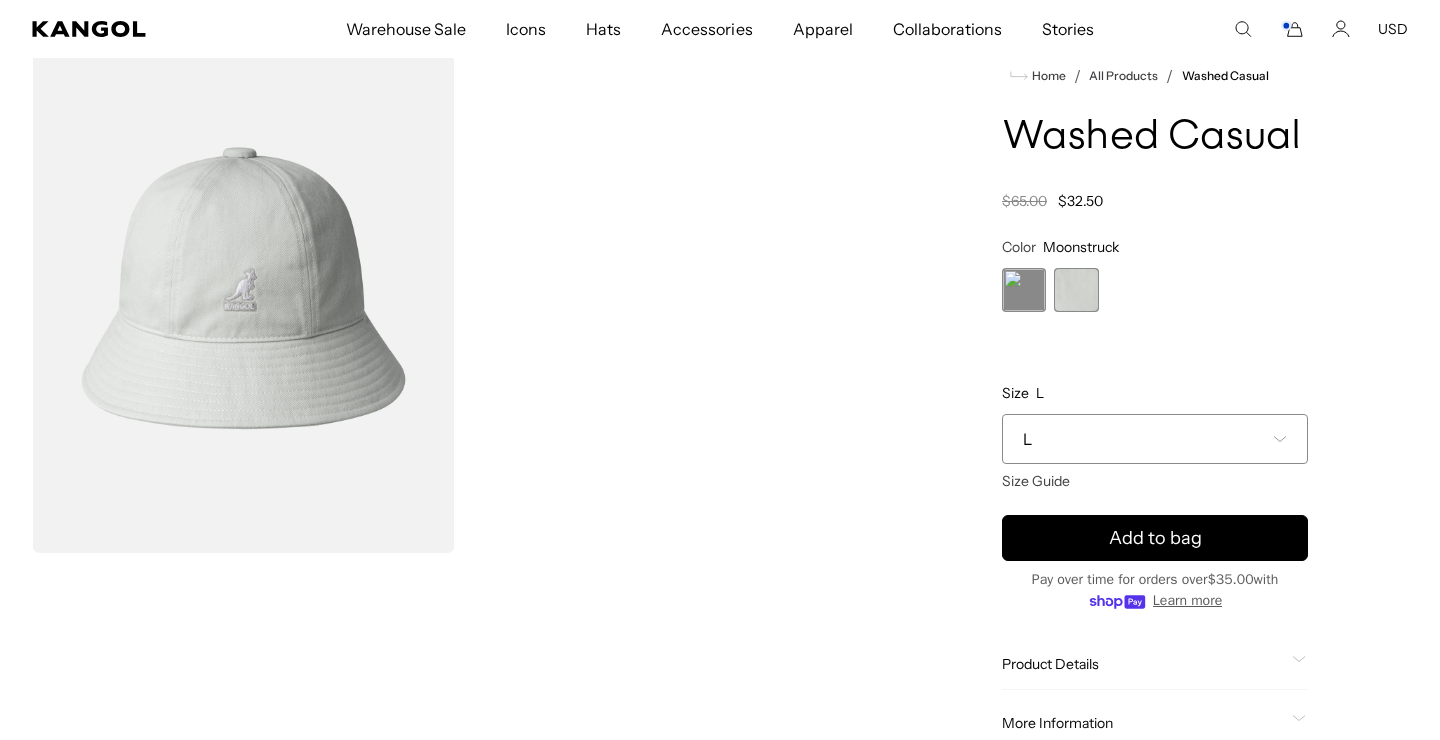 scroll, scrollTop: 0, scrollLeft: 412, axis: horizontal 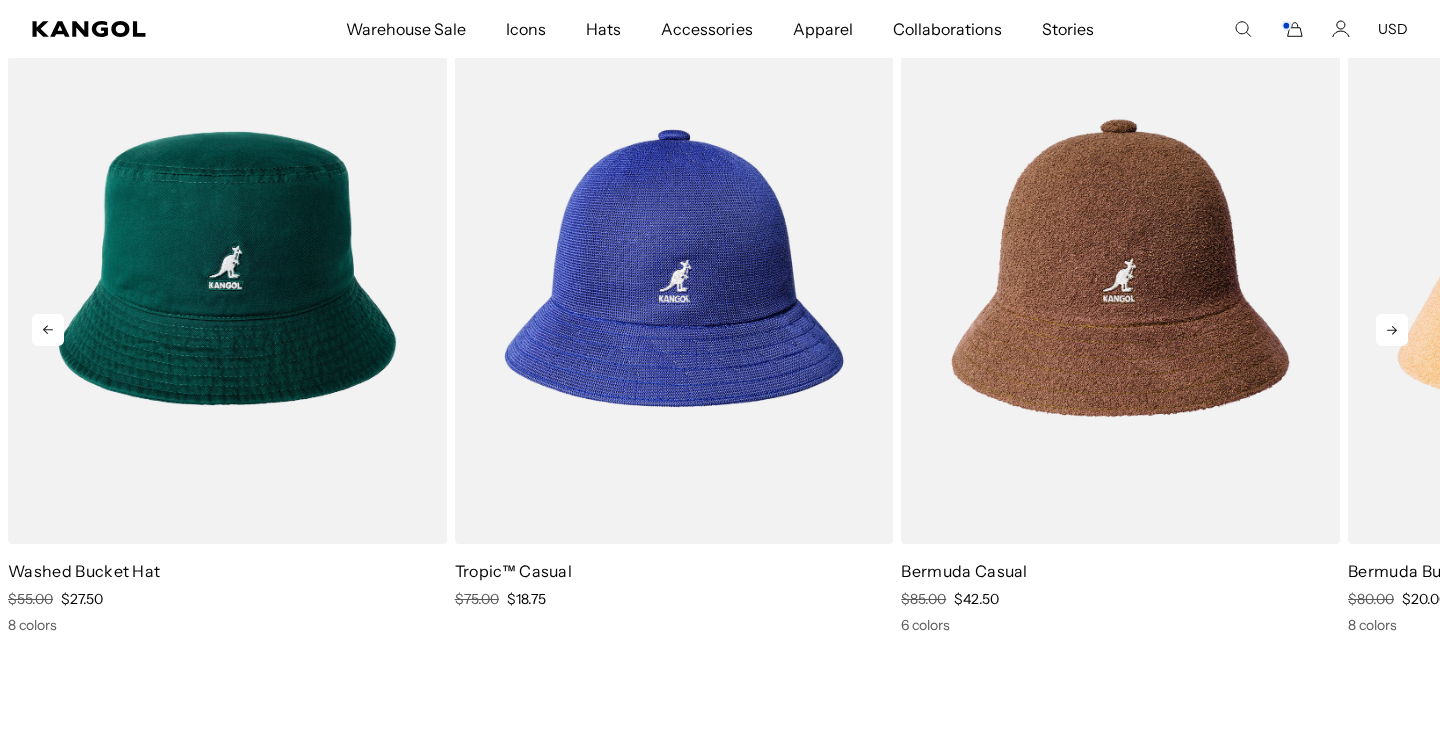 click at bounding box center (227, 268) 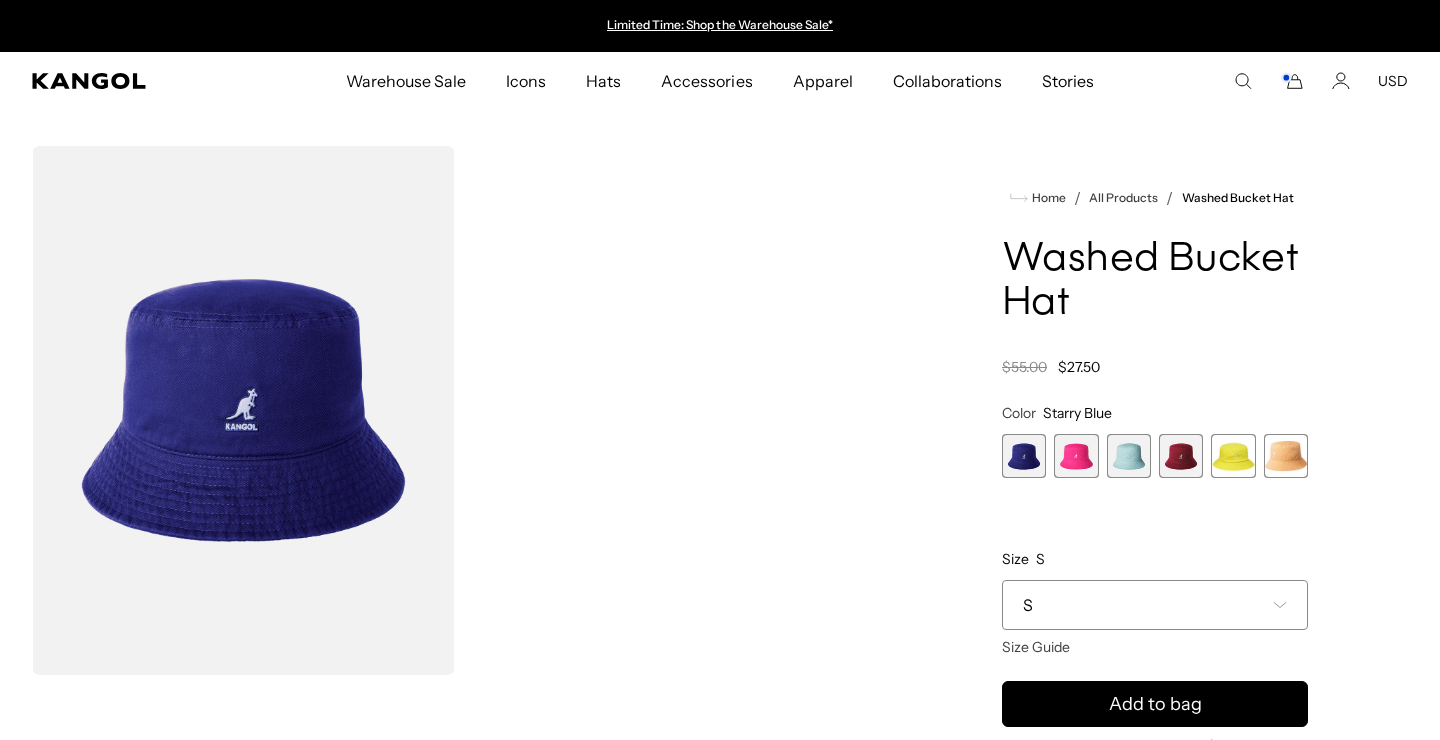 scroll, scrollTop: 0, scrollLeft: 0, axis: both 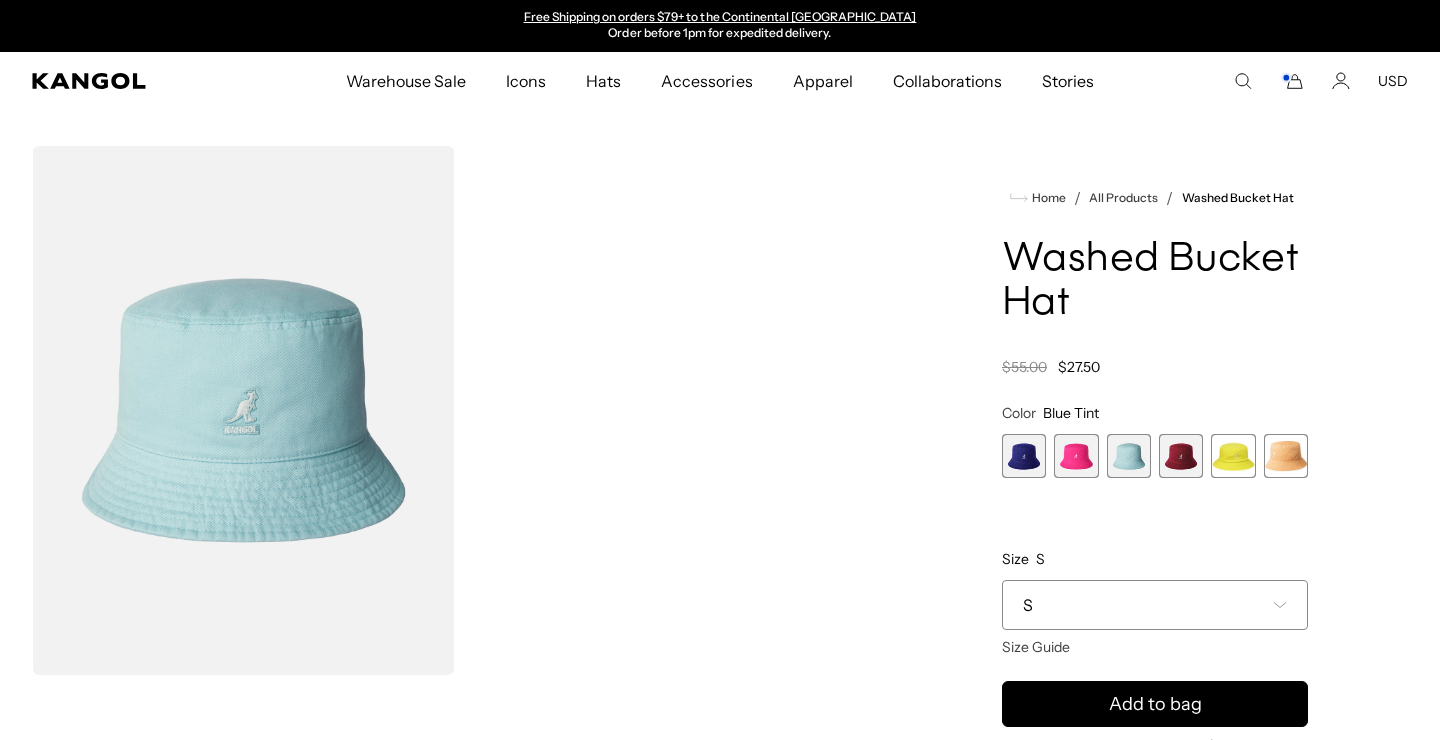 click on "S" at bounding box center (1155, 605) 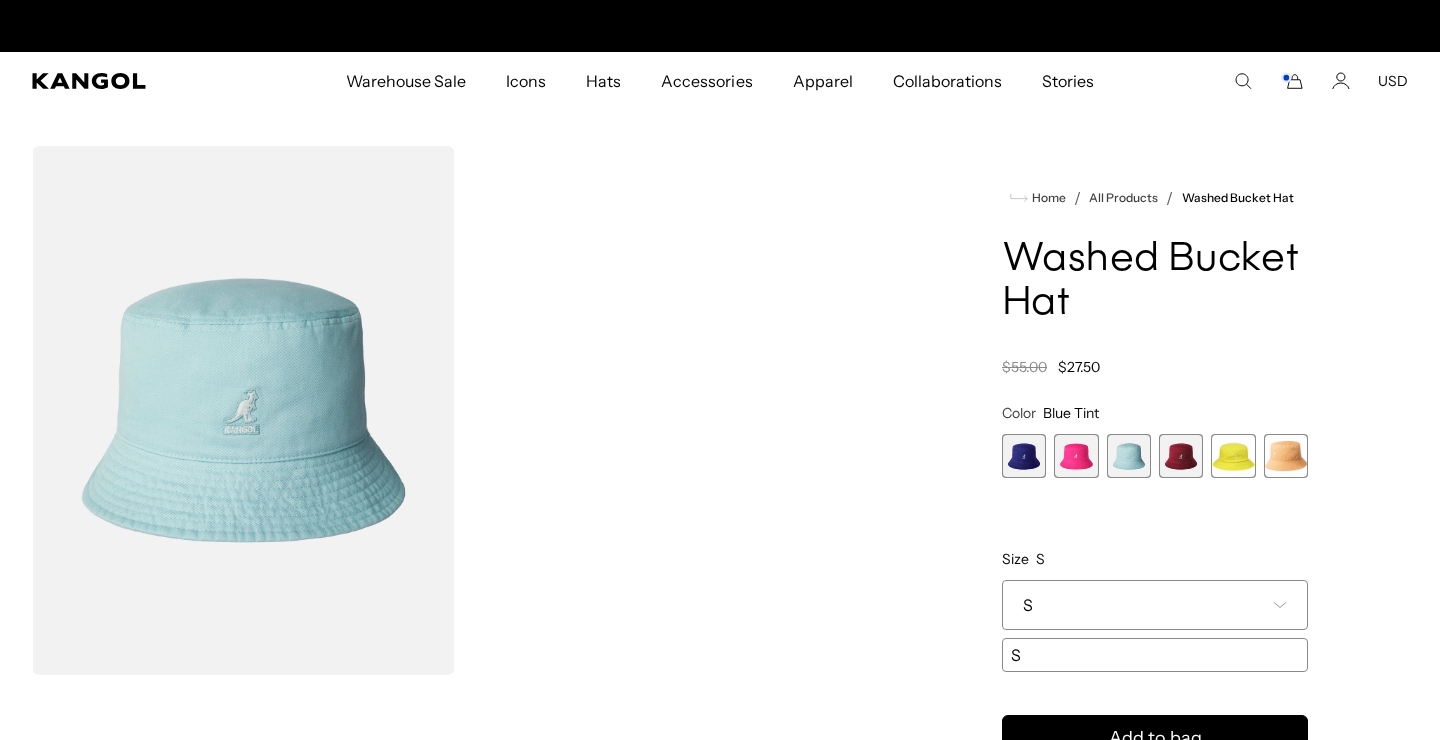 scroll, scrollTop: 0, scrollLeft: 0, axis: both 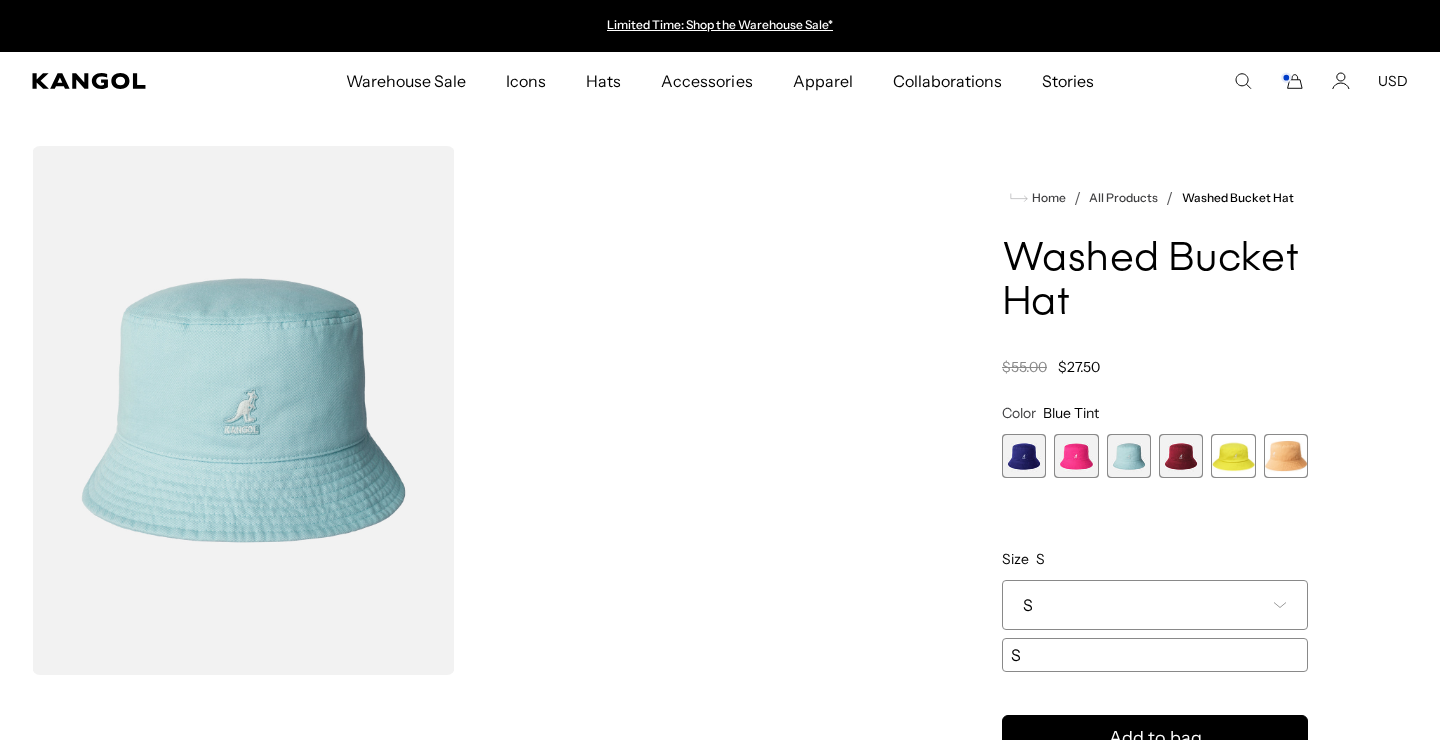 click on "Color
Blue Tint
Previous
Next
Starry Blue
Variant sold out or unavailable
Electric Pink
Variant sold out or unavailable
Blue Tint
Variant sold out or unavailable
Cranberry
Variant sold out or unavailable
Lemon Sorbet
Variant sold out or unavailable
Papaya Milk" at bounding box center (1155, 538) 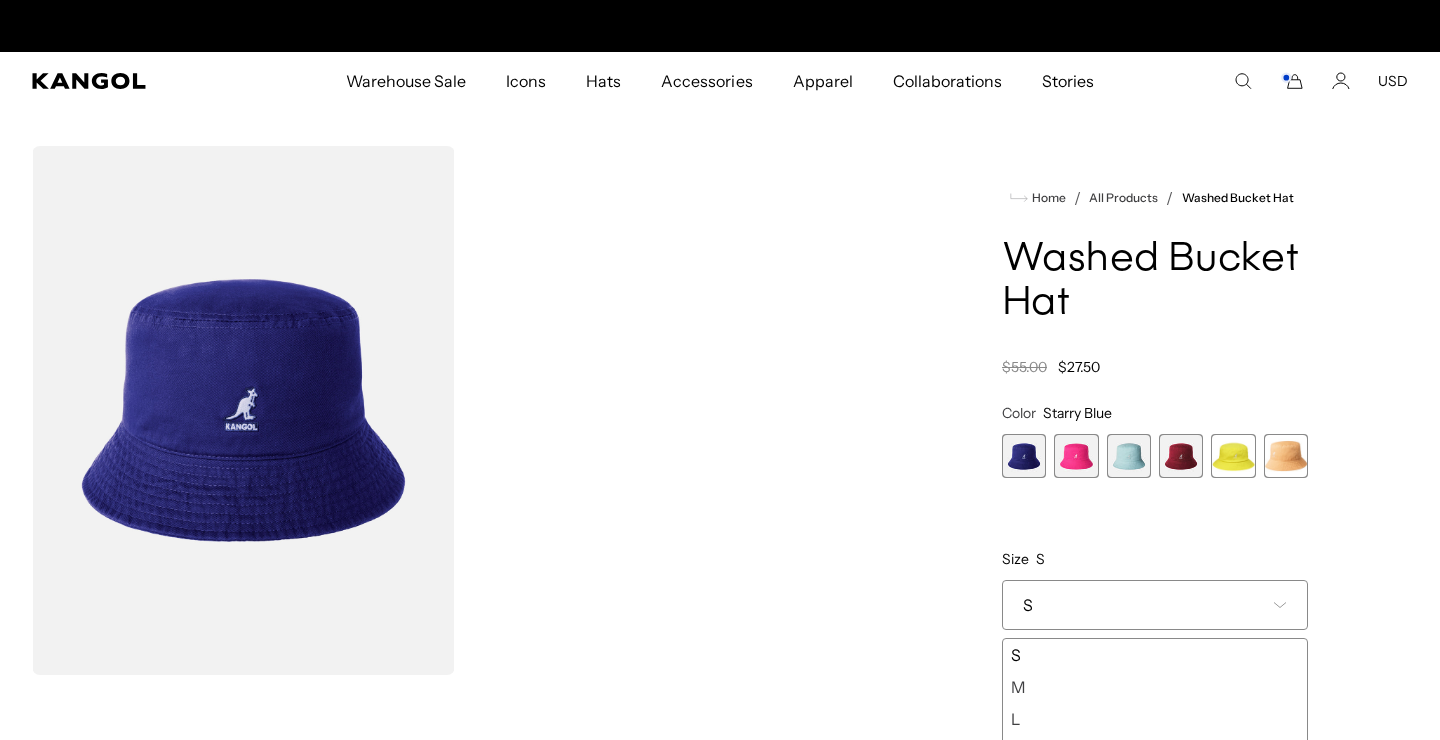 scroll, scrollTop: 0, scrollLeft: 412, axis: horizontal 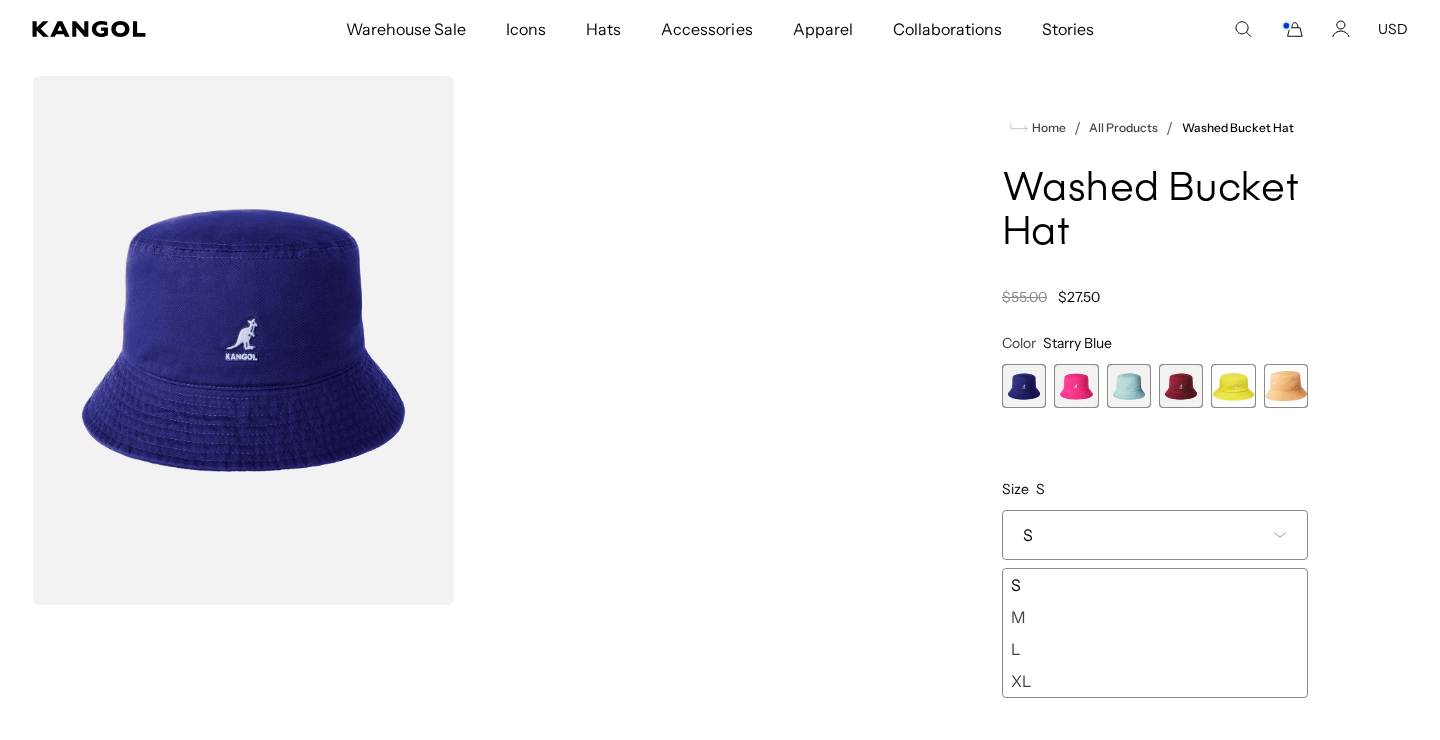 click on "XL" at bounding box center [1155, 681] 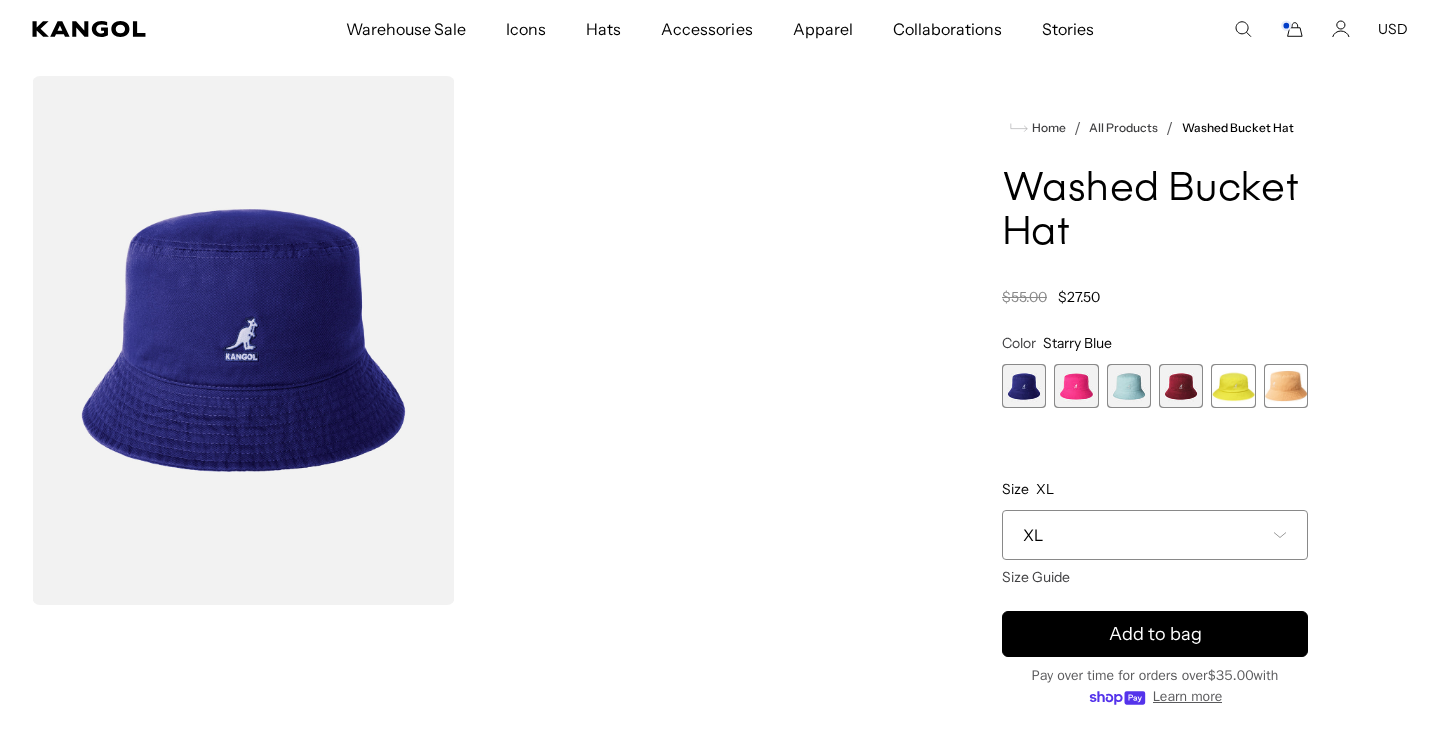 scroll, scrollTop: 0, scrollLeft: 412, axis: horizontal 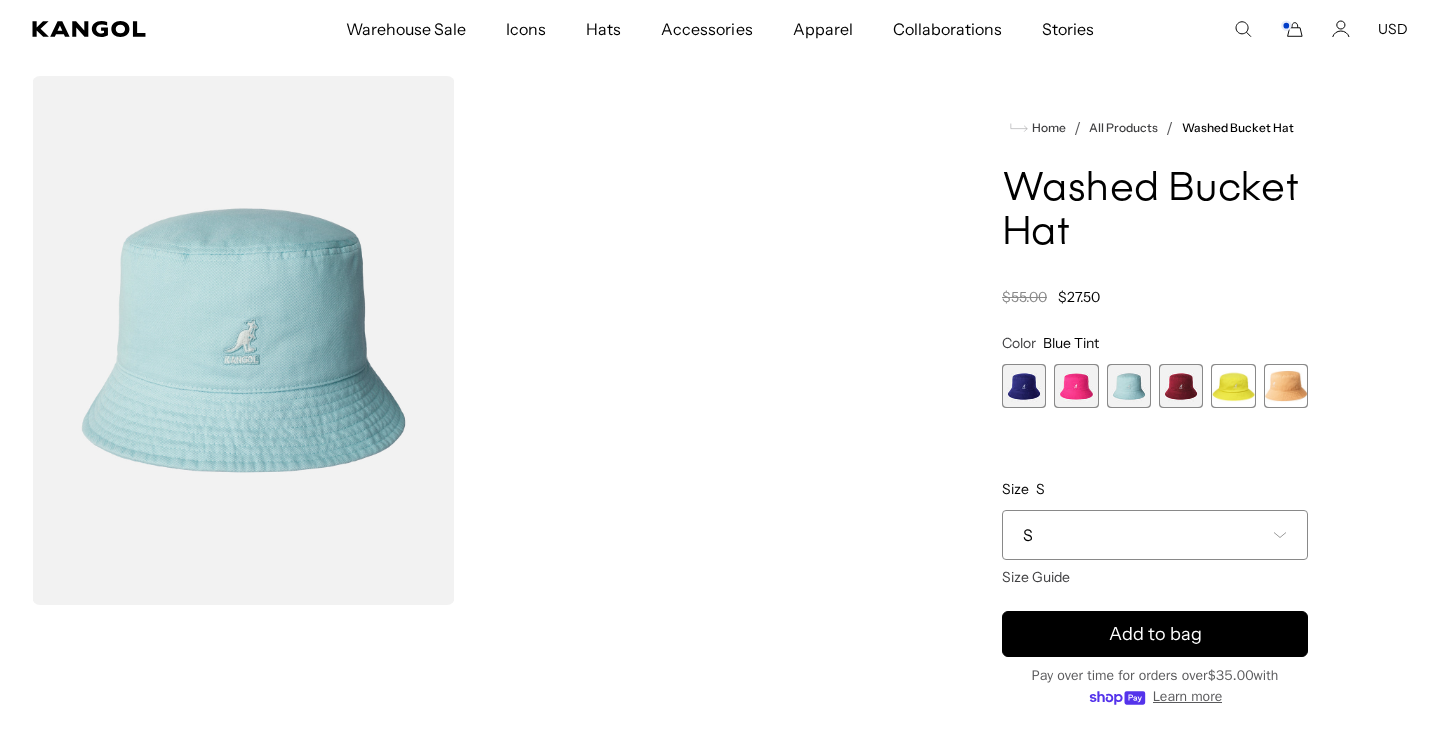 click at bounding box center [1181, 386] 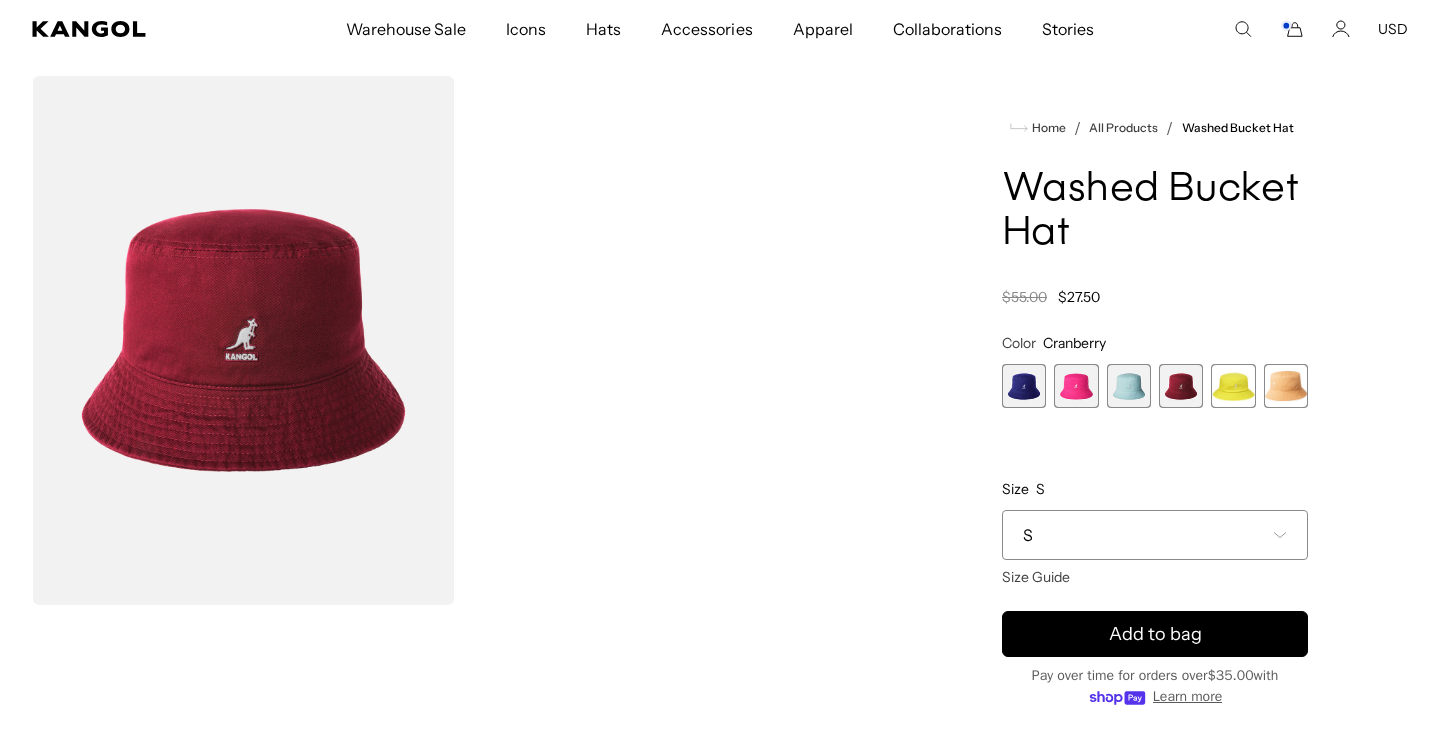 scroll, scrollTop: 0, scrollLeft: 412, axis: horizontal 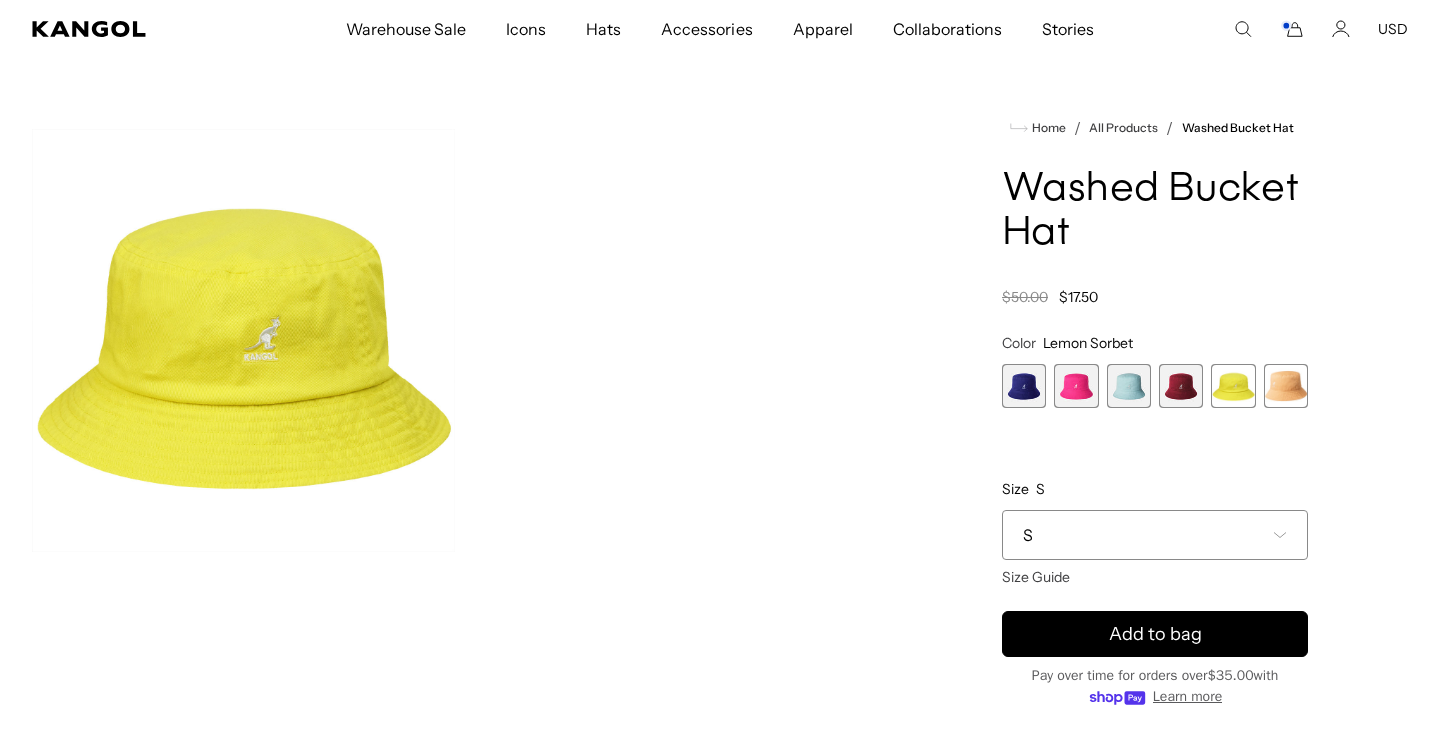 click at bounding box center [1286, 386] 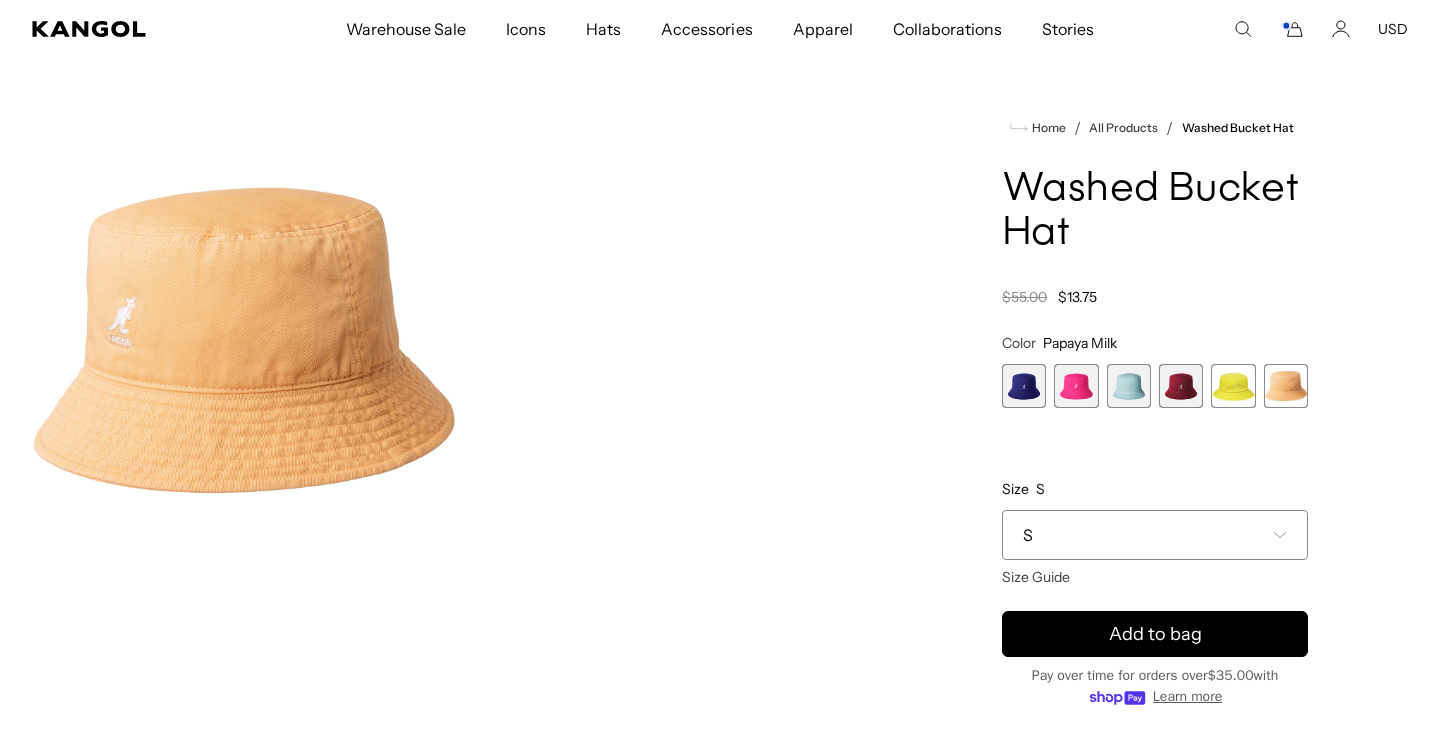 scroll, scrollTop: 0, scrollLeft: 412, axis: horizontal 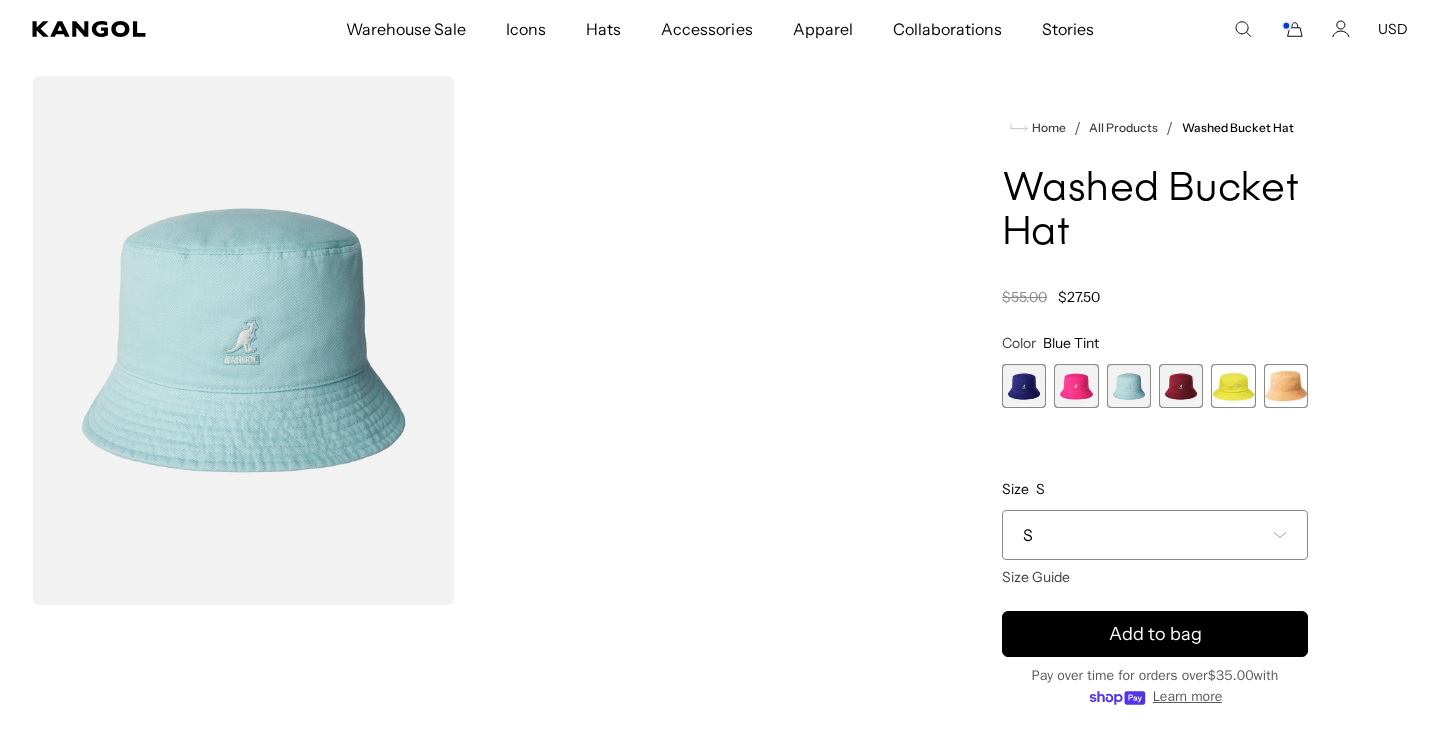 click at bounding box center [1024, 386] 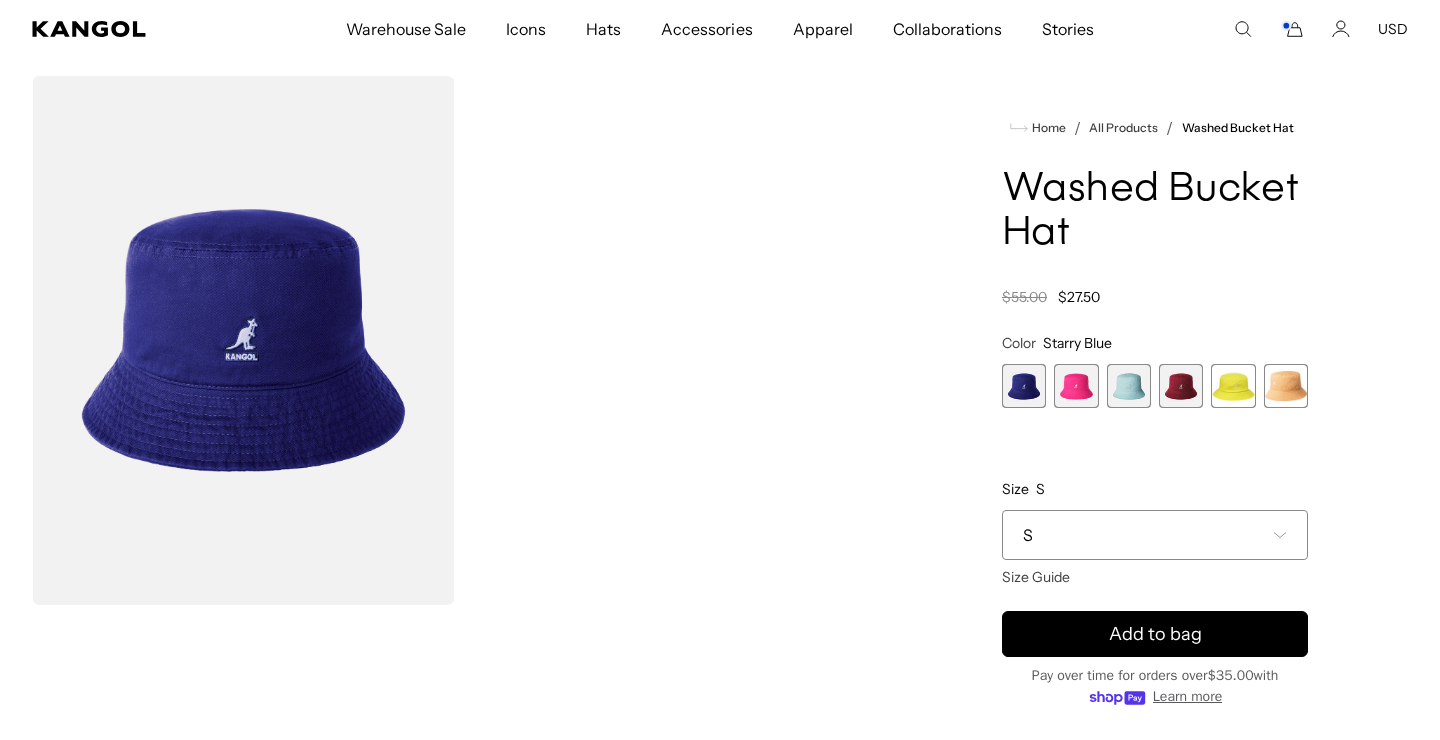 click on "S" at bounding box center [1155, 535] 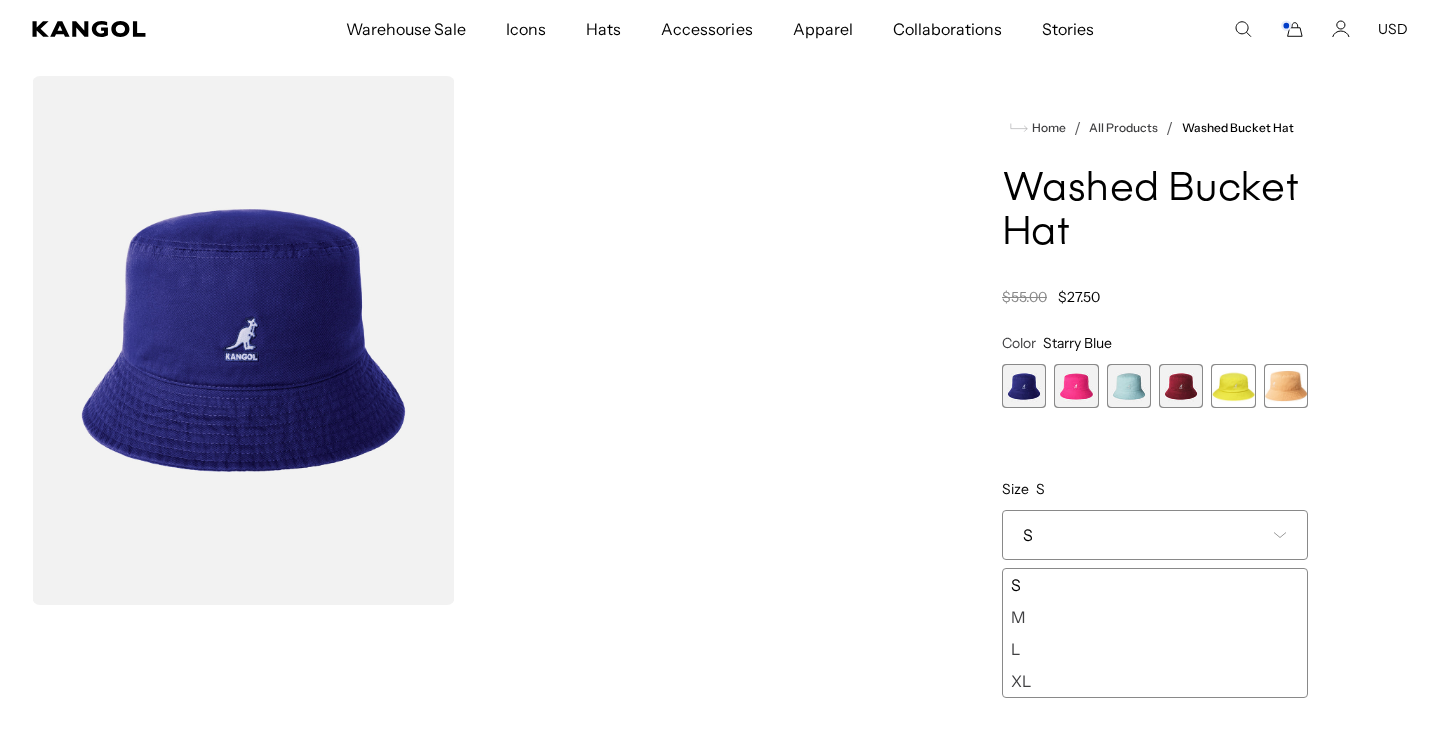 click on "M" at bounding box center [1155, 617] 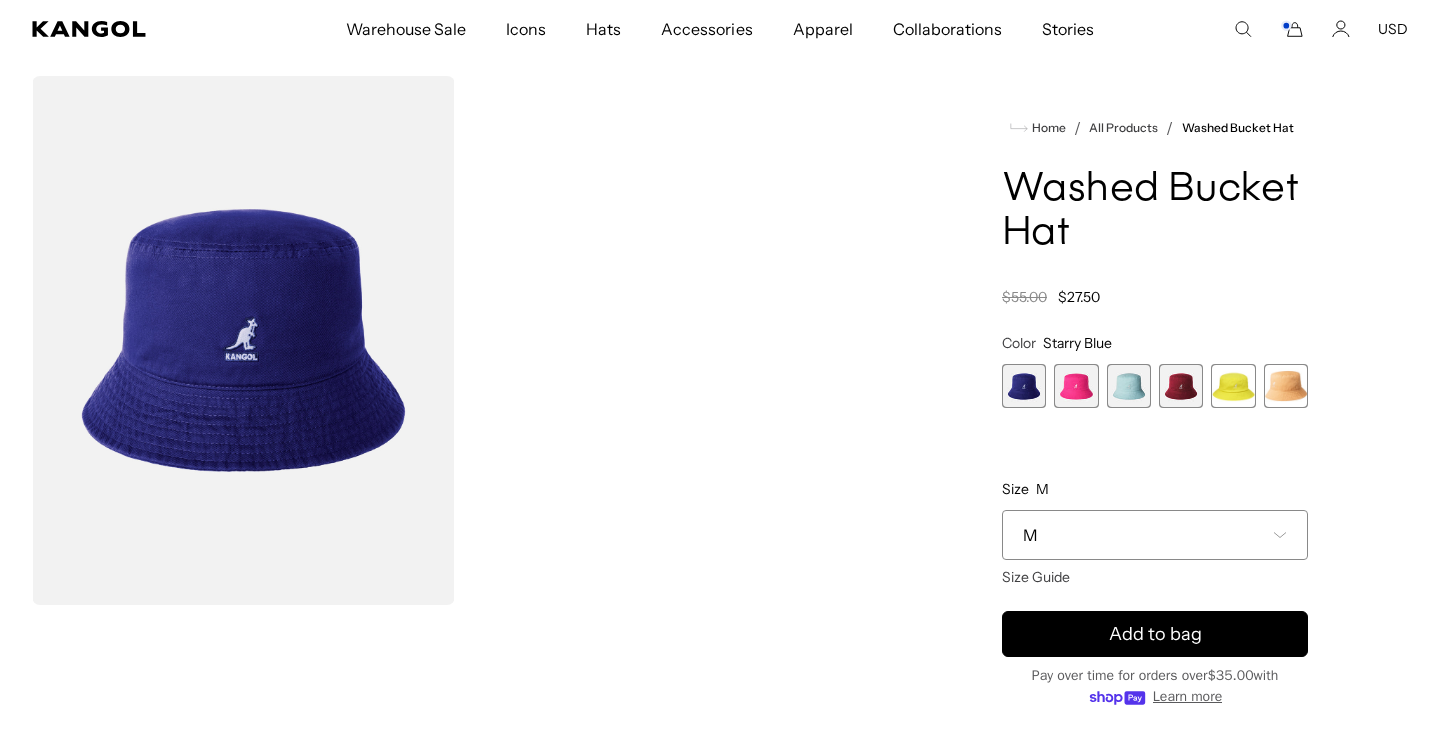 scroll, scrollTop: 0, scrollLeft: 412, axis: horizontal 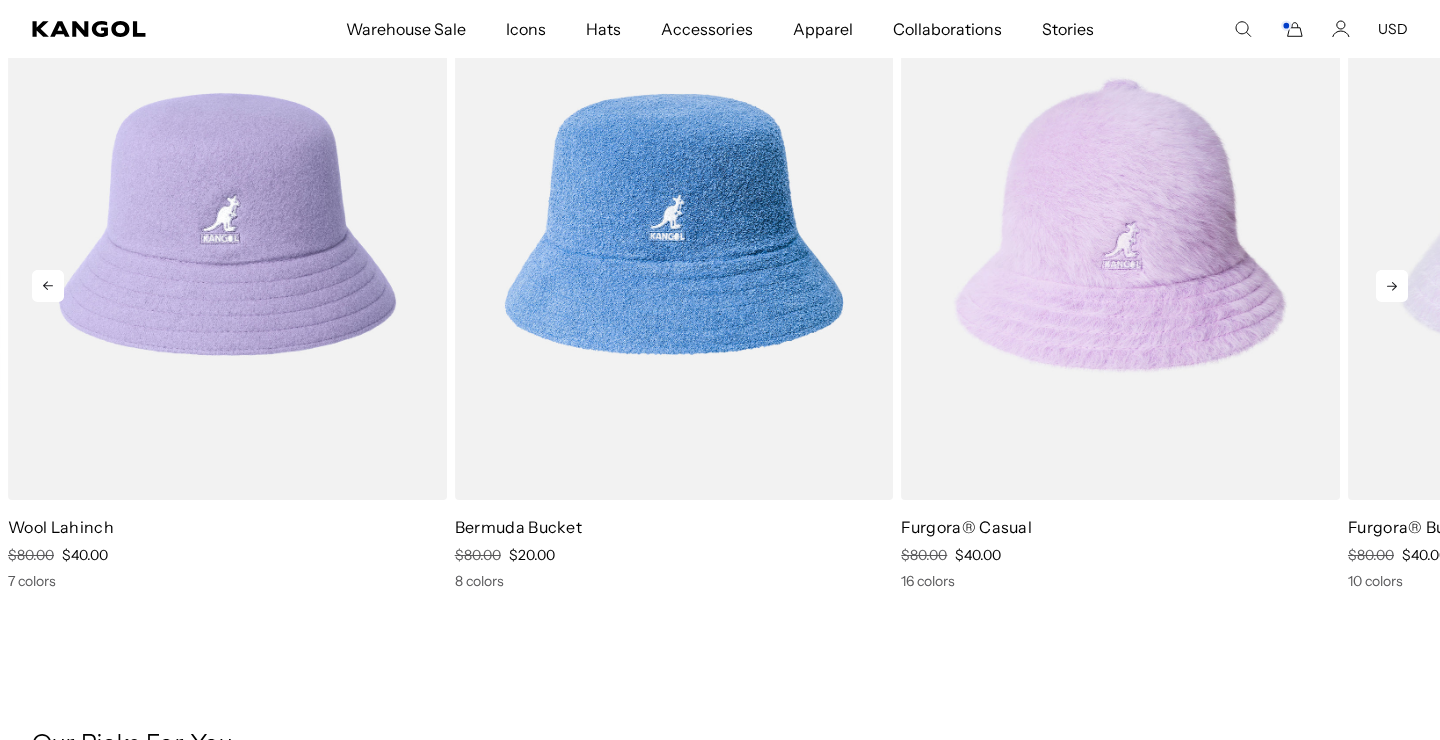 click at bounding box center (674, 224) 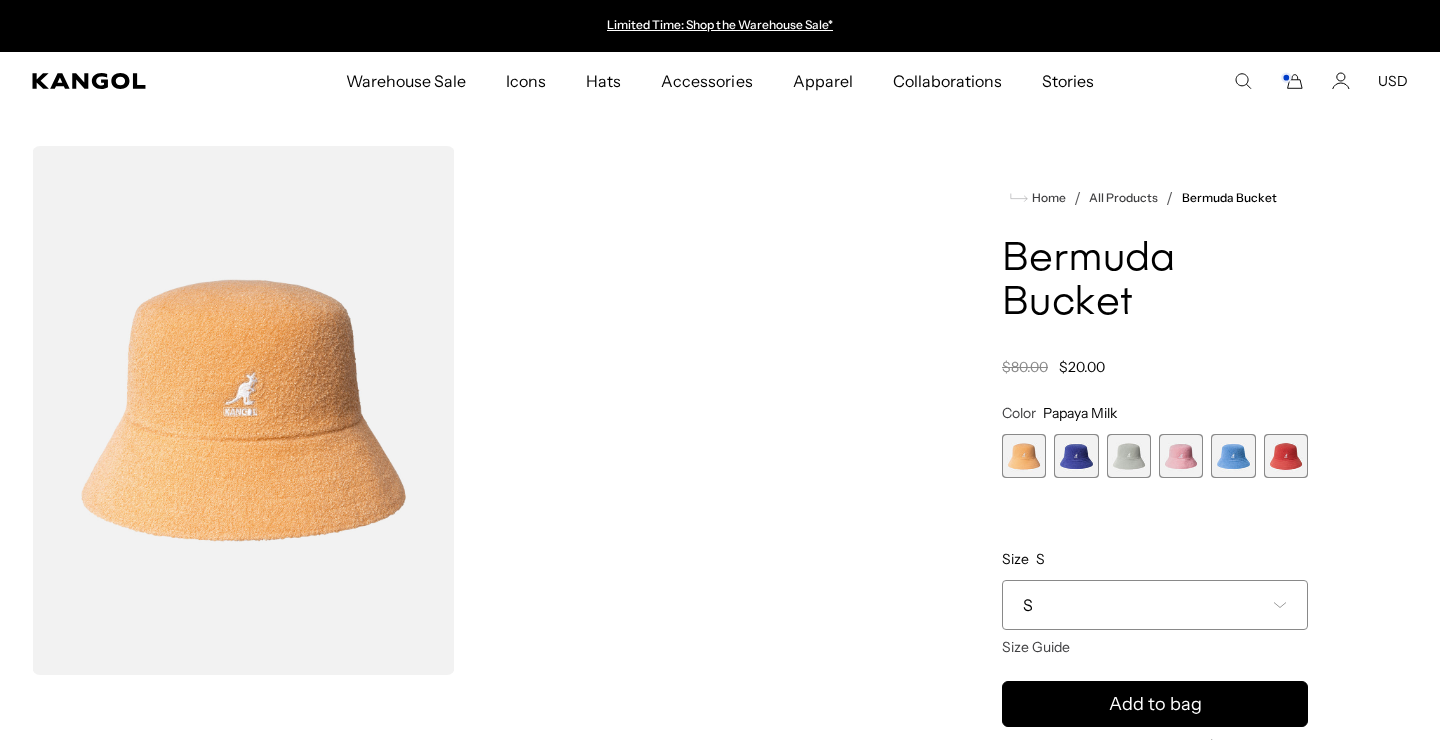 scroll, scrollTop: 0, scrollLeft: 0, axis: both 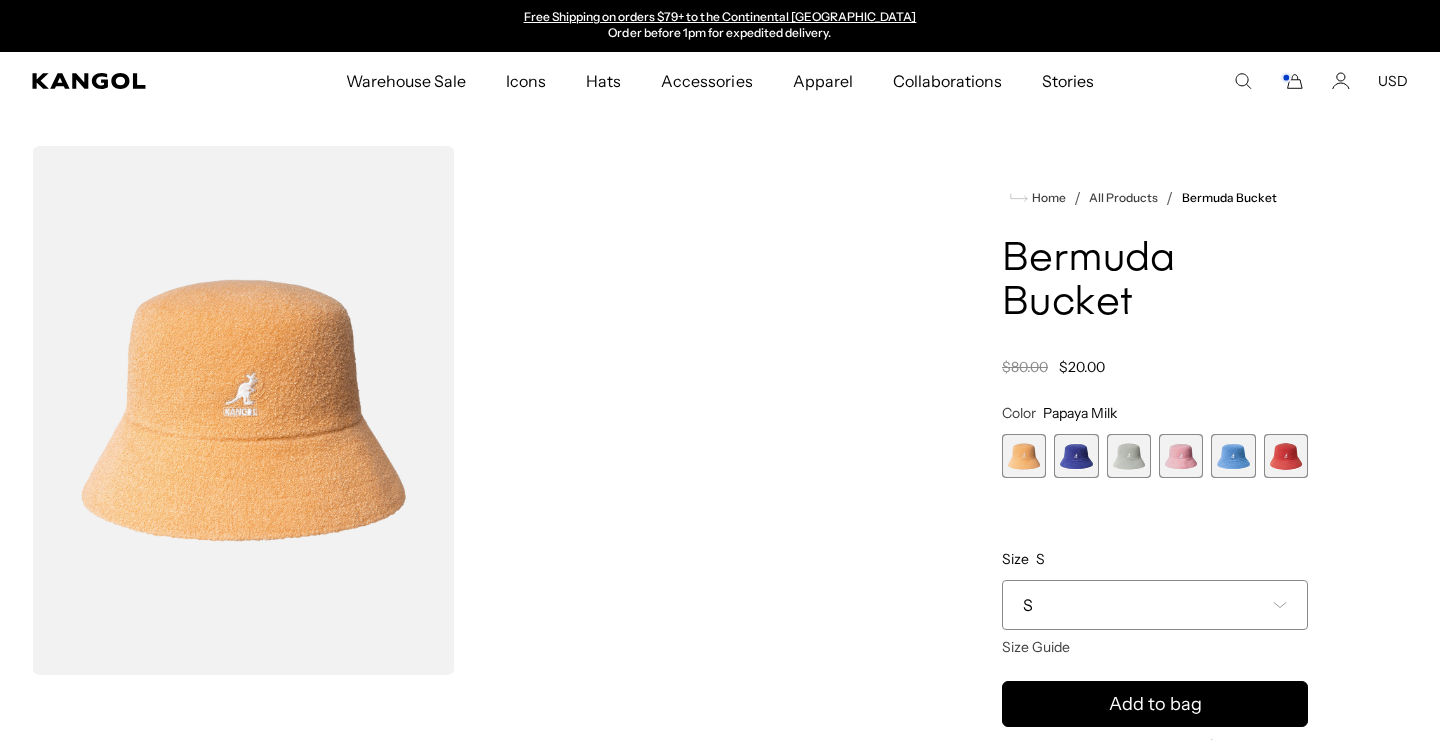 click at bounding box center [1129, 456] 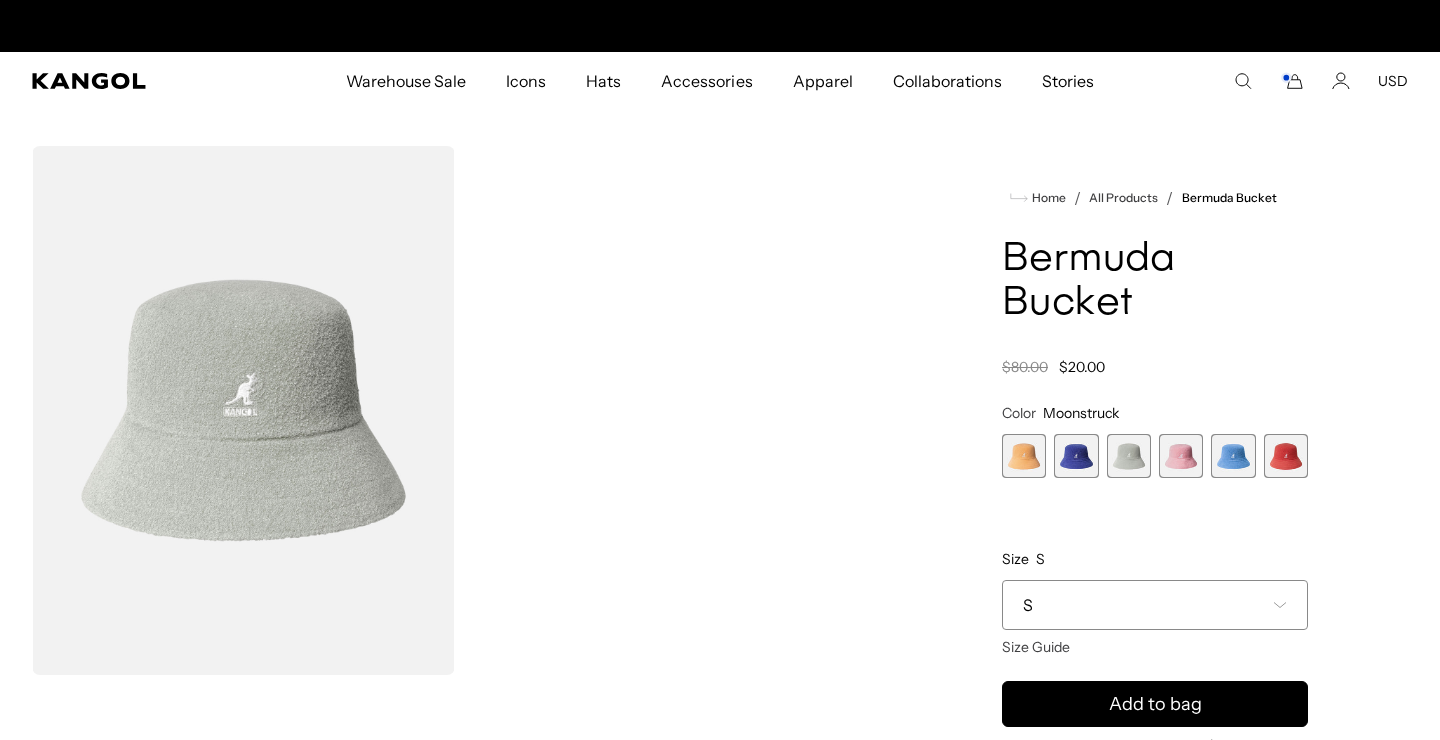 scroll, scrollTop: 0, scrollLeft: 412, axis: horizontal 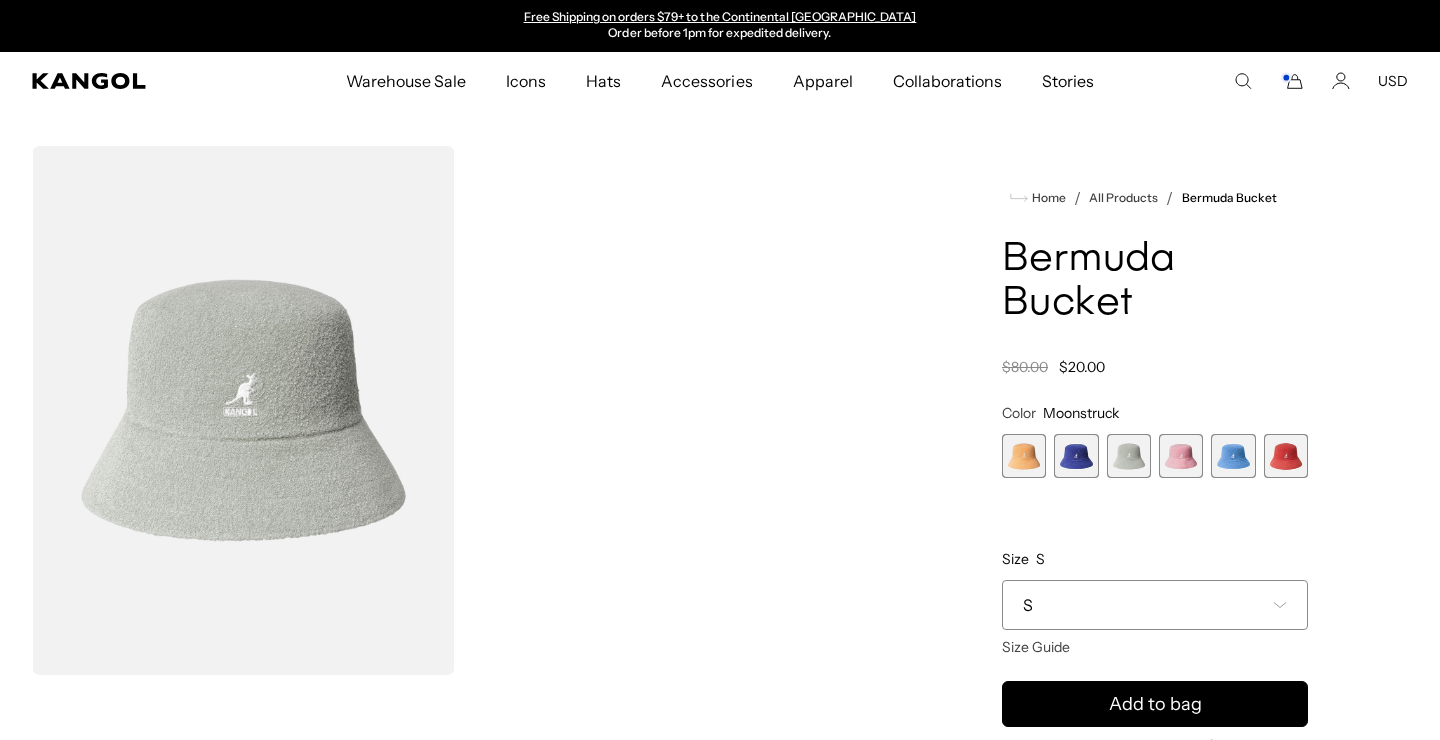 click at bounding box center (1233, 456) 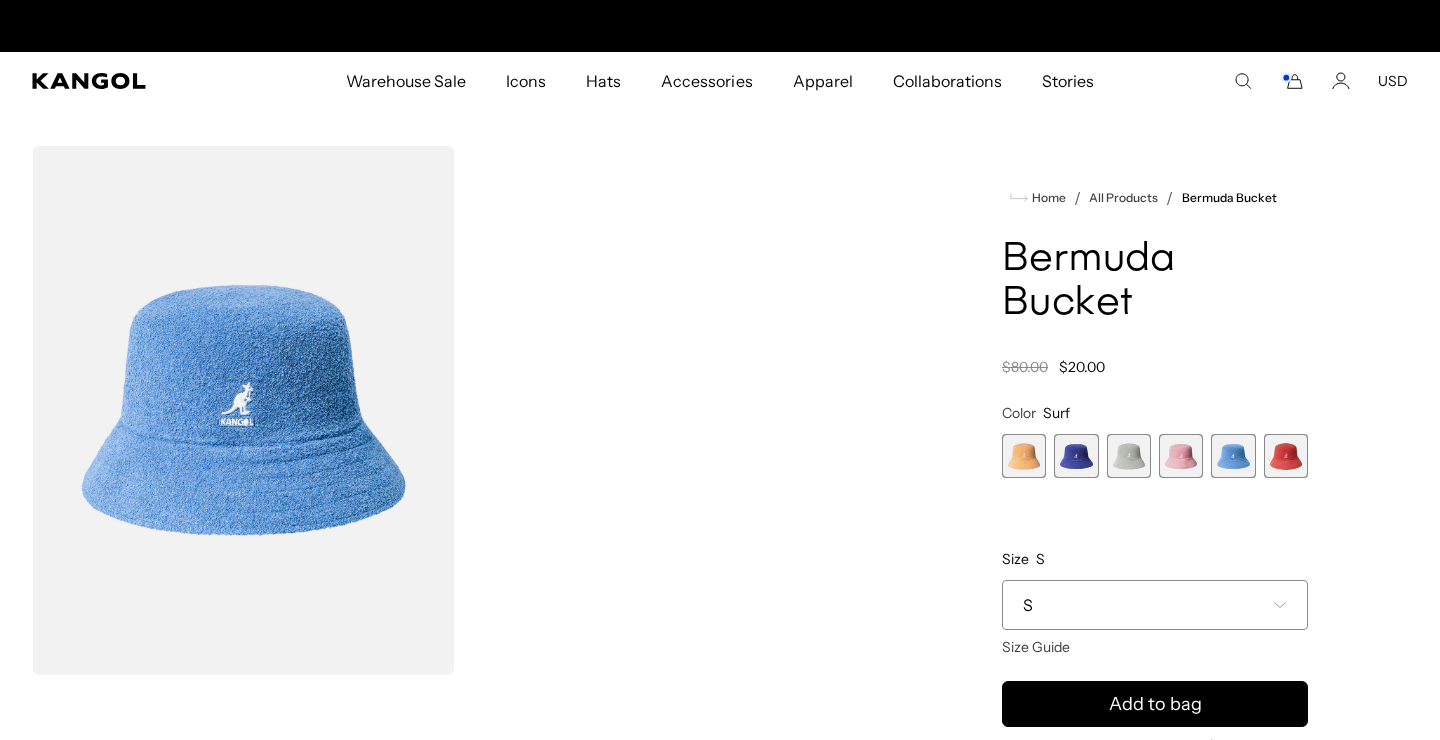 scroll, scrollTop: 0, scrollLeft: 0, axis: both 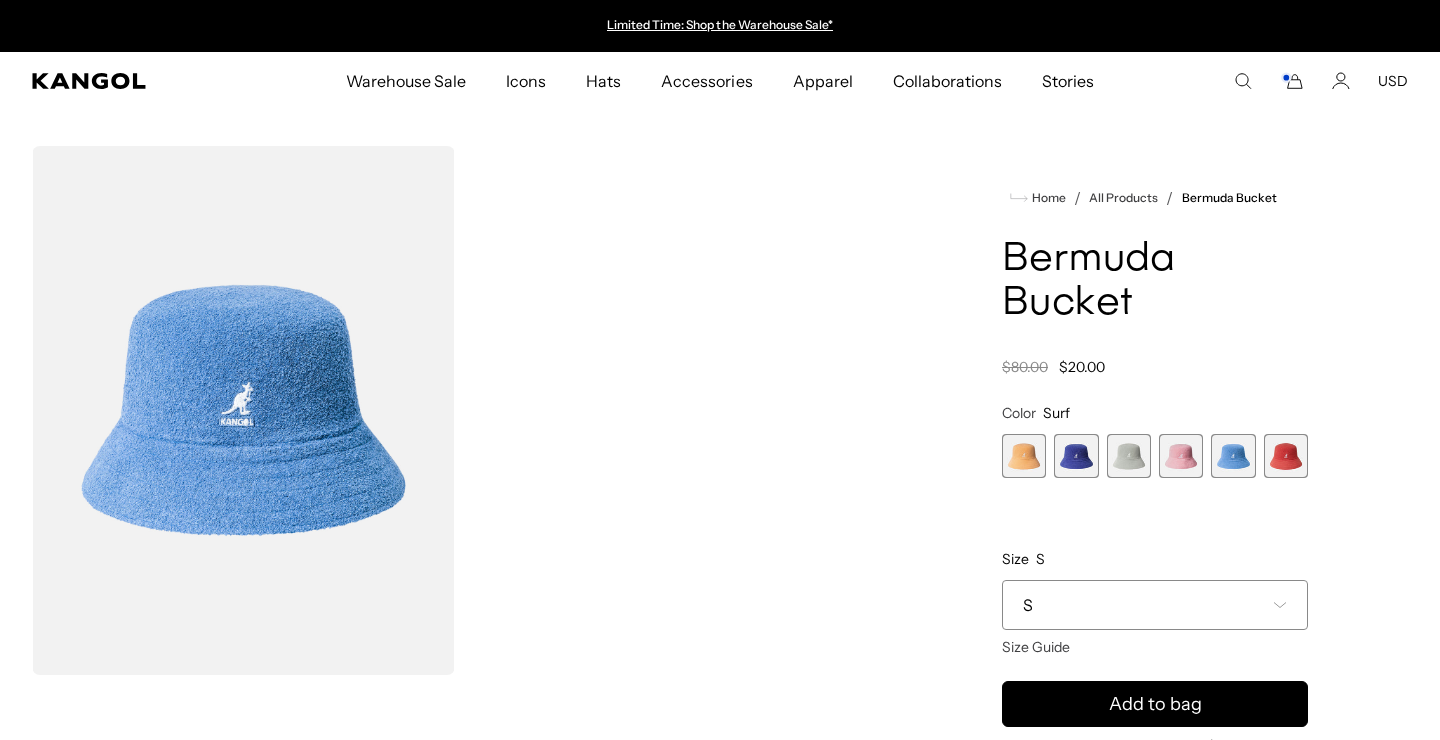 click at bounding box center [1129, 456] 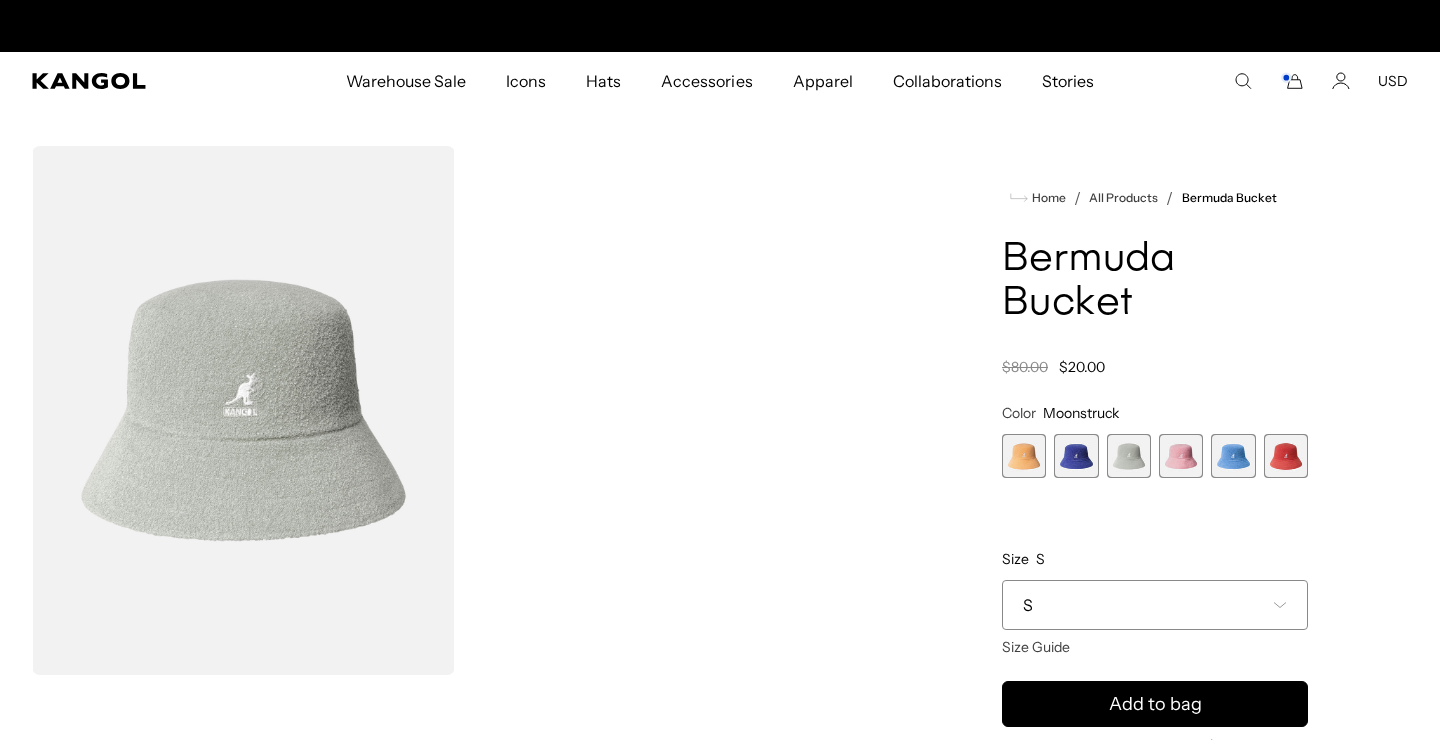 scroll, scrollTop: 0, scrollLeft: 412, axis: horizontal 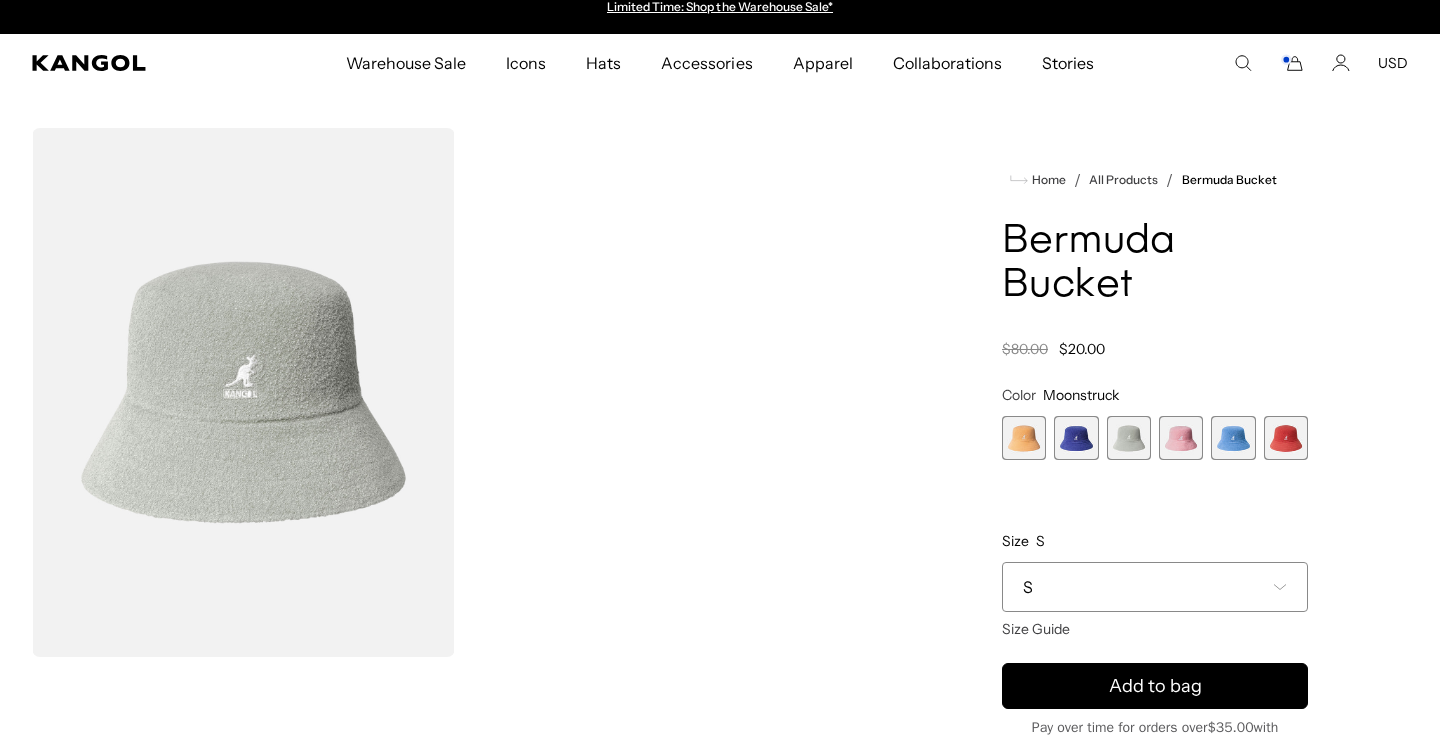 click at bounding box center [1024, 438] 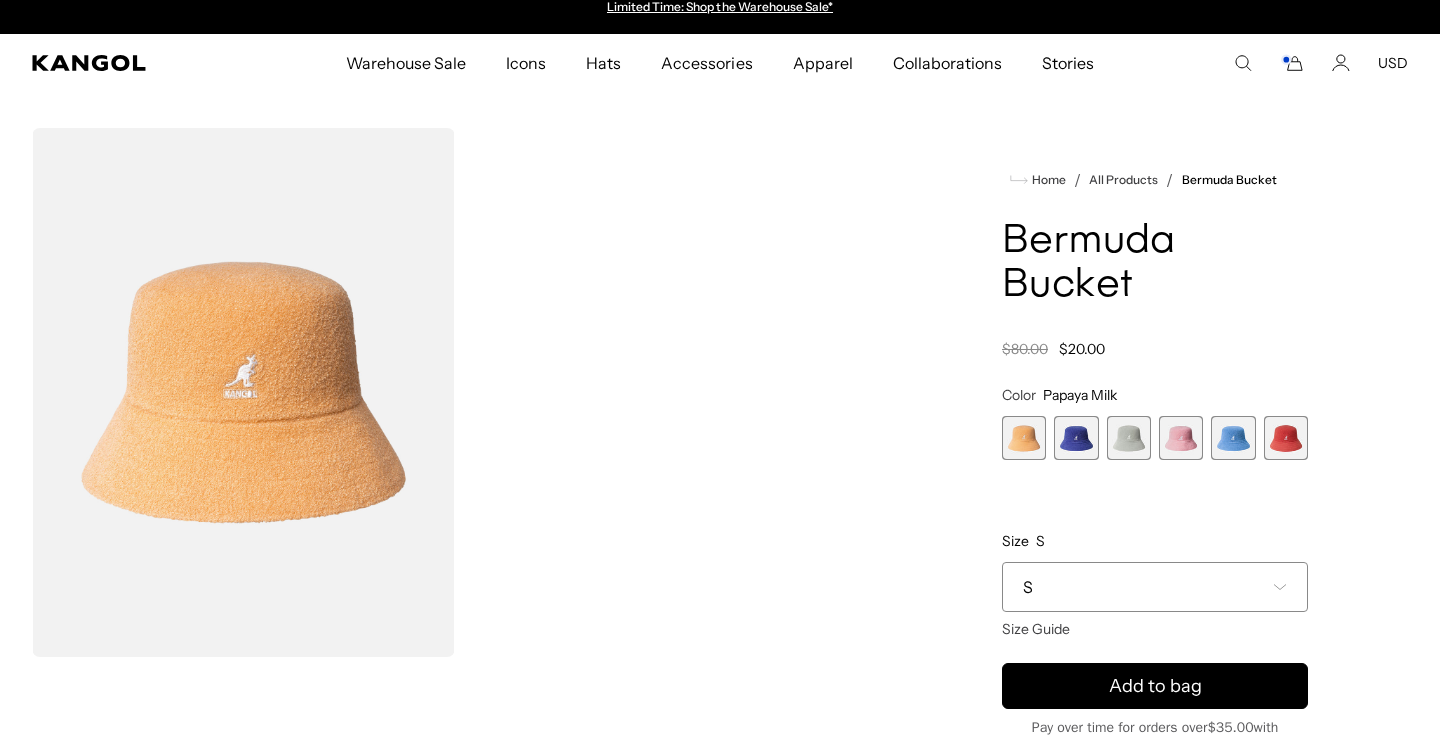 click at bounding box center (1076, 438) 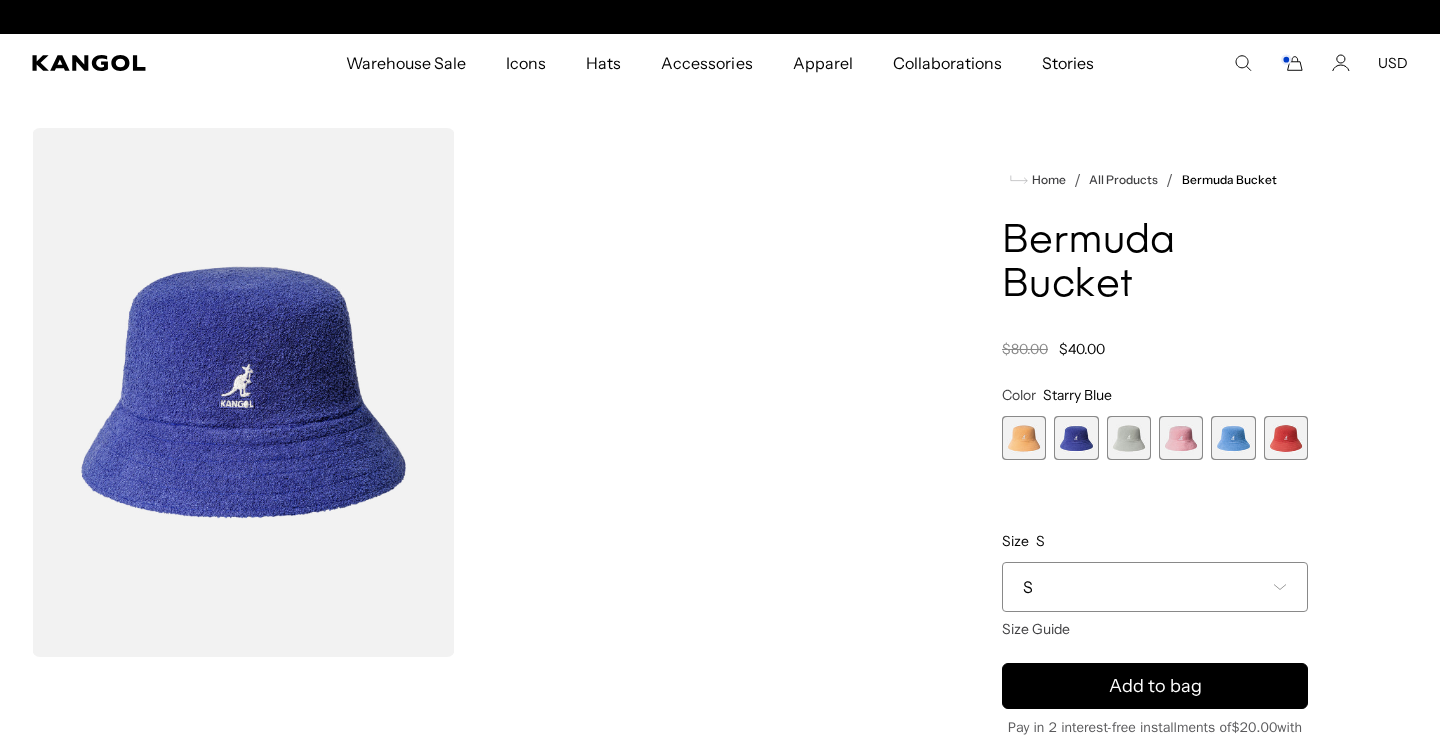 scroll, scrollTop: 0, scrollLeft: 412, axis: horizontal 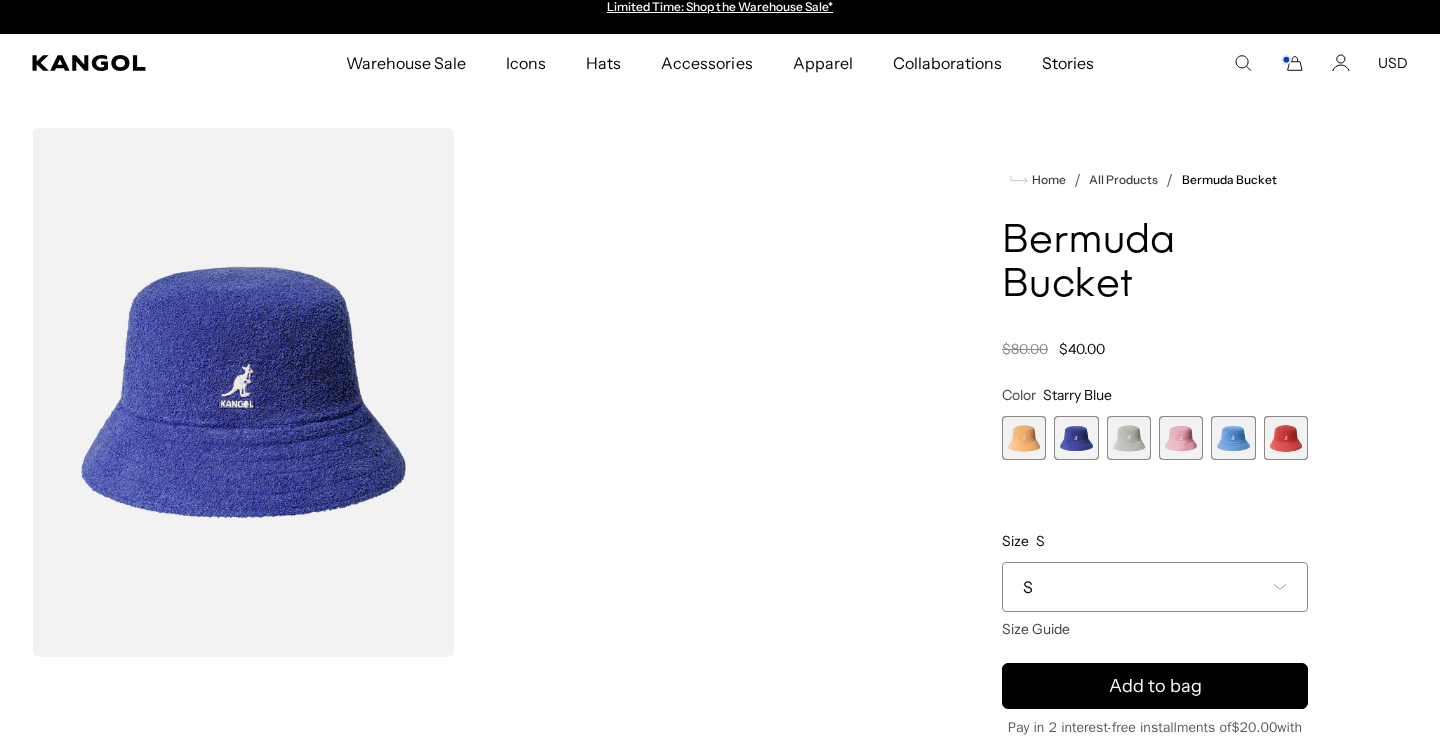 click at bounding box center [1129, 438] 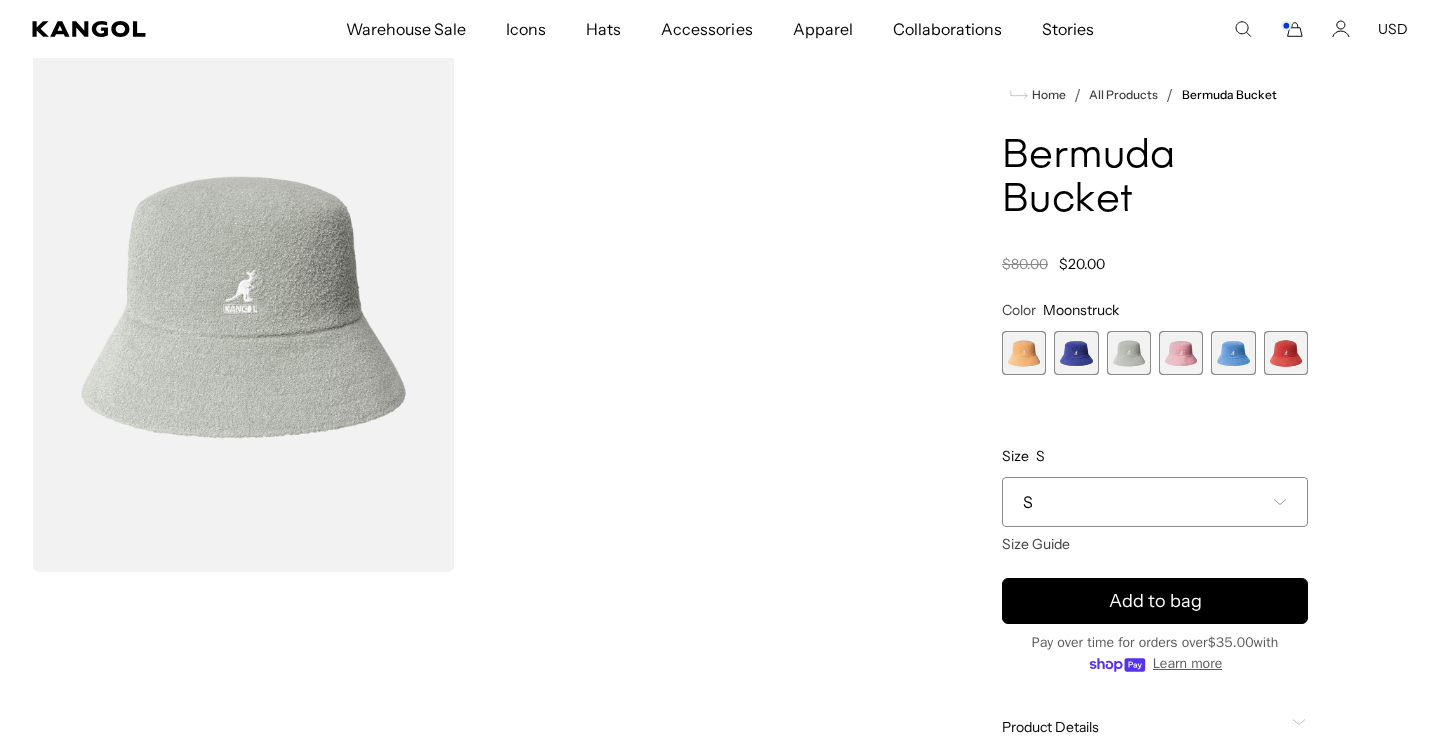 scroll, scrollTop: 206, scrollLeft: 0, axis: vertical 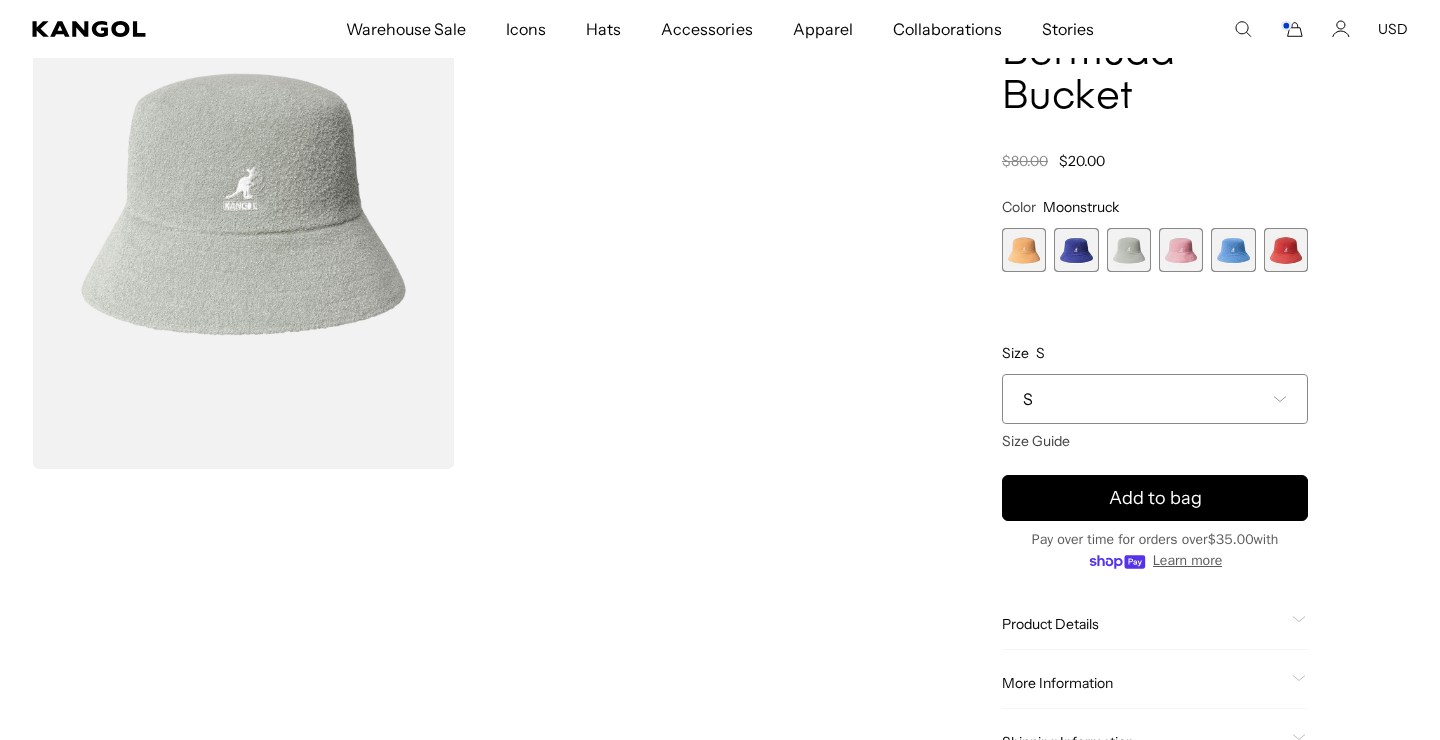 click on "S" at bounding box center (1155, 399) 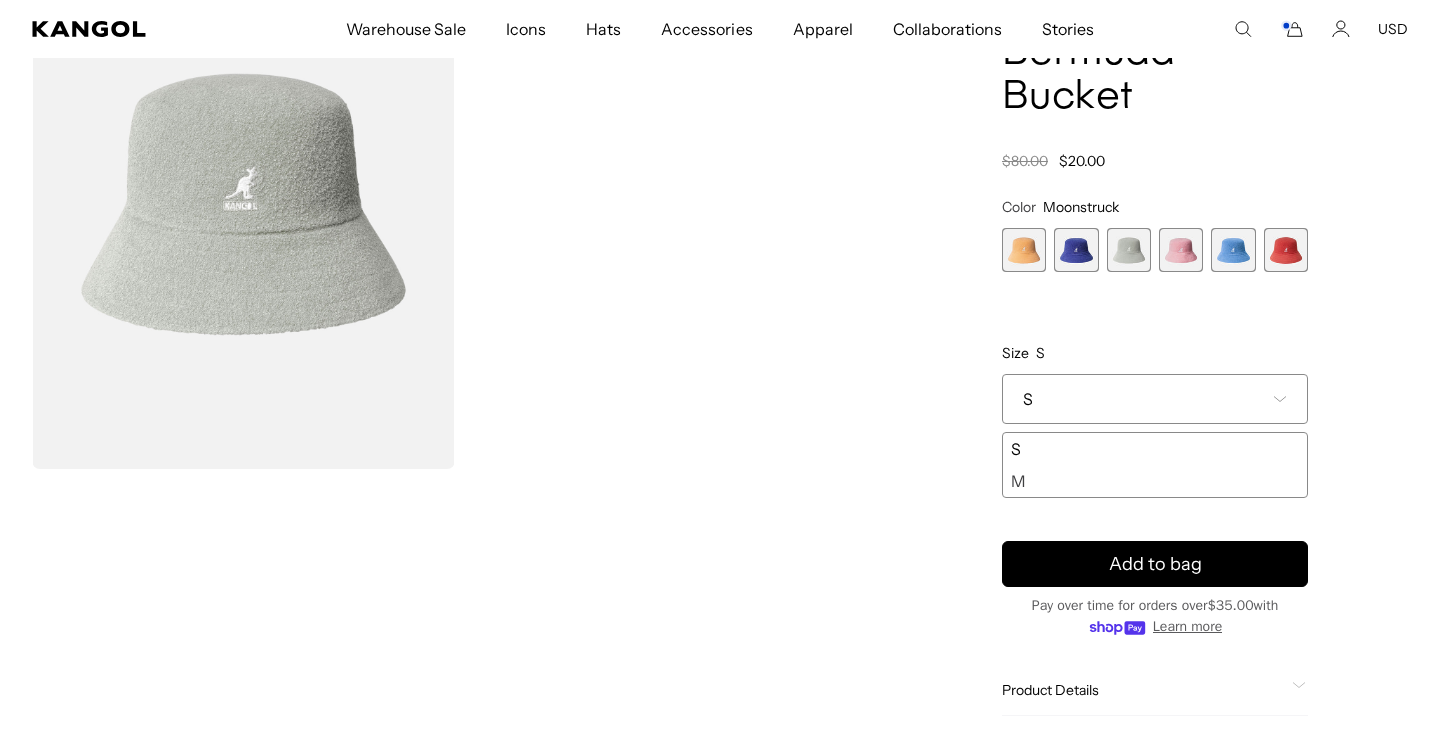 click on "M" at bounding box center (1155, 481) 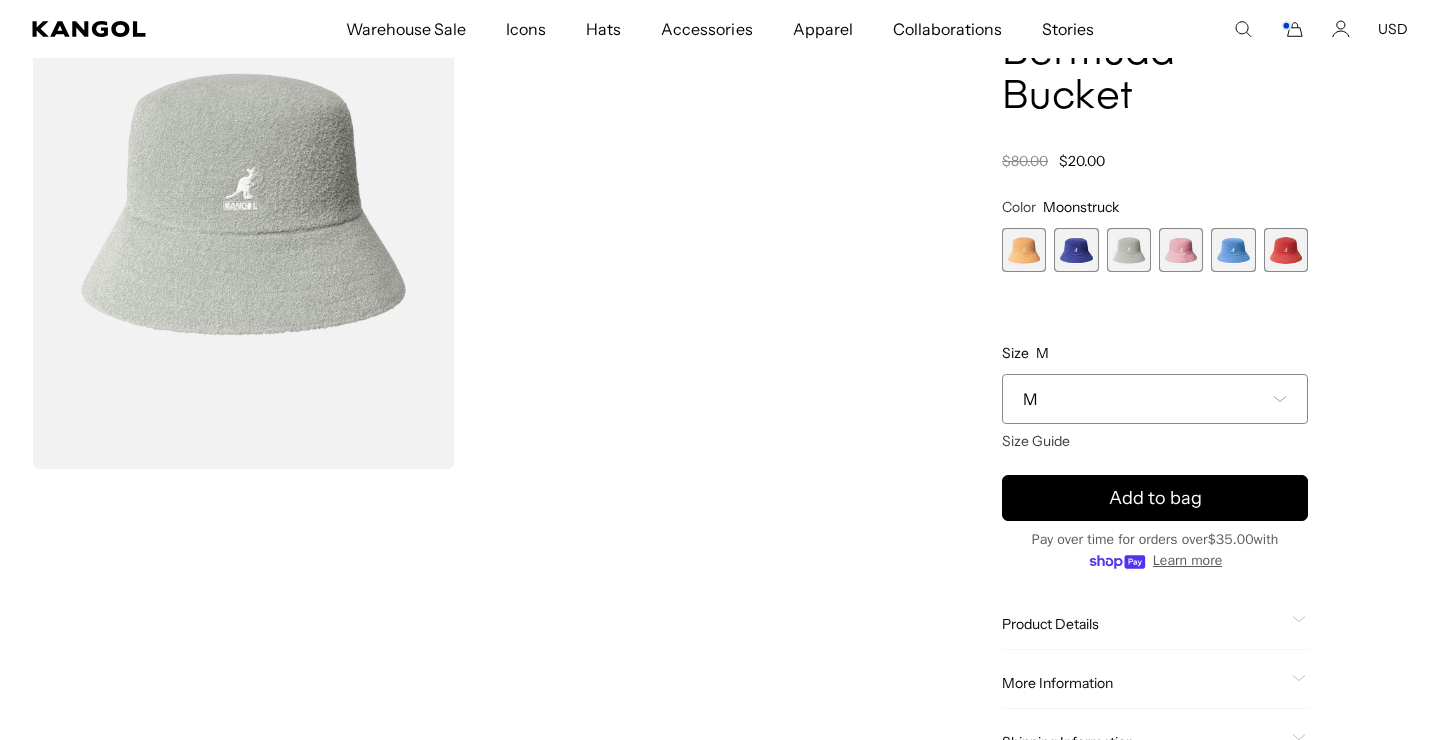 scroll, scrollTop: 0, scrollLeft: 0, axis: both 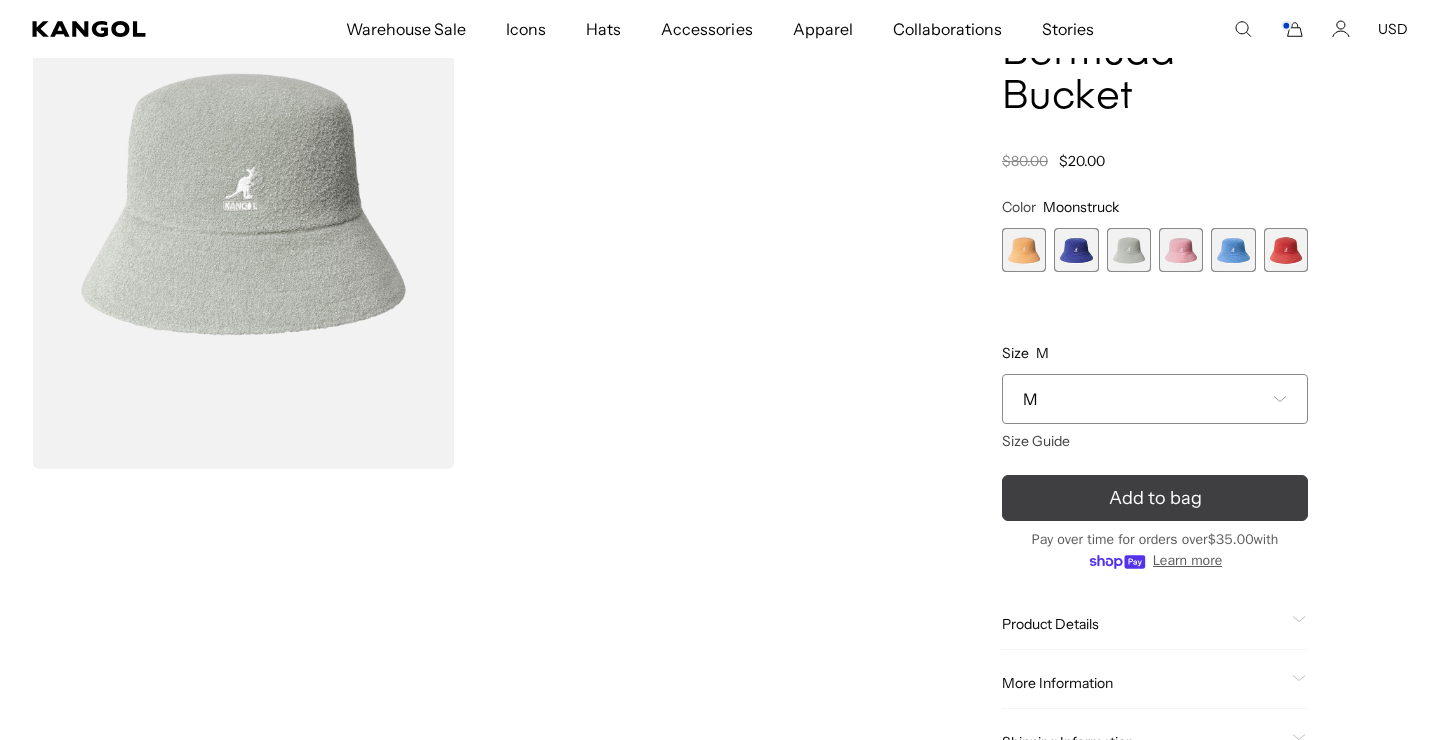 click on "Add to bag" at bounding box center [1155, 498] 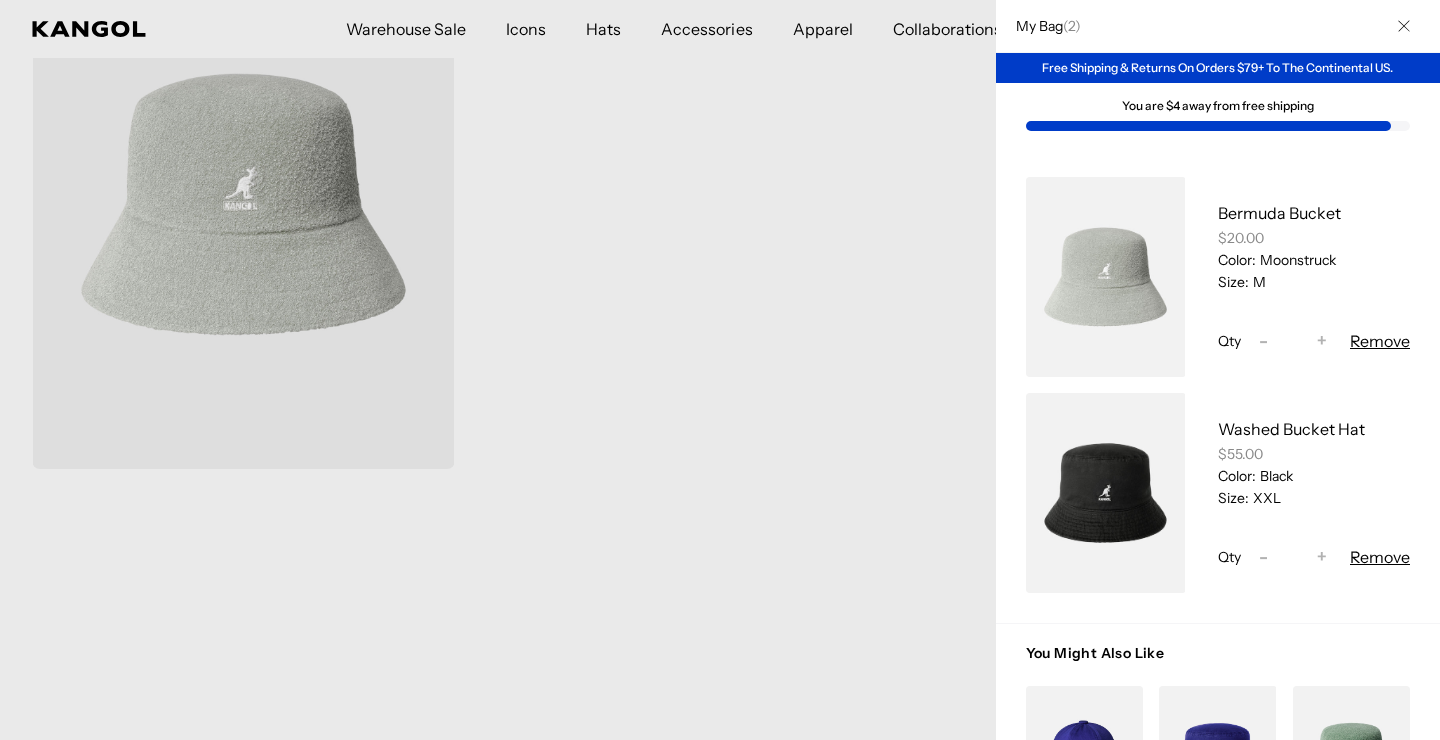 scroll, scrollTop: 0, scrollLeft: 412, axis: horizontal 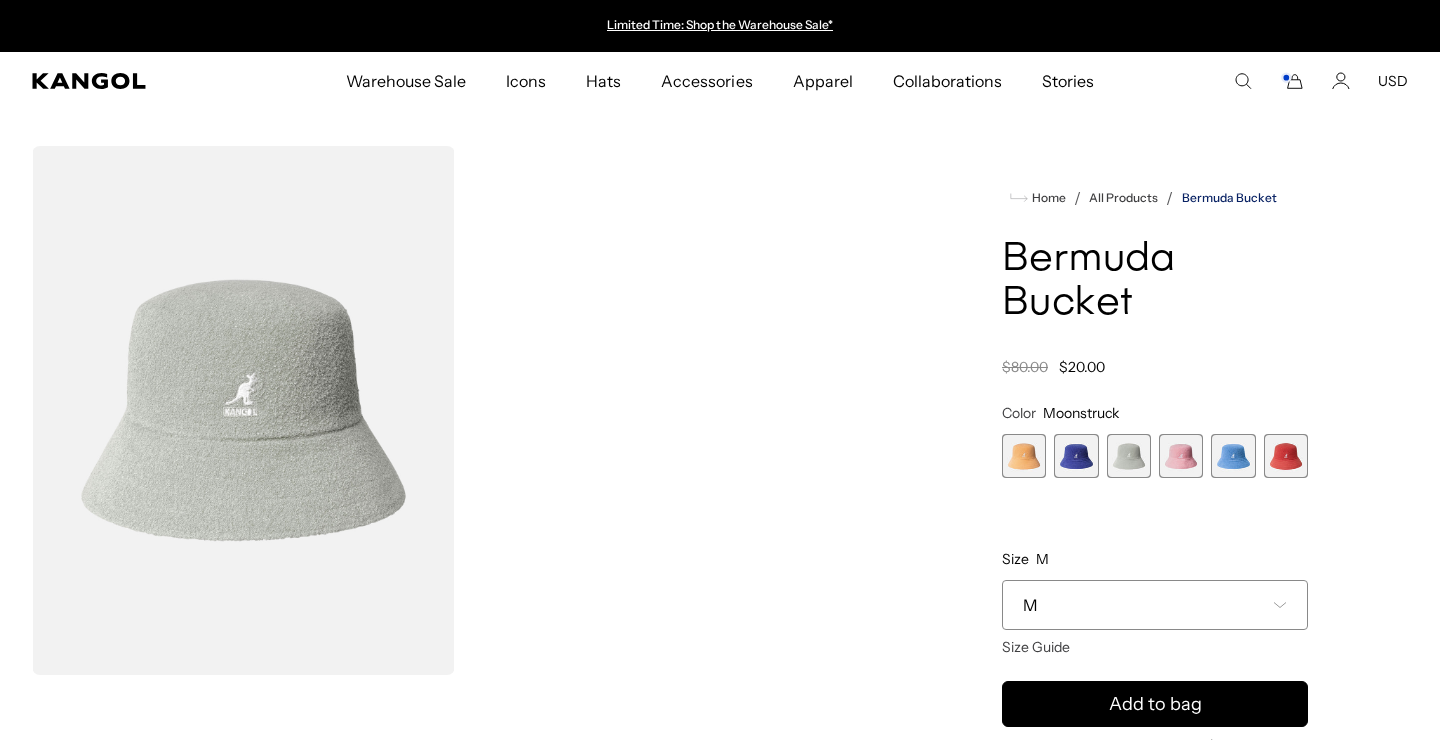 click on "Bermuda Bucket" at bounding box center (1229, 198) 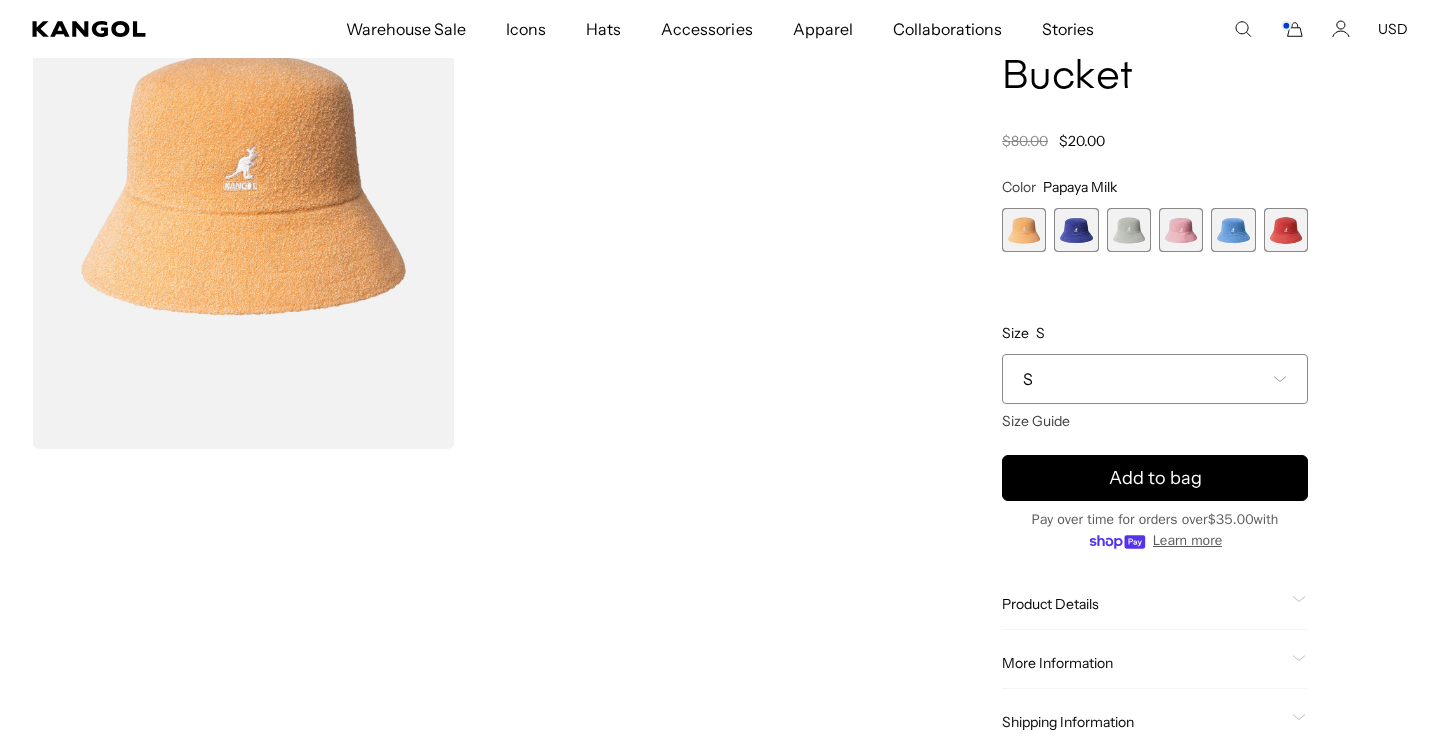 scroll, scrollTop: 0, scrollLeft: 0, axis: both 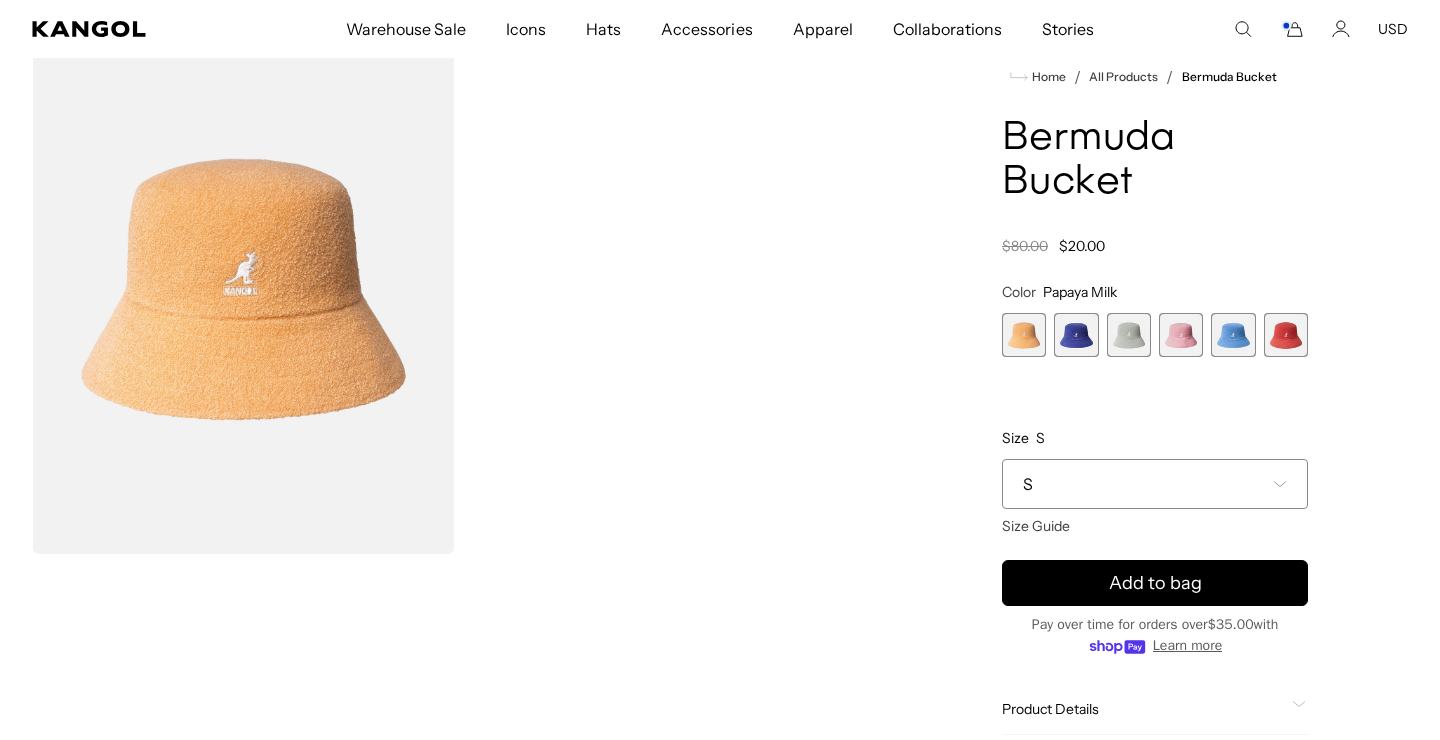 click at bounding box center (1076, 335) 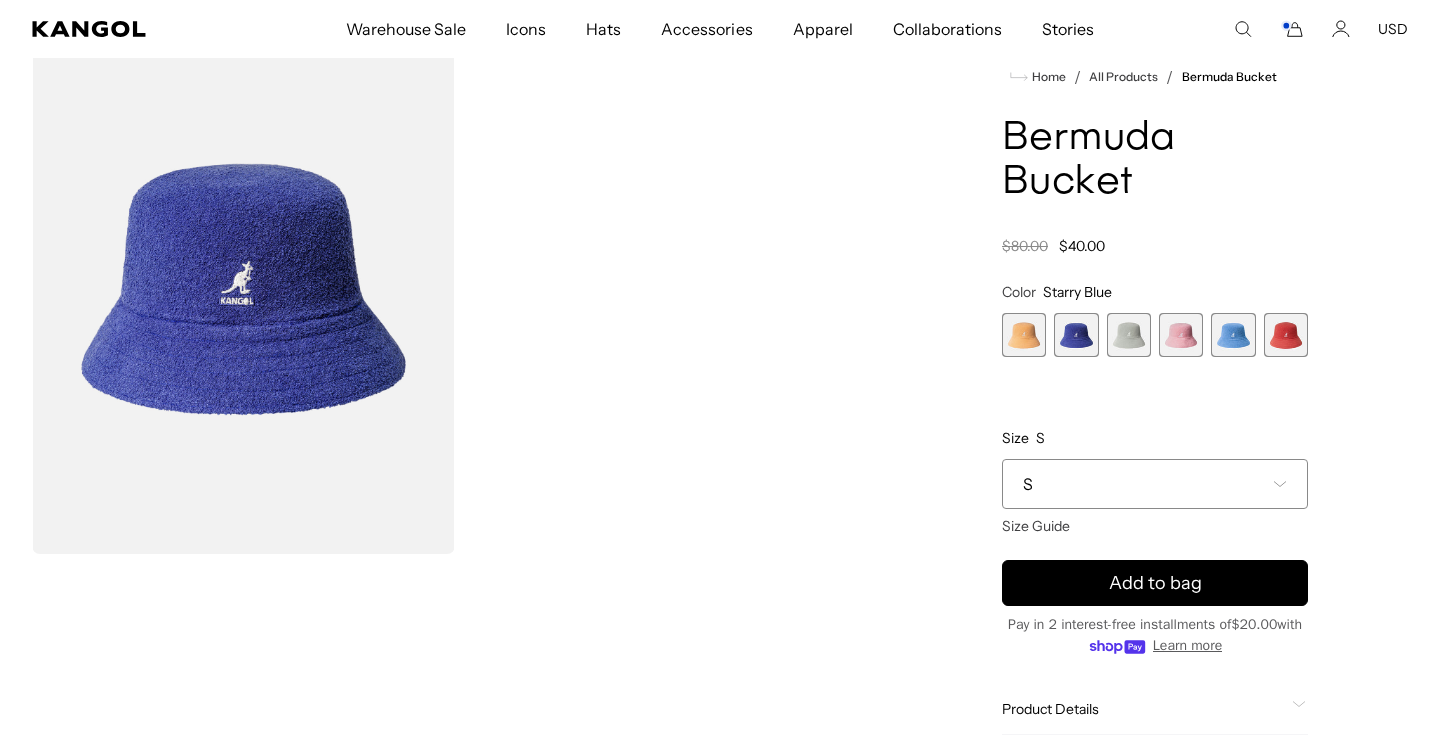 scroll, scrollTop: 0, scrollLeft: 0, axis: both 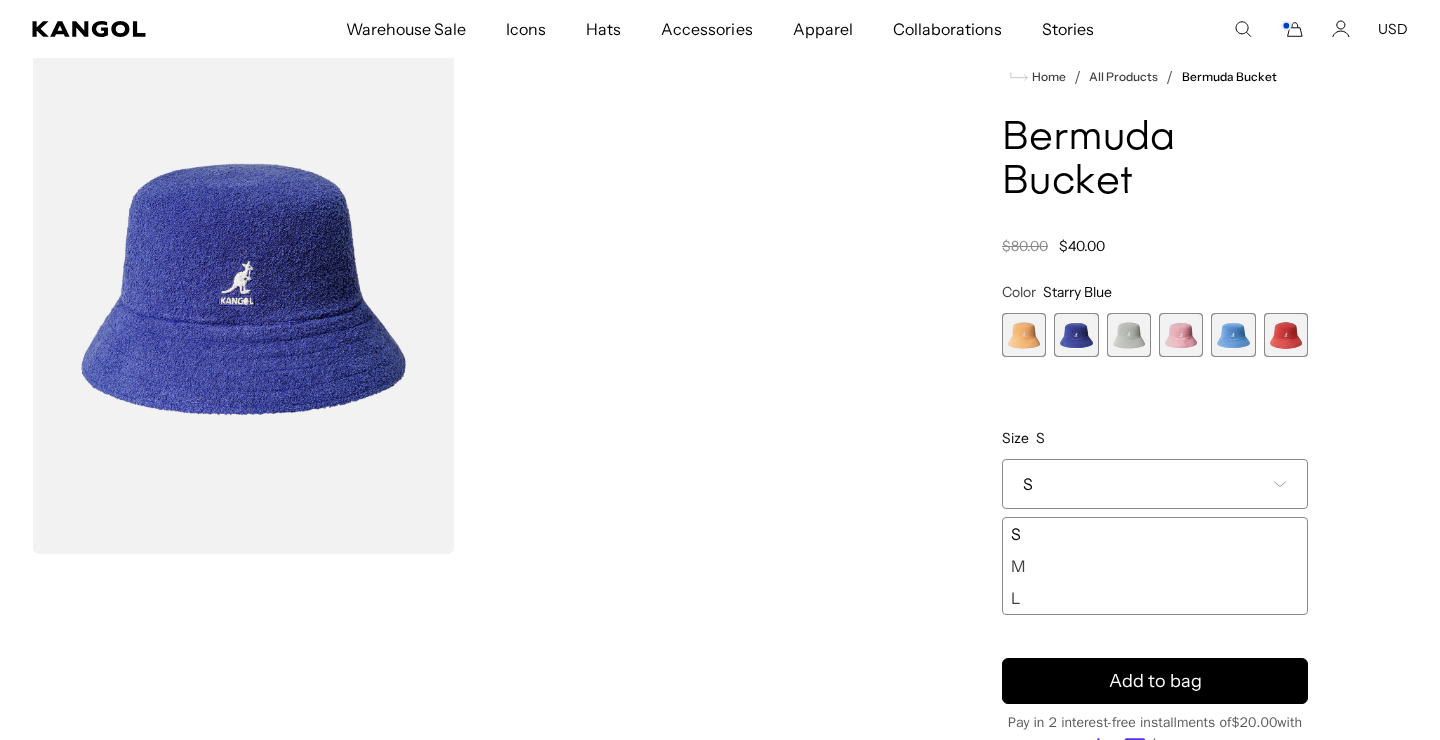 click at bounding box center [1233, 335] 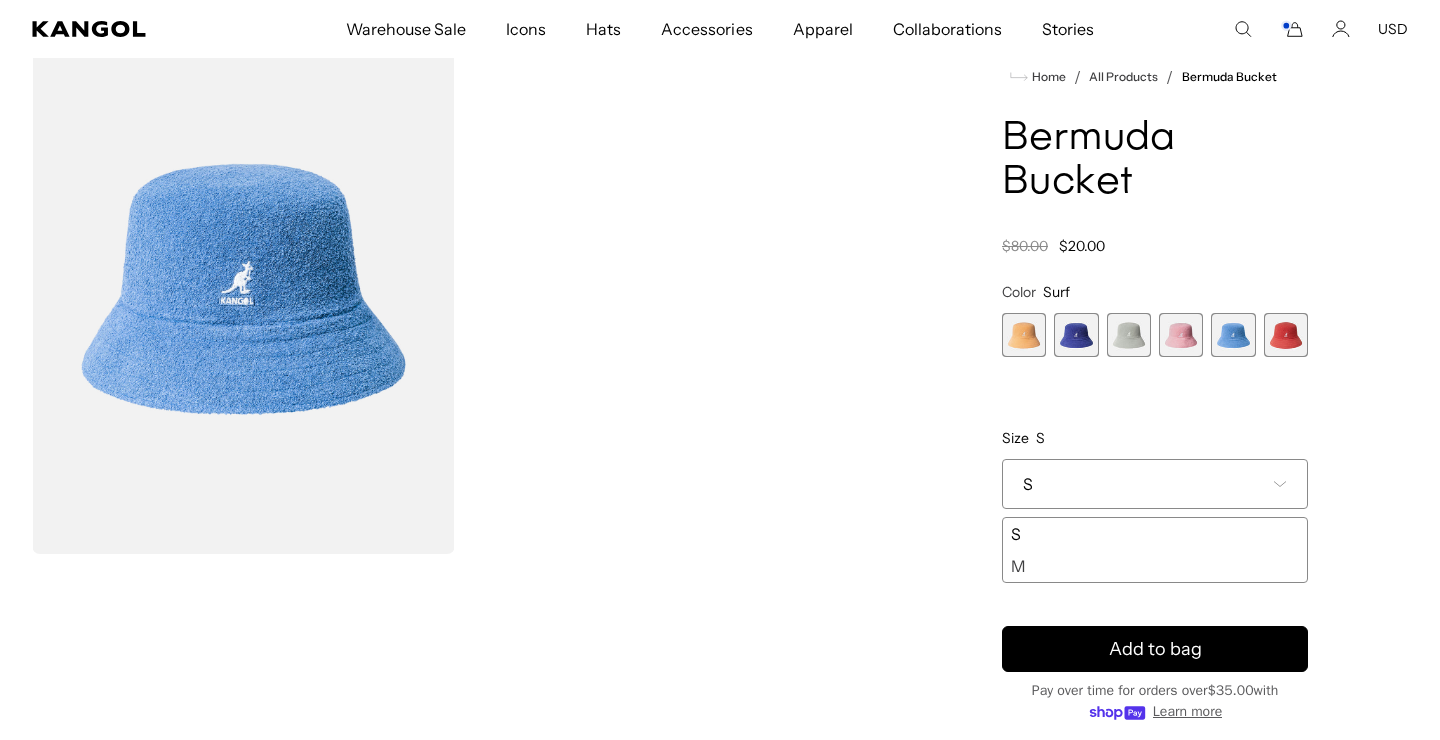 scroll, scrollTop: 0, scrollLeft: 412, axis: horizontal 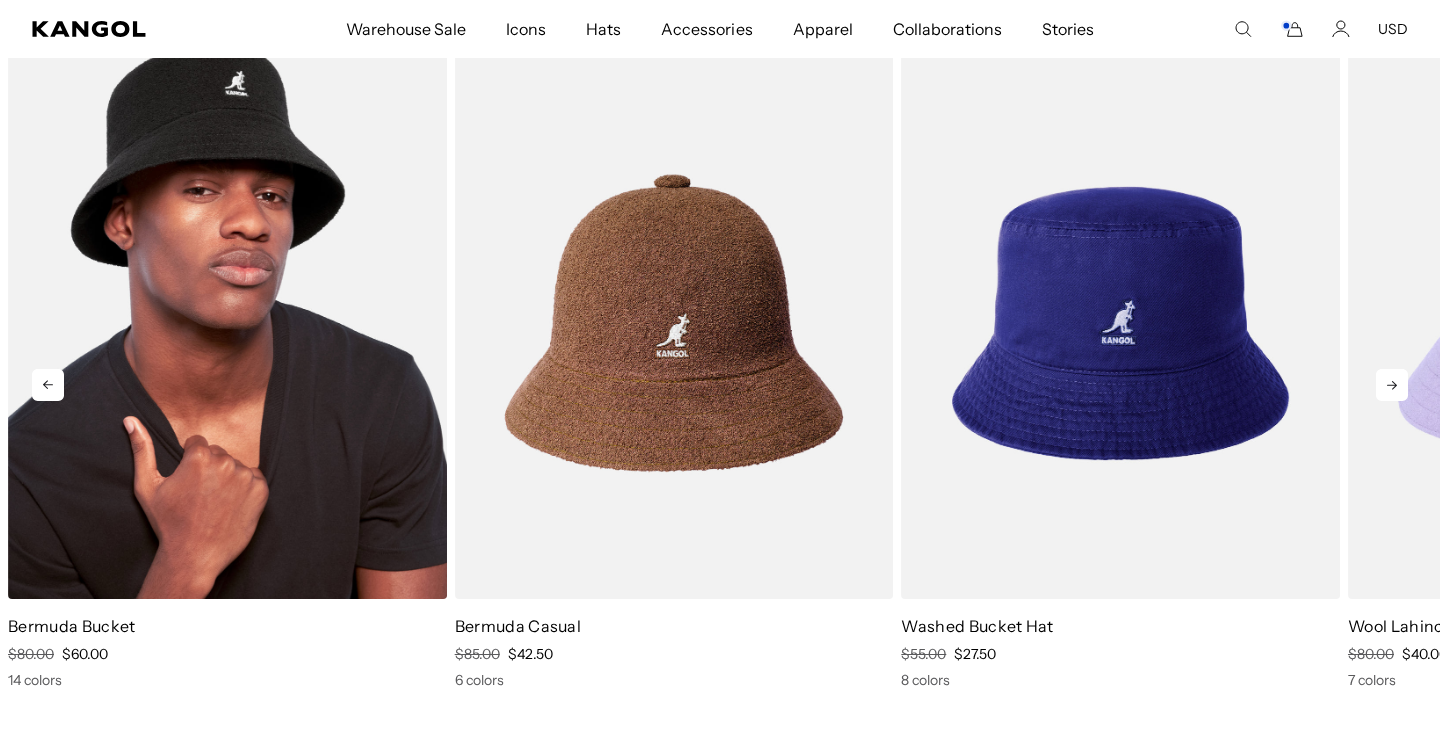 click at bounding box center [227, 323] 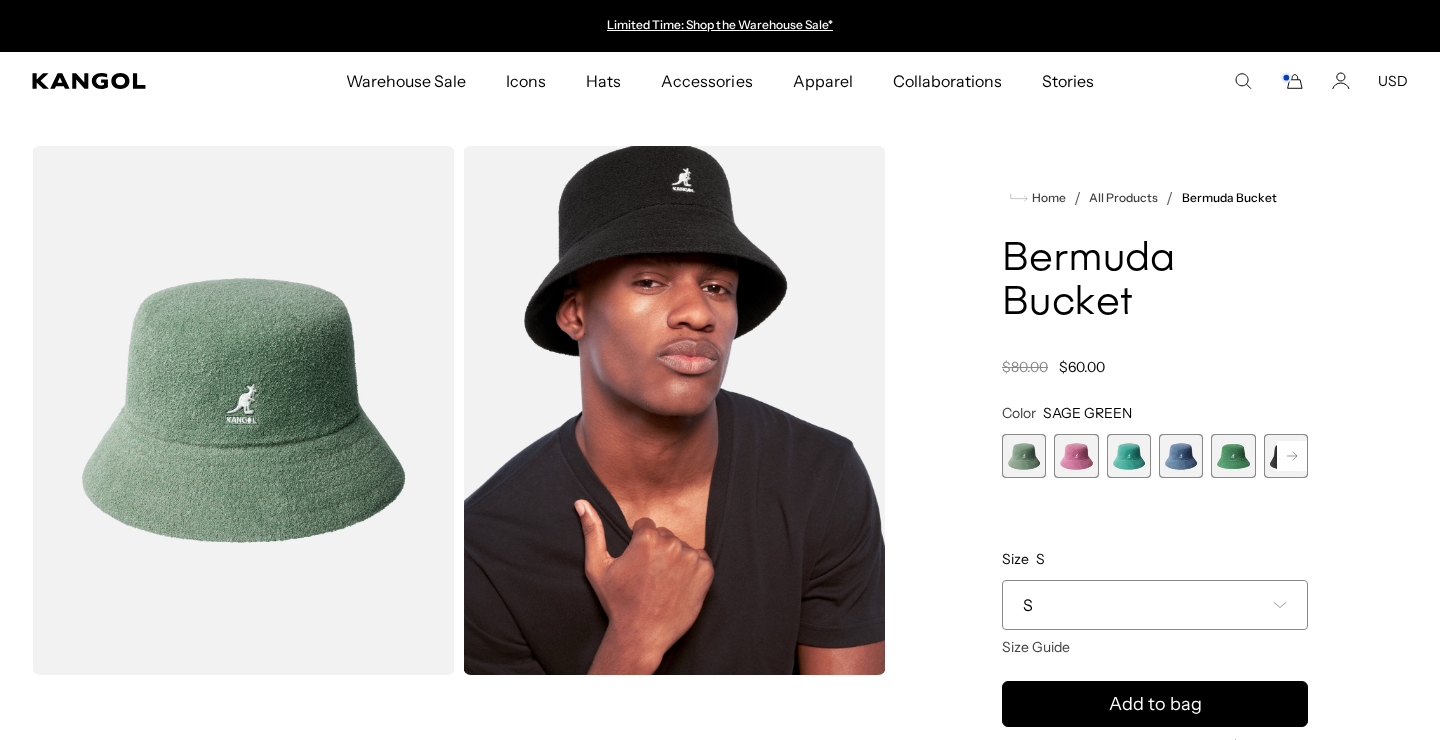 click on "S" at bounding box center (1155, 605) 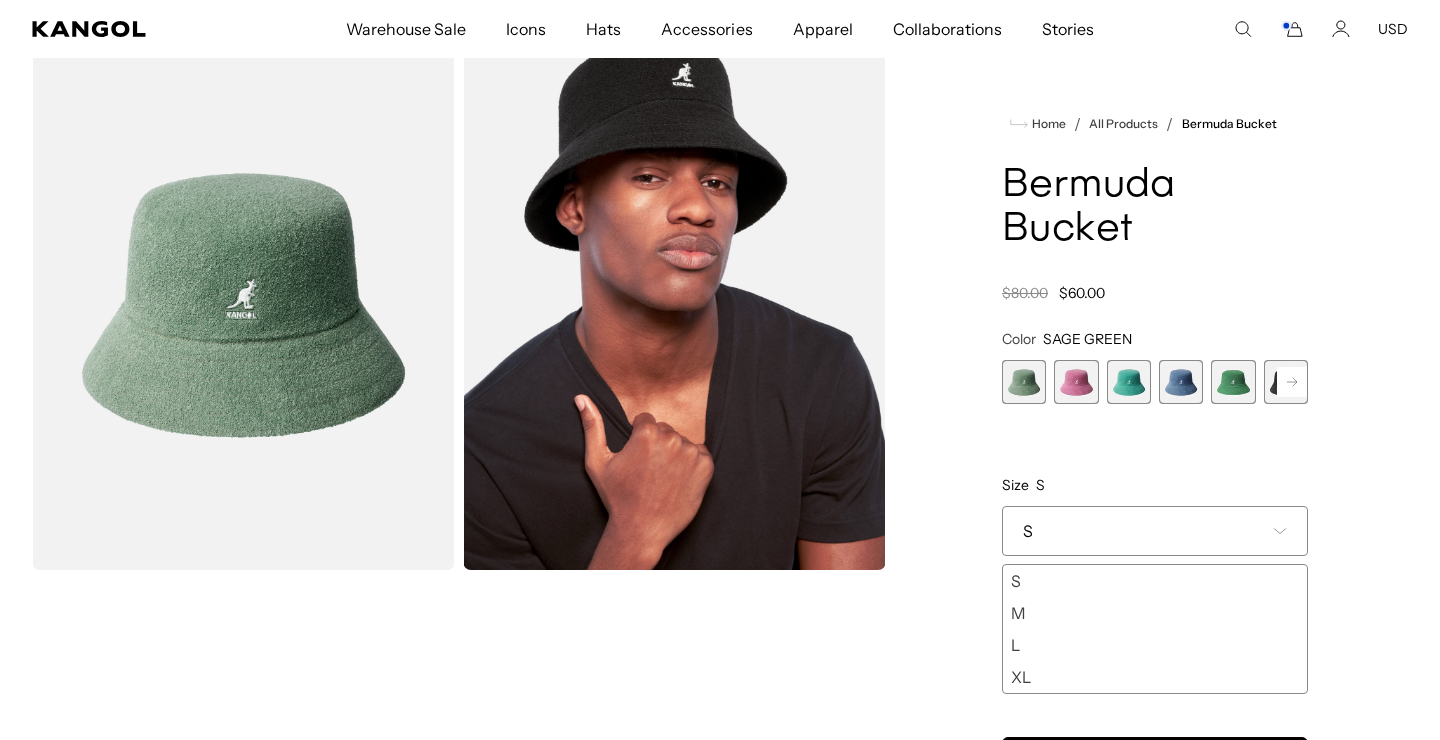 scroll, scrollTop: 113, scrollLeft: 0, axis: vertical 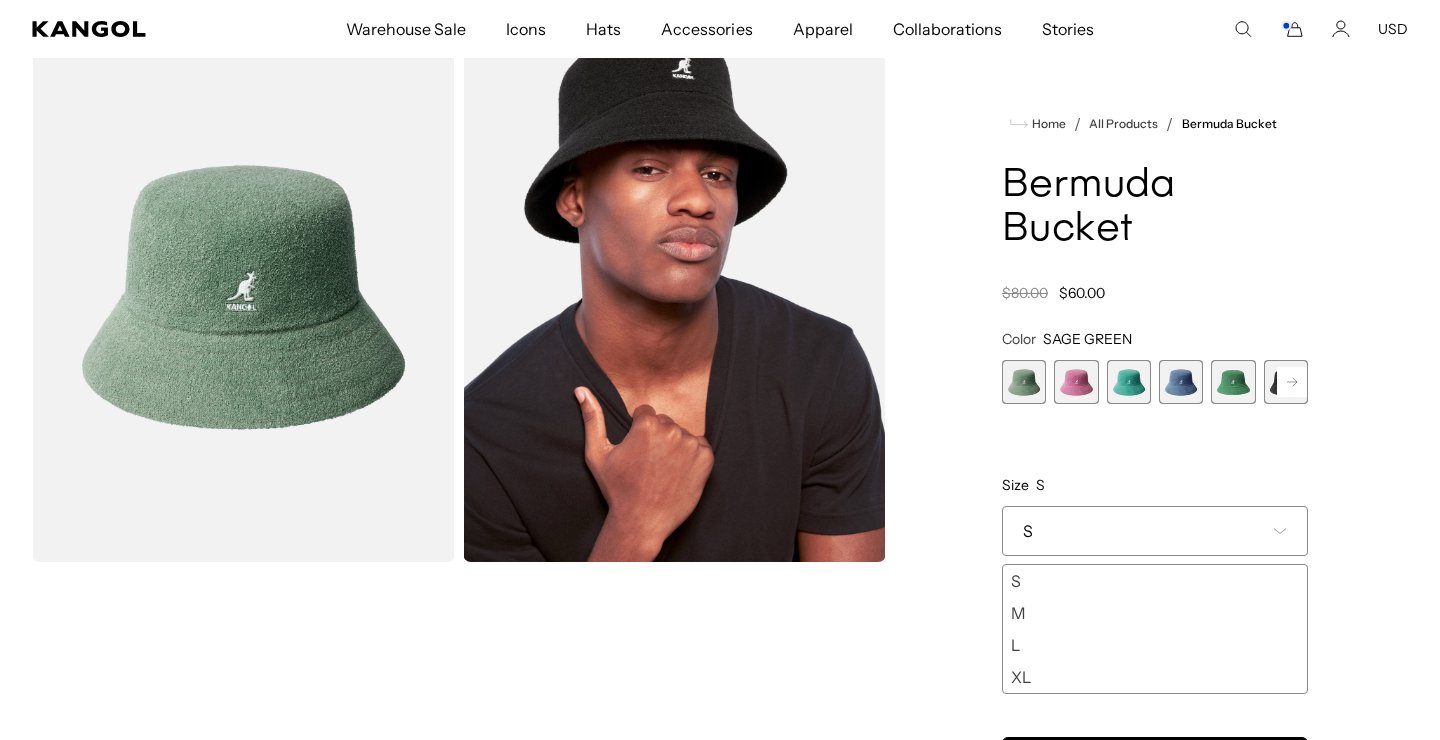 click on "XL" at bounding box center [1155, 677] 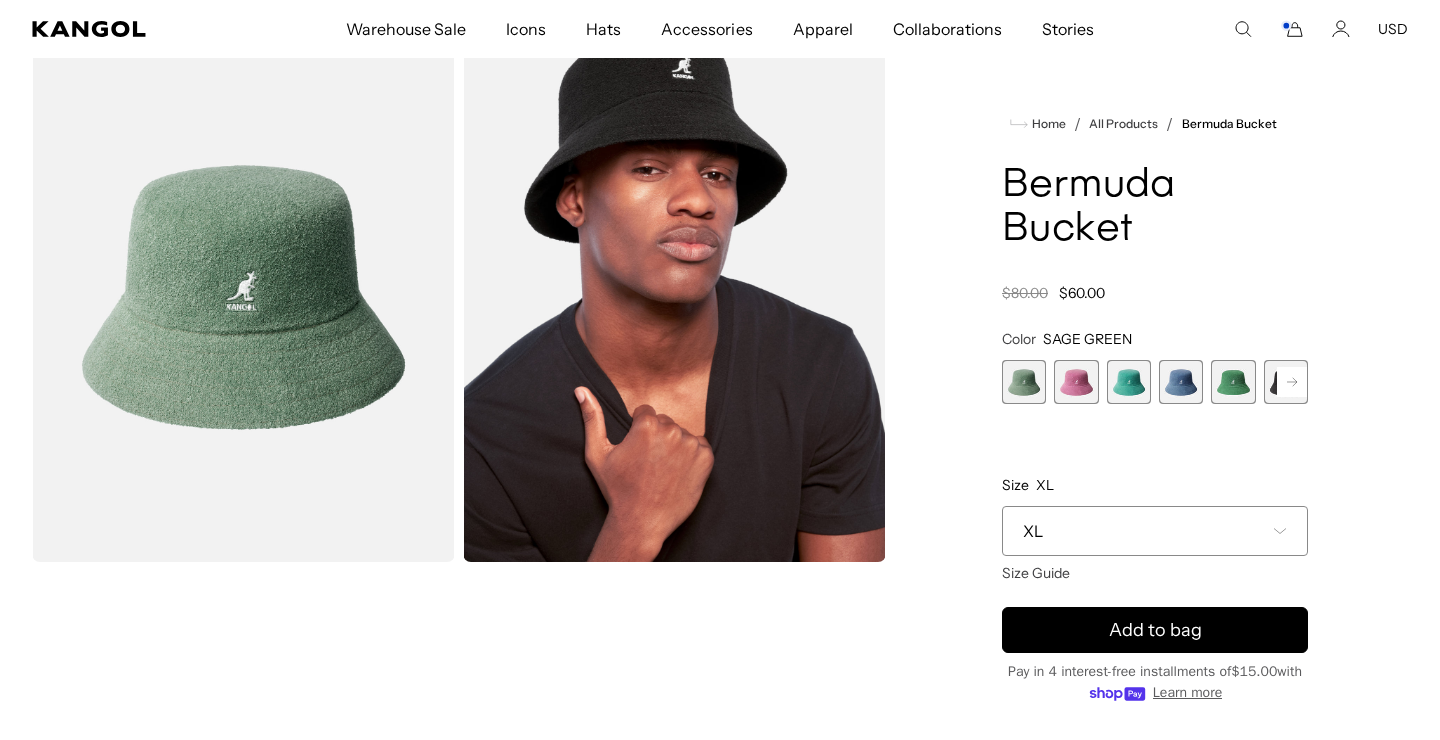 click at bounding box center (1286, 382) 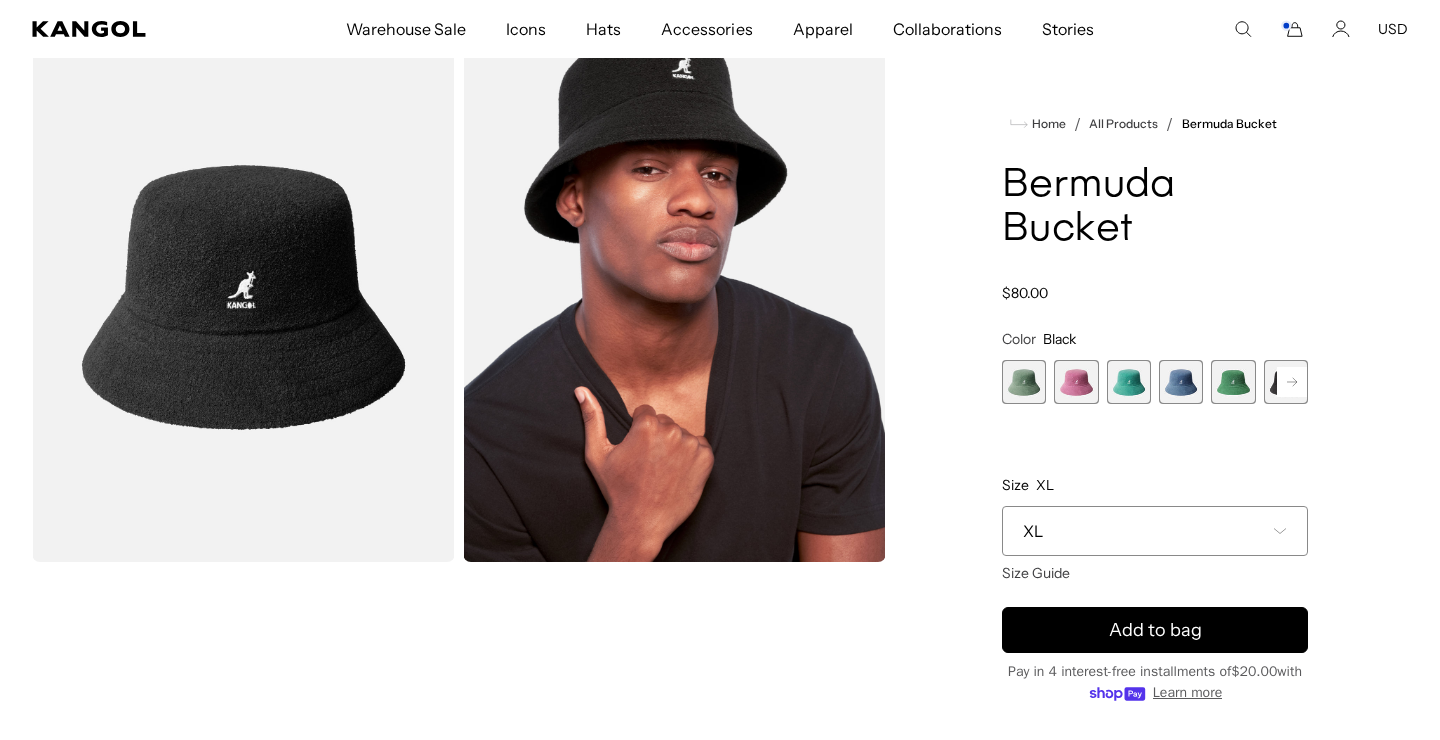 scroll, scrollTop: 0, scrollLeft: 0, axis: both 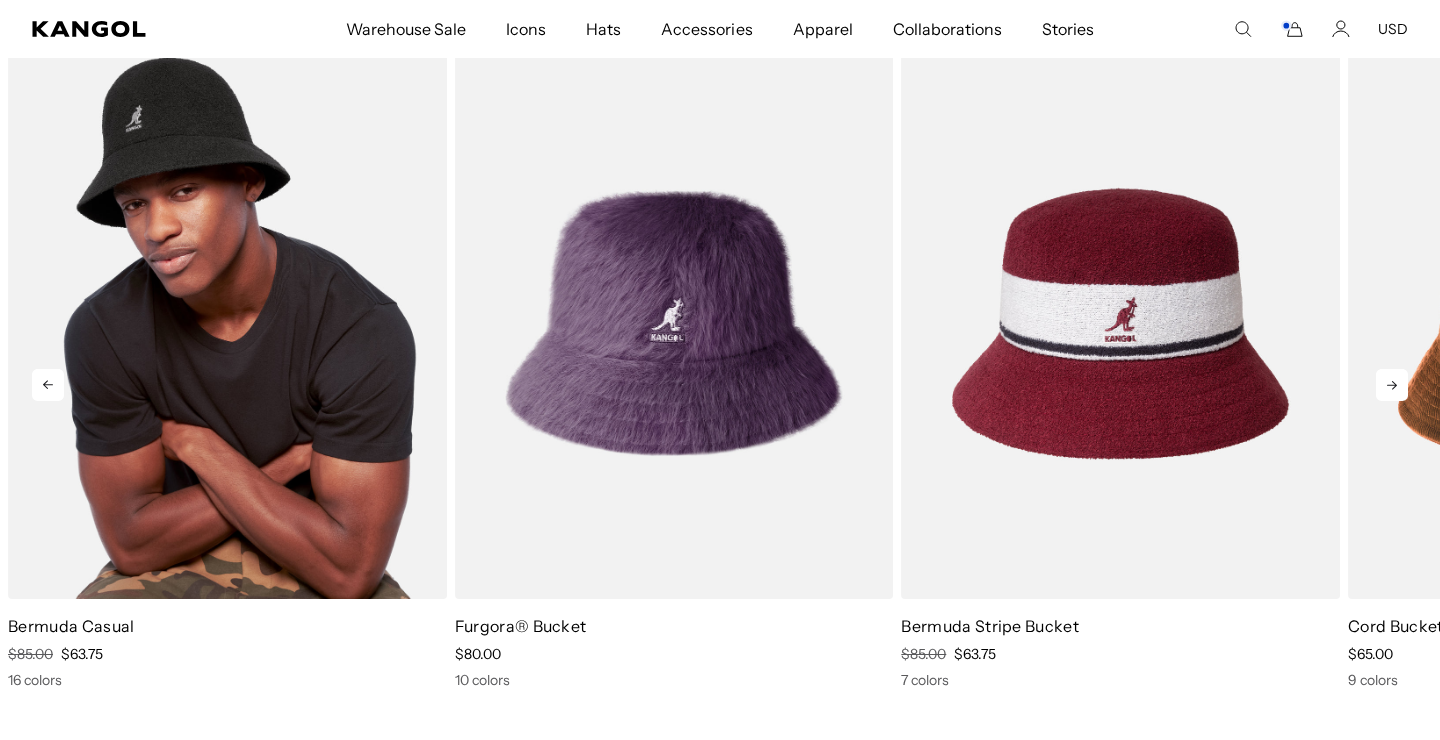 click at bounding box center (227, 324) 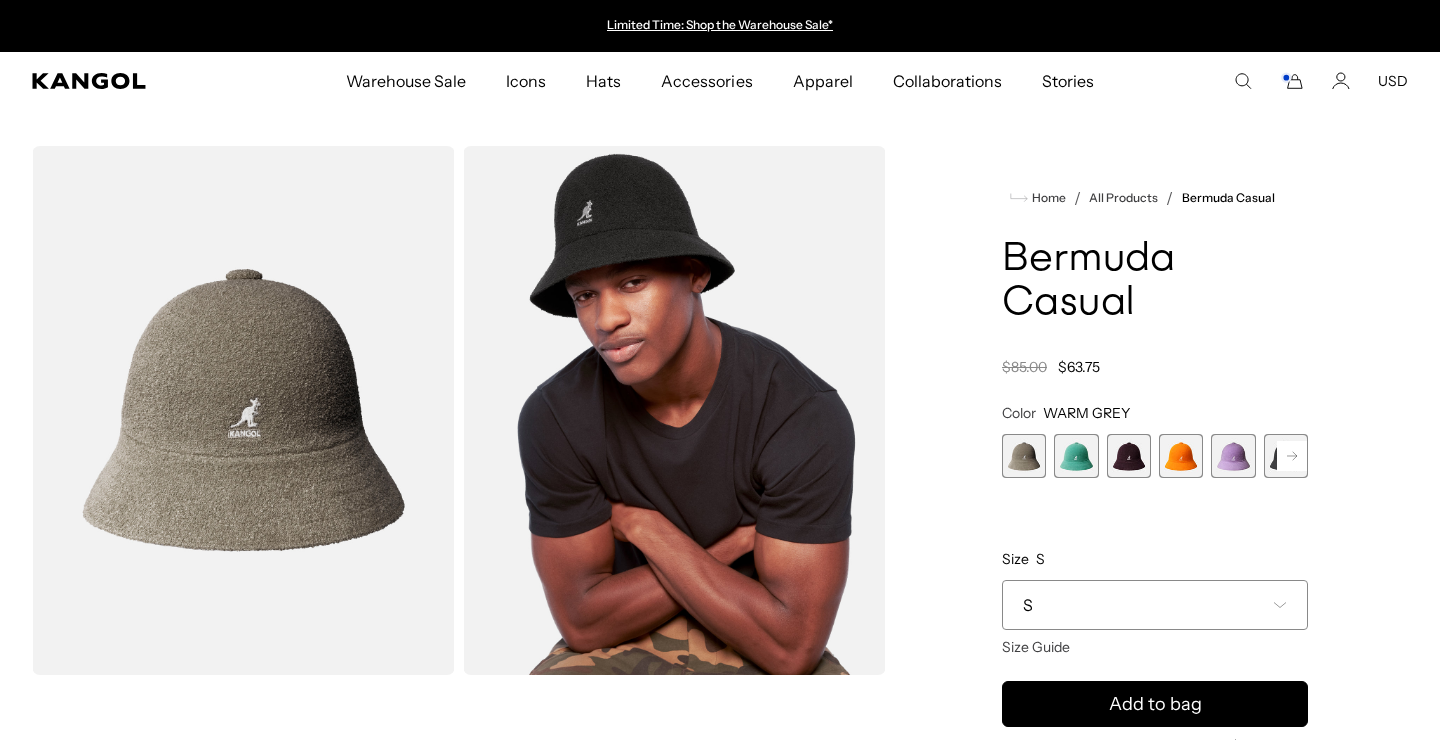 scroll, scrollTop: 0, scrollLeft: 0, axis: both 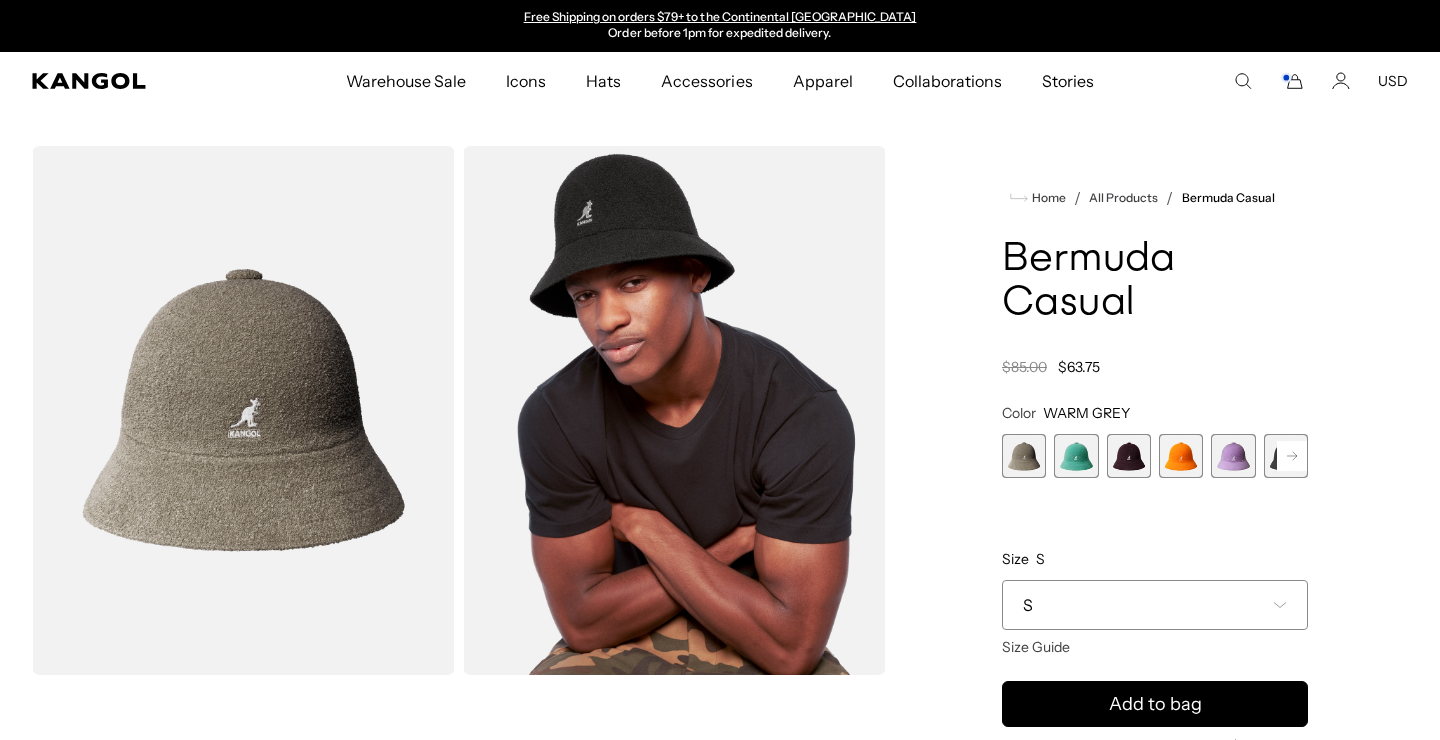 click at bounding box center [1129, 456] 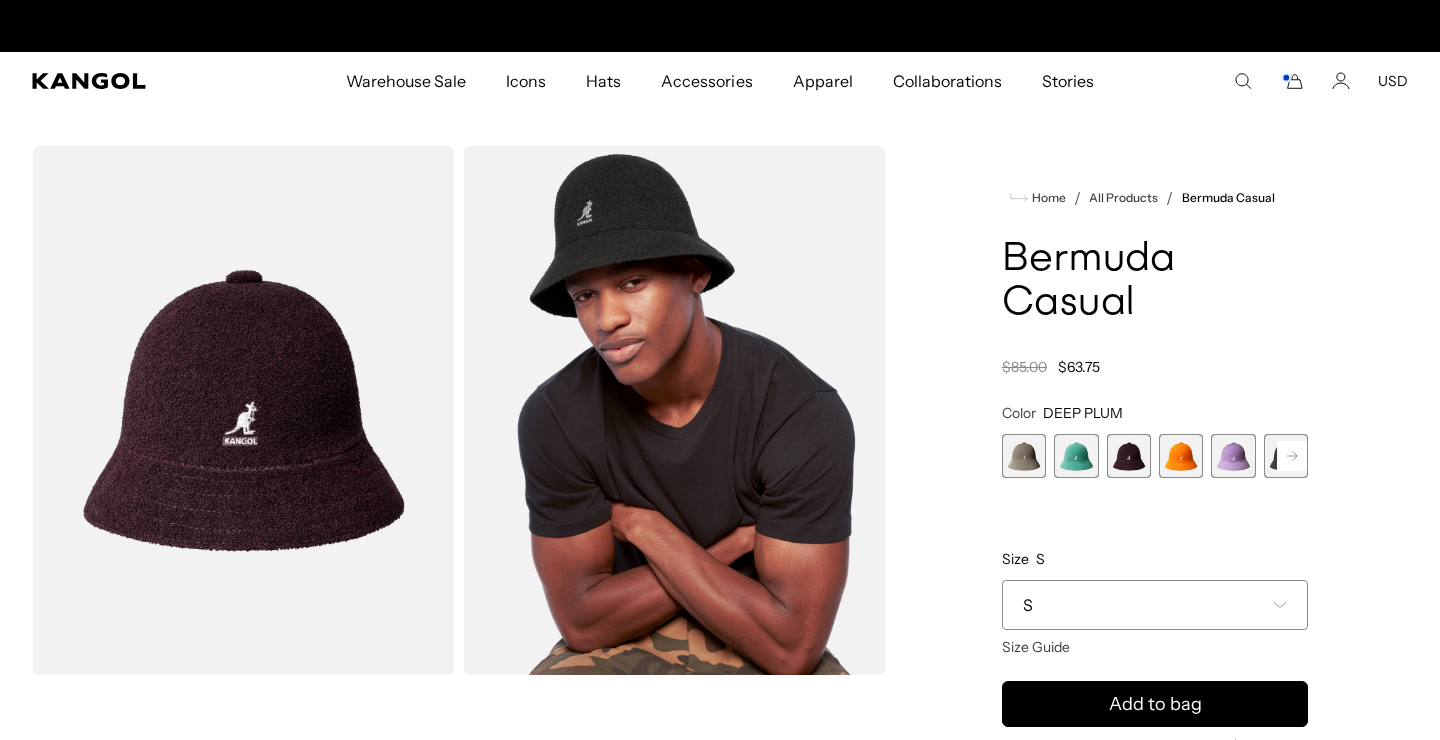 scroll, scrollTop: 0, scrollLeft: 0, axis: both 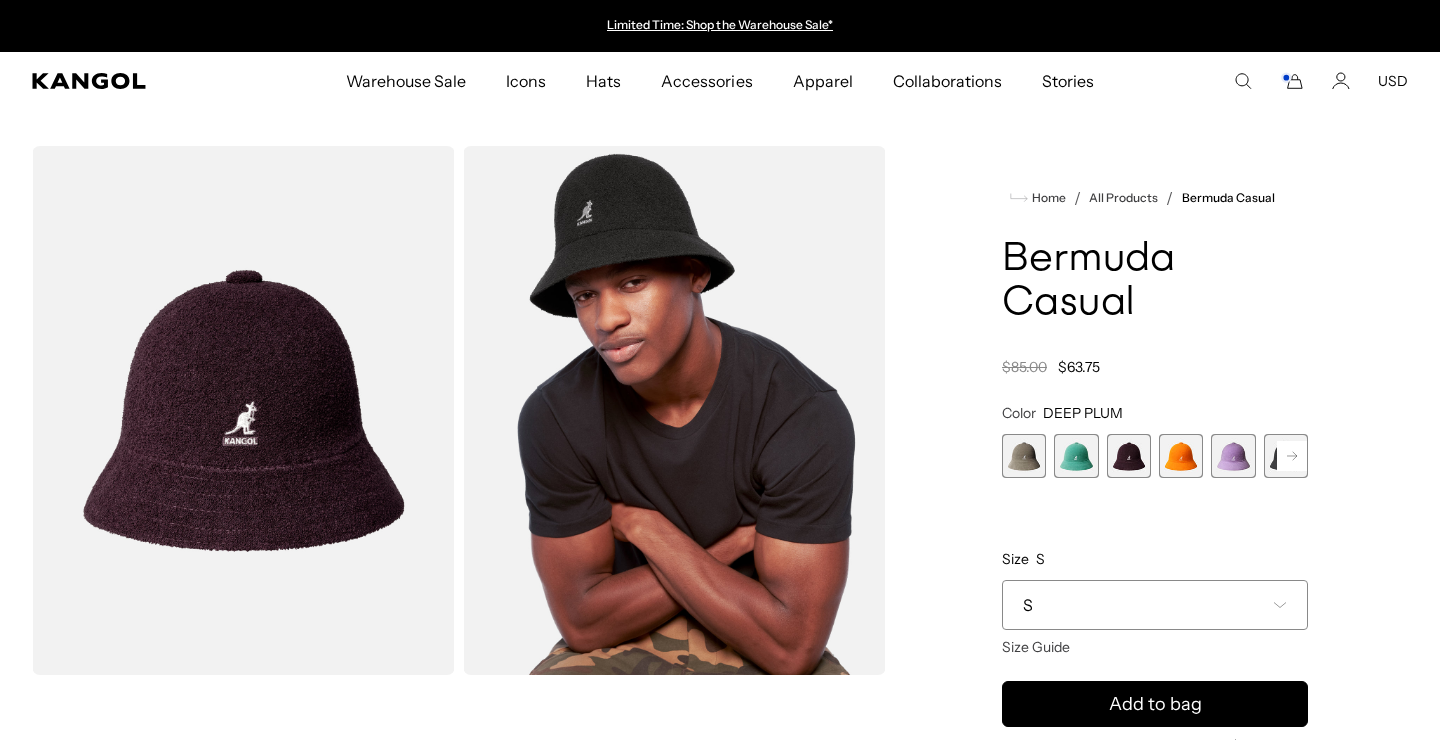click 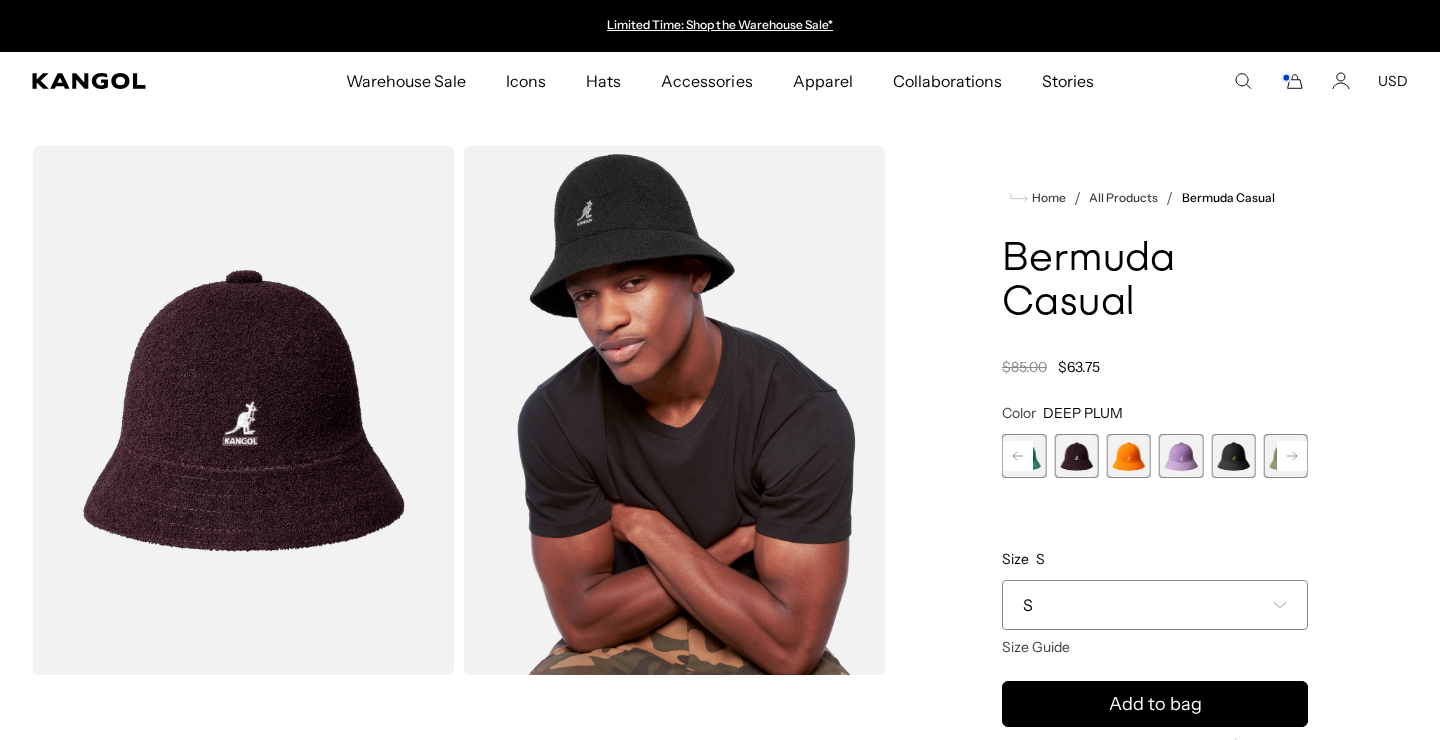 click at bounding box center [1233, 456] 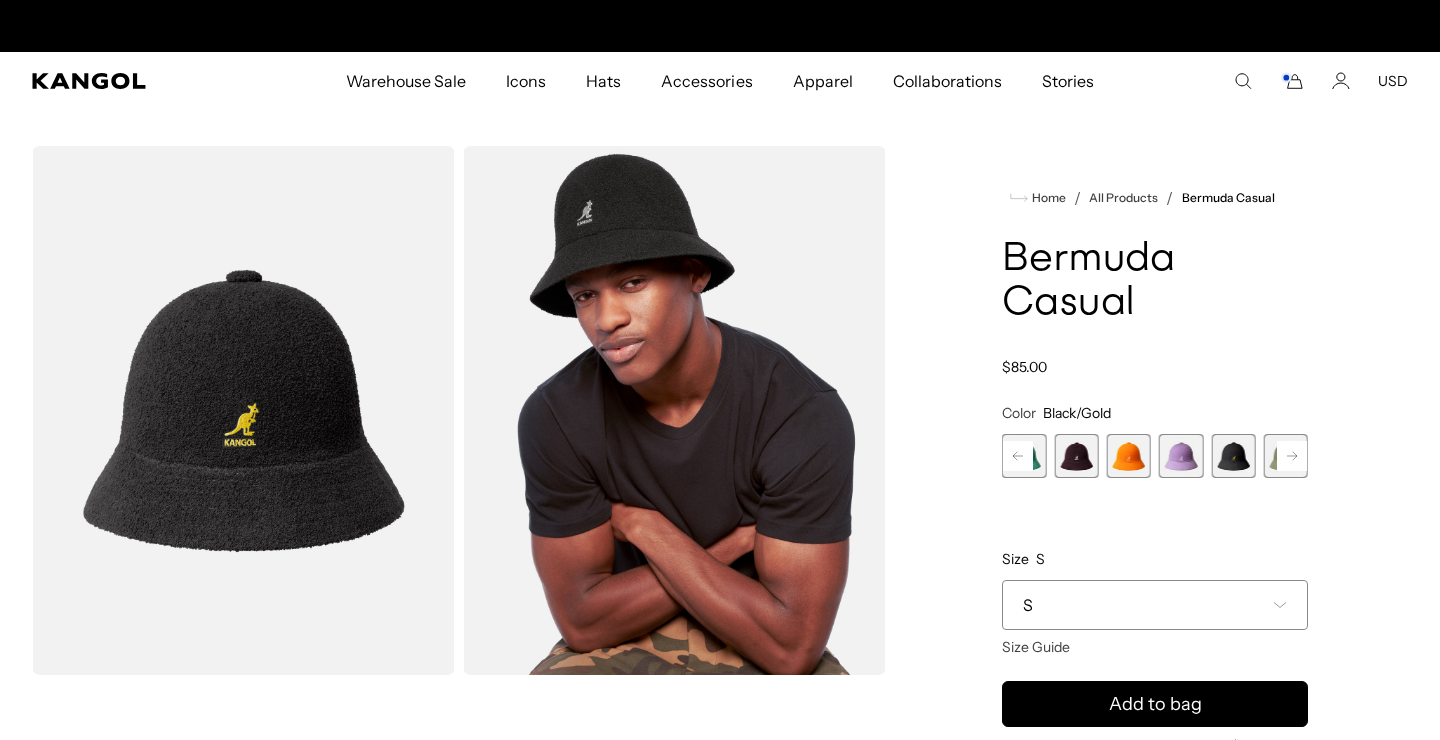 scroll, scrollTop: 0, scrollLeft: 412, axis: horizontal 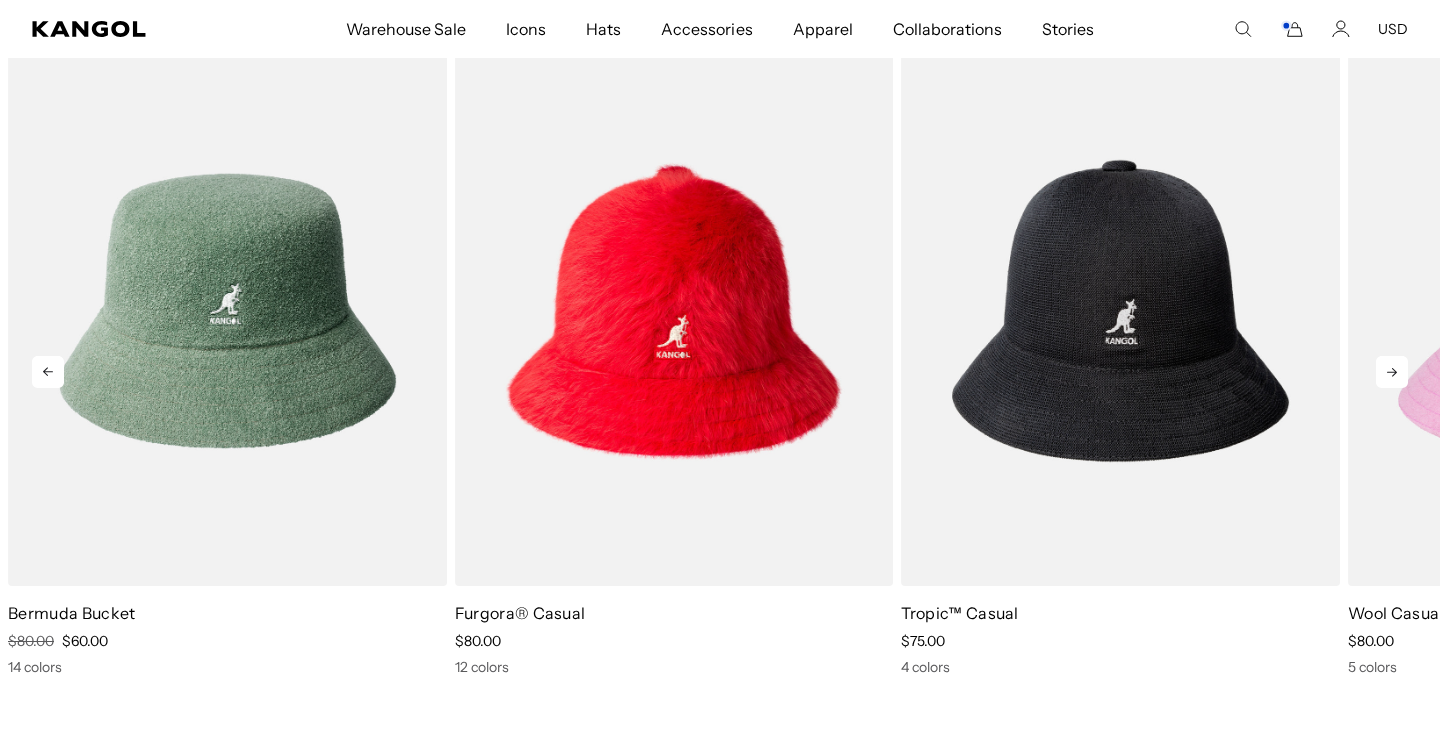 click 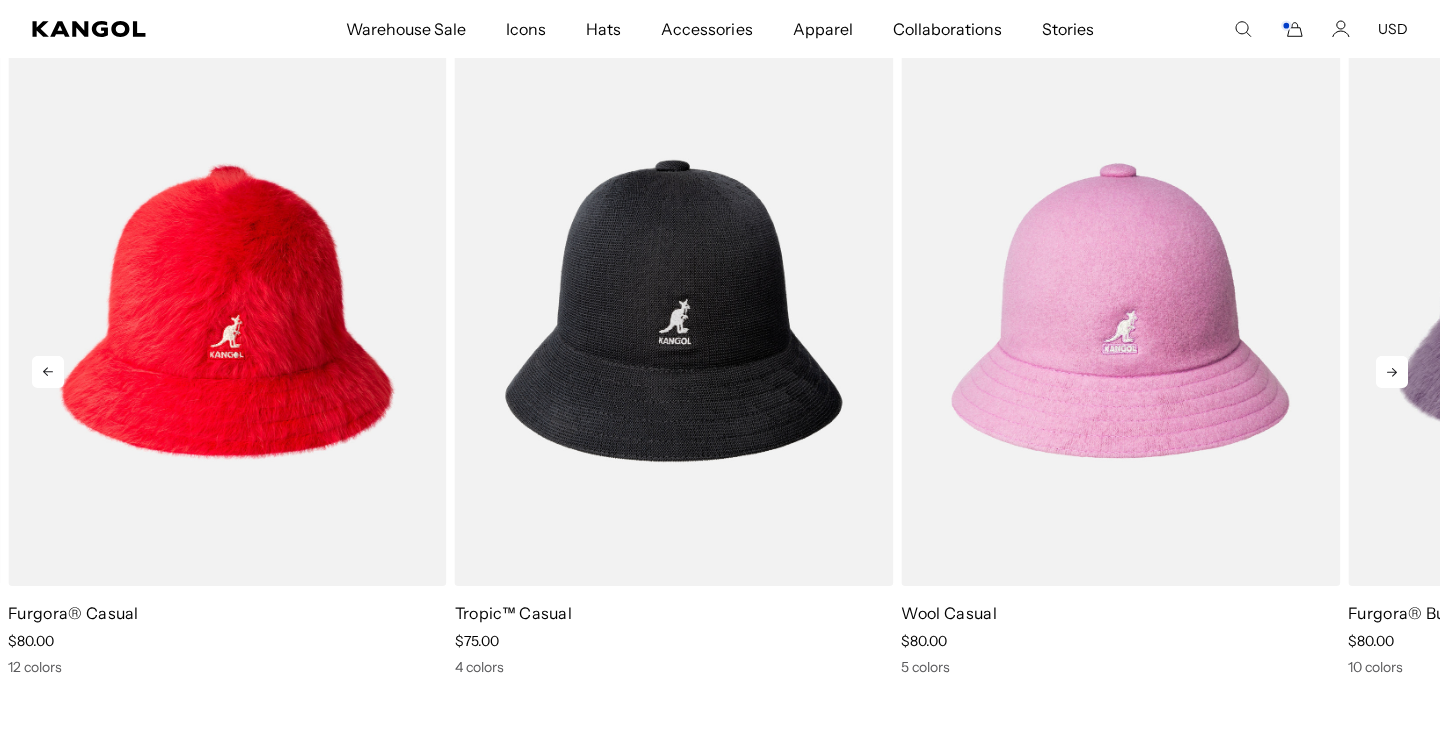 click 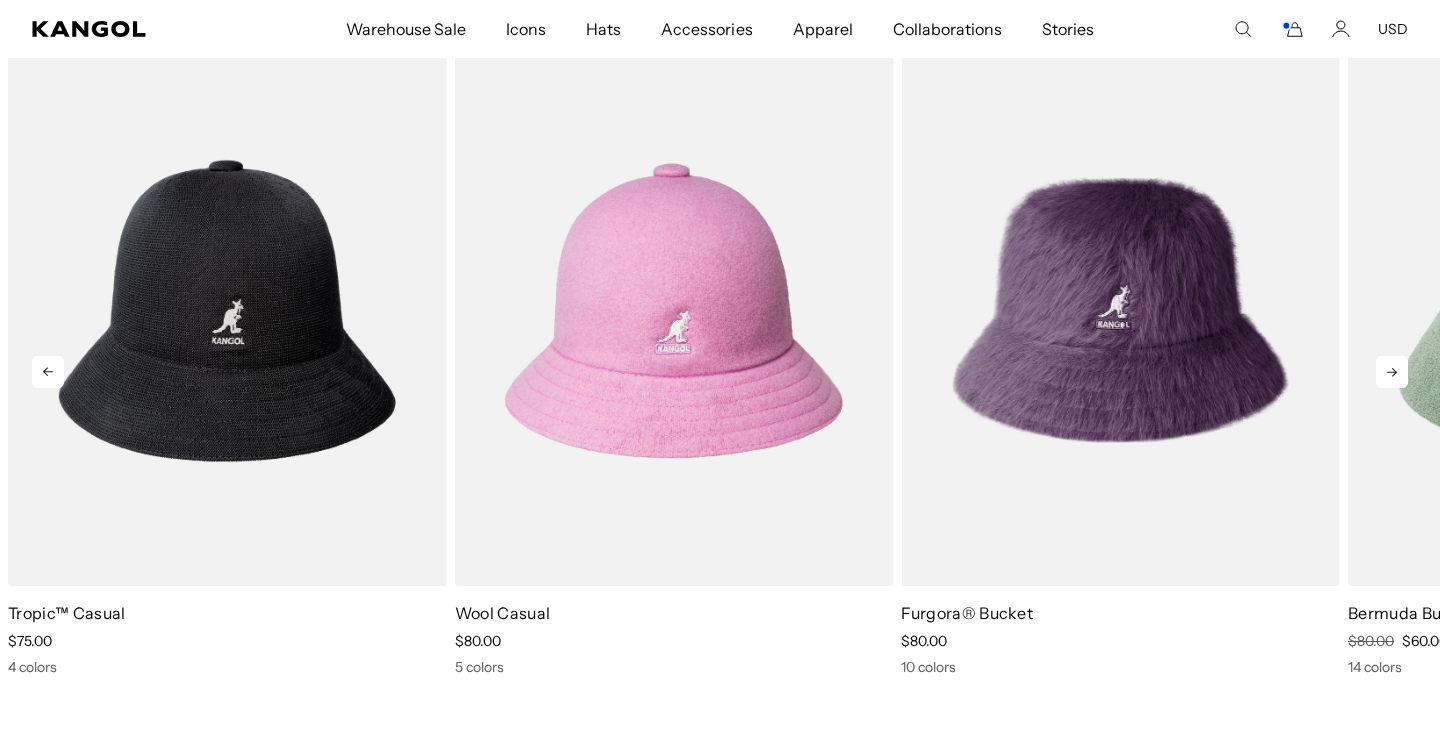 click 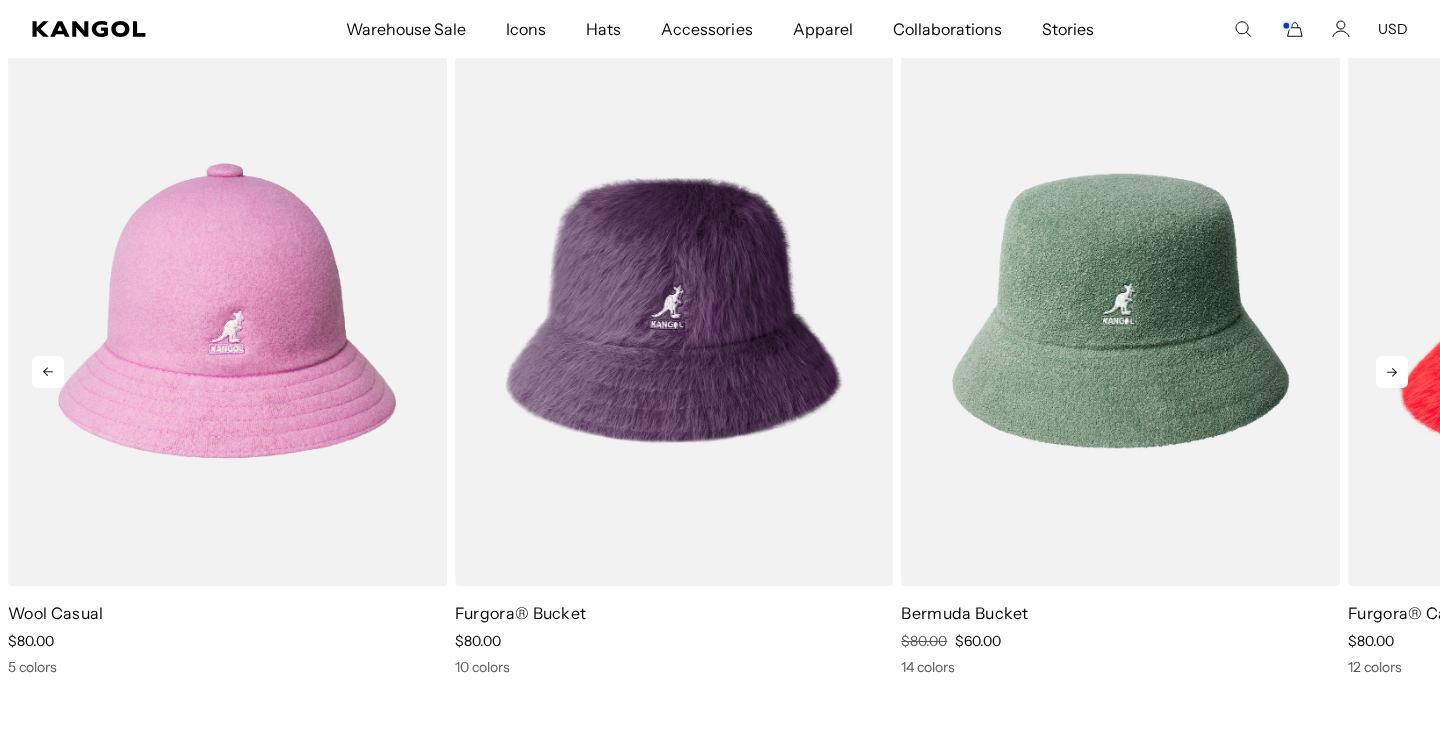 click 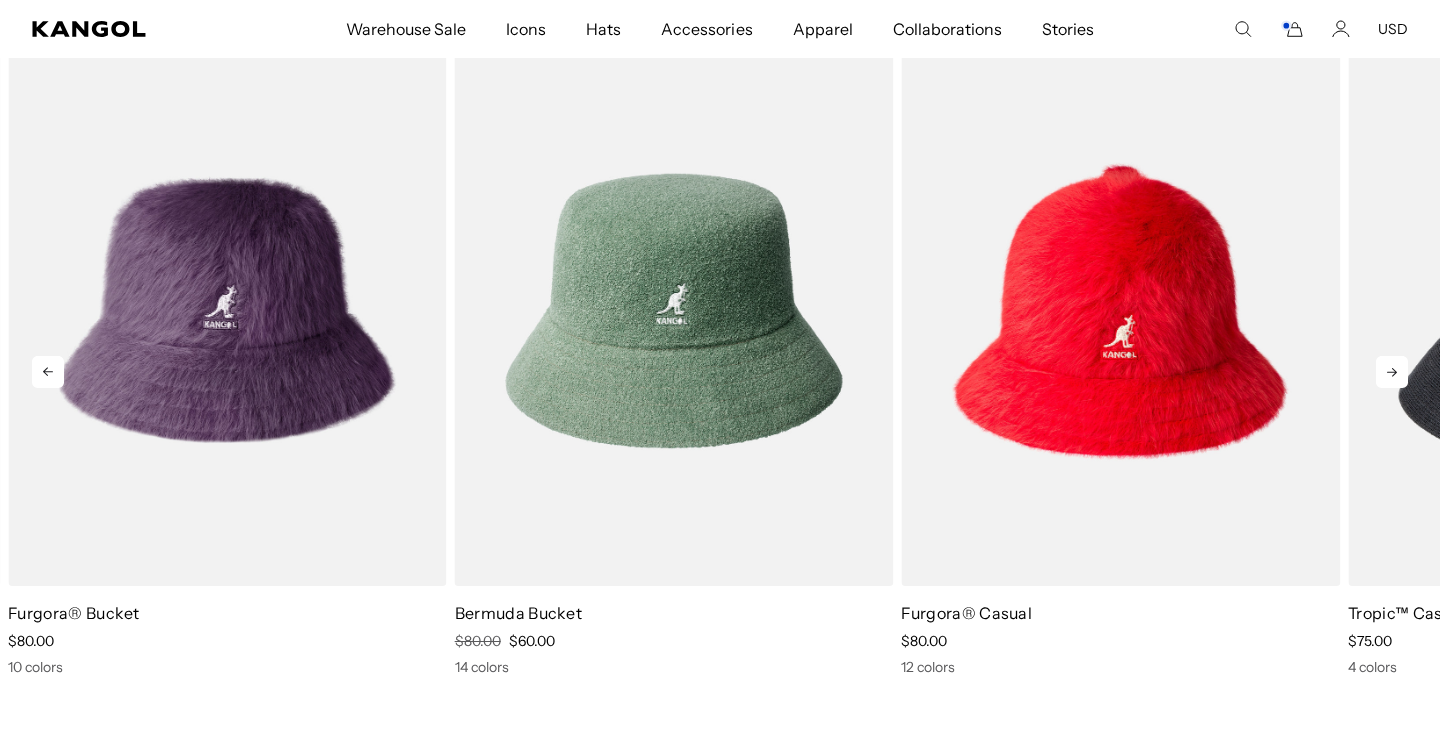 click 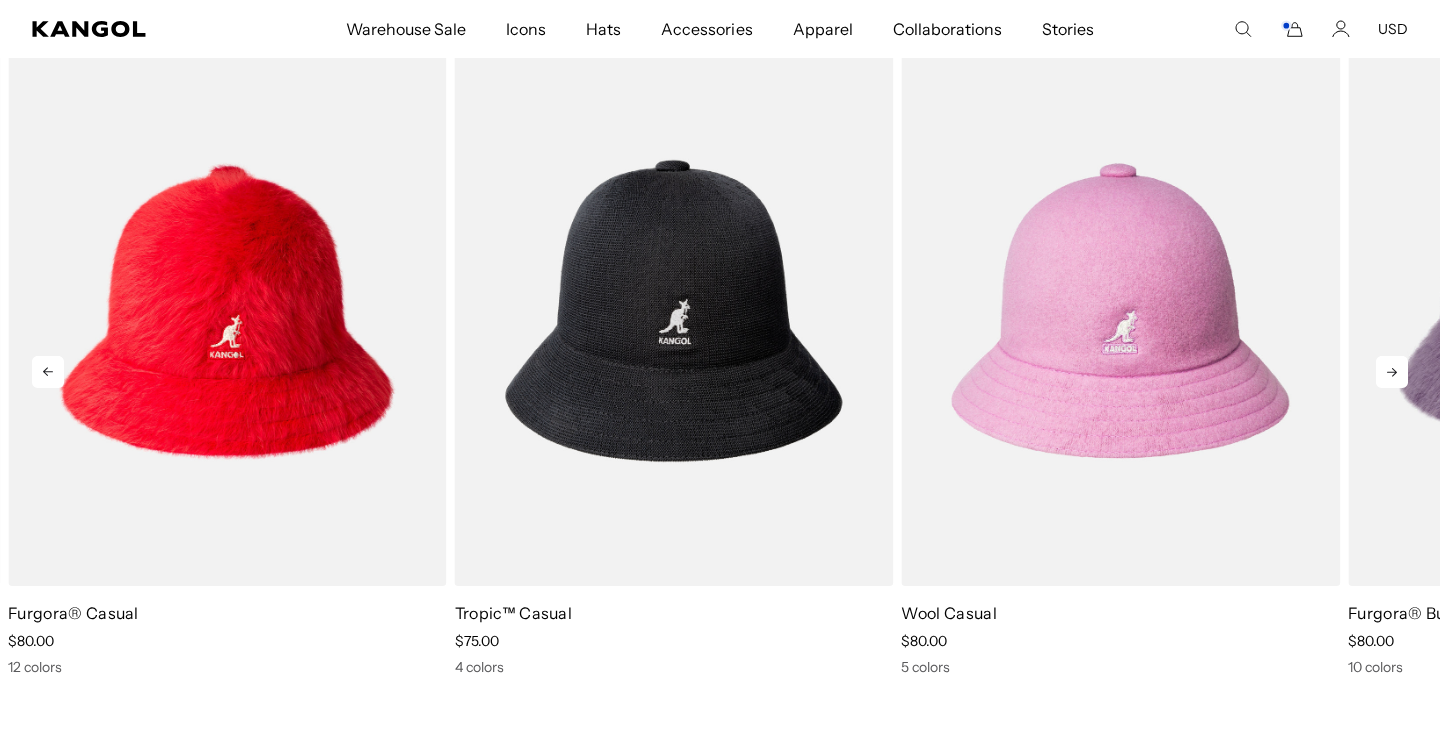 scroll, scrollTop: 0, scrollLeft: 0, axis: both 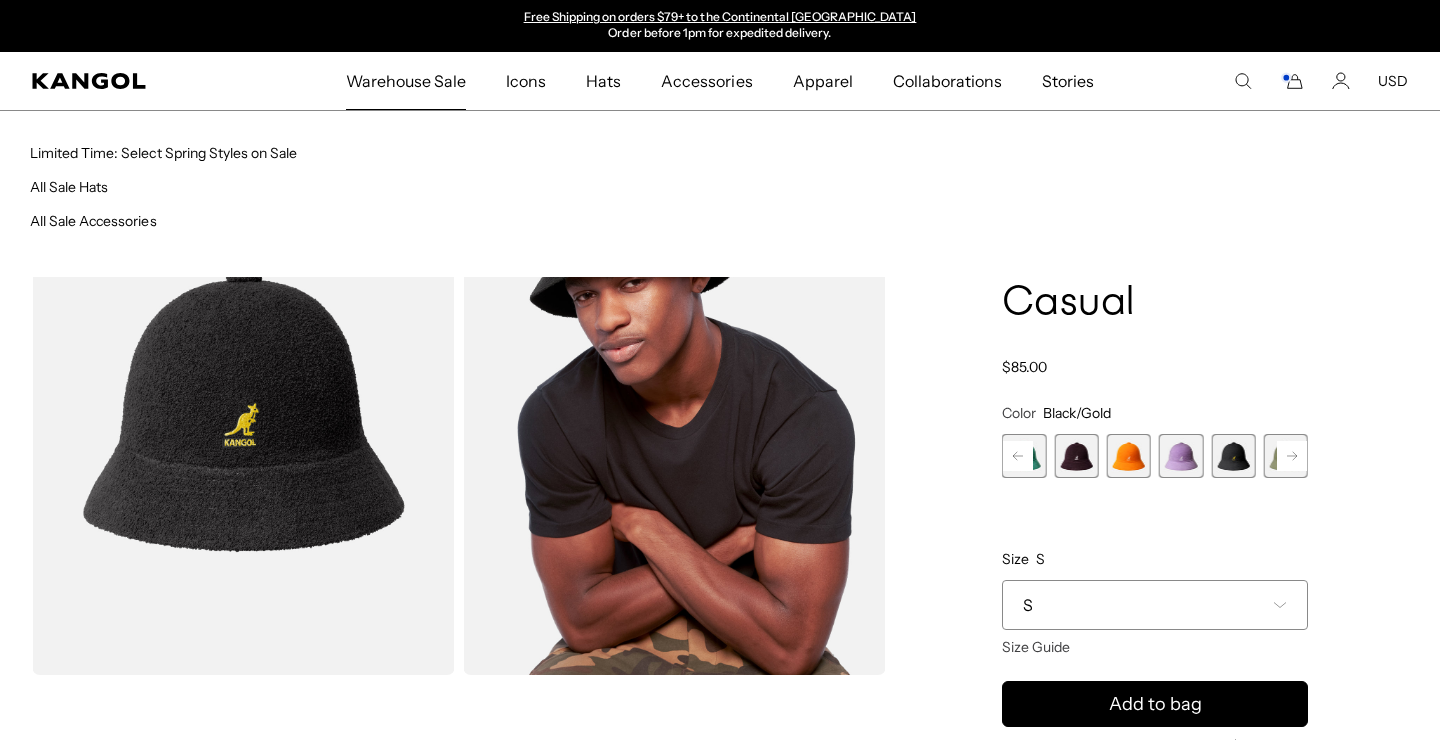 click on "Warehouse Sale" at bounding box center [406, 81] 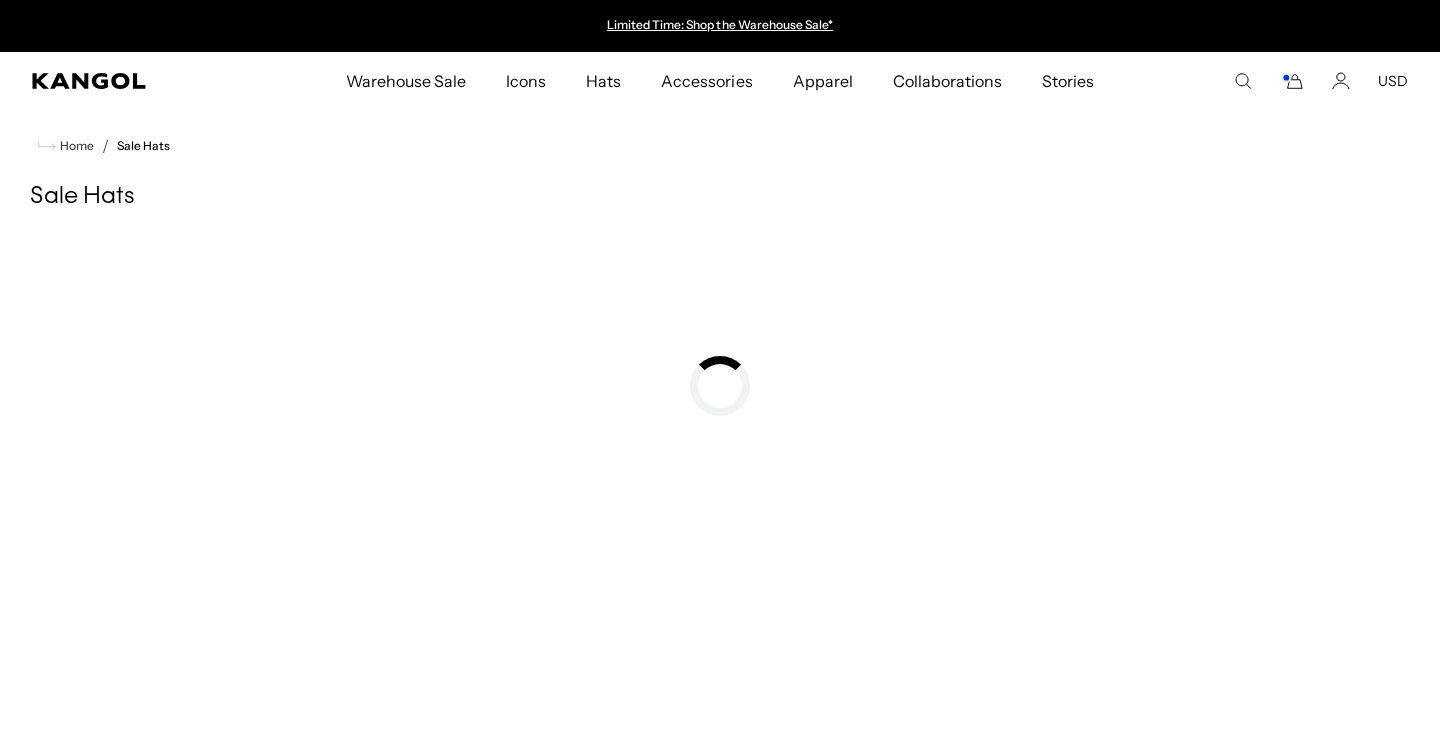 scroll, scrollTop: 0, scrollLeft: 0, axis: both 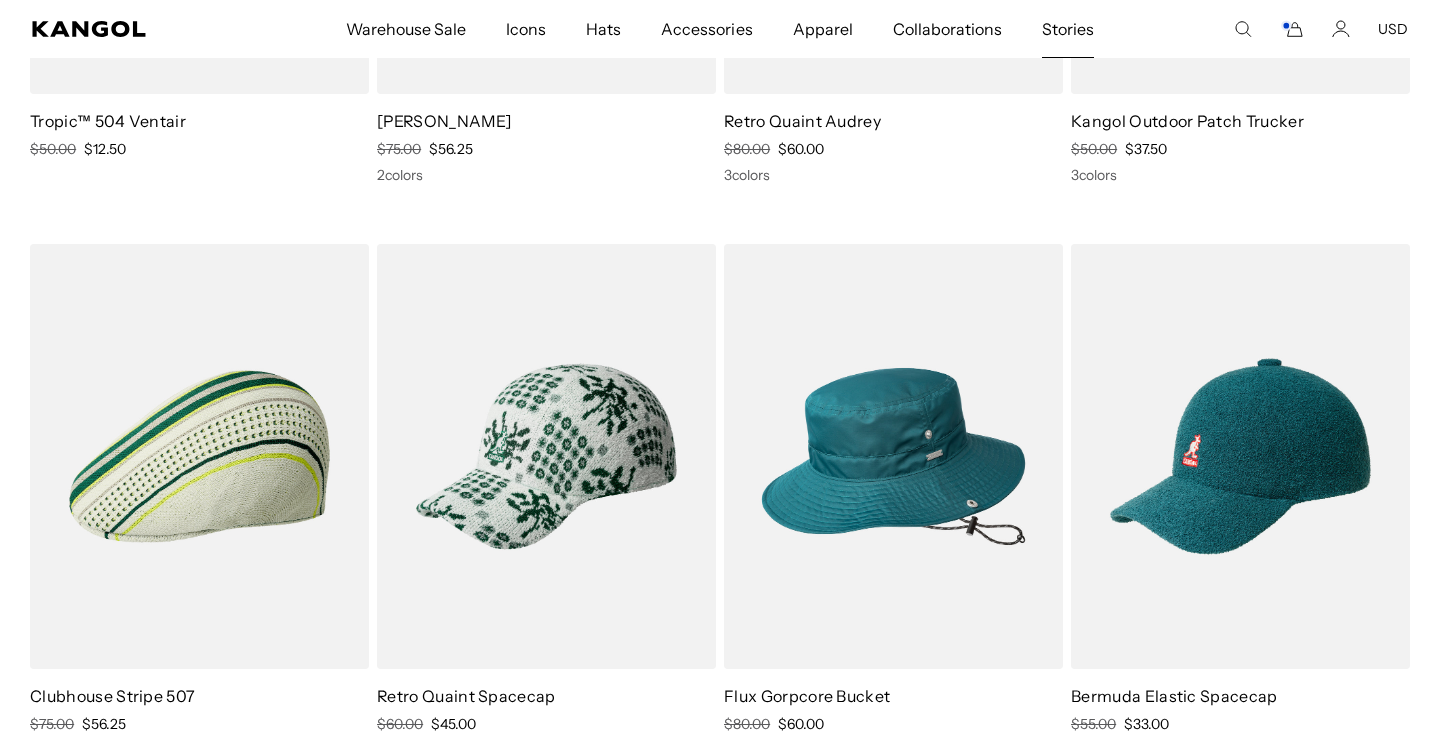 click on "Stories" at bounding box center (1068, 29) 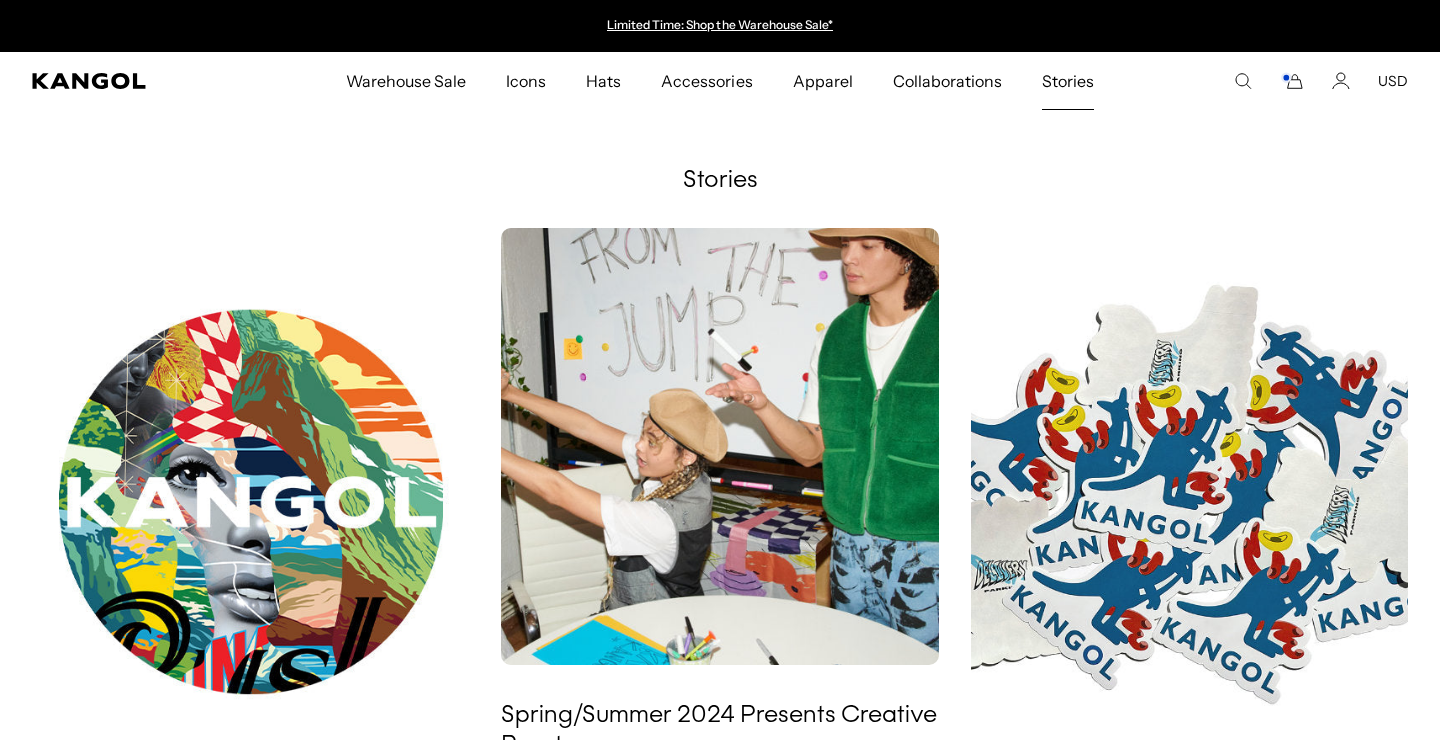 scroll, scrollTop: 0, scrollLeft: 0, axis: both 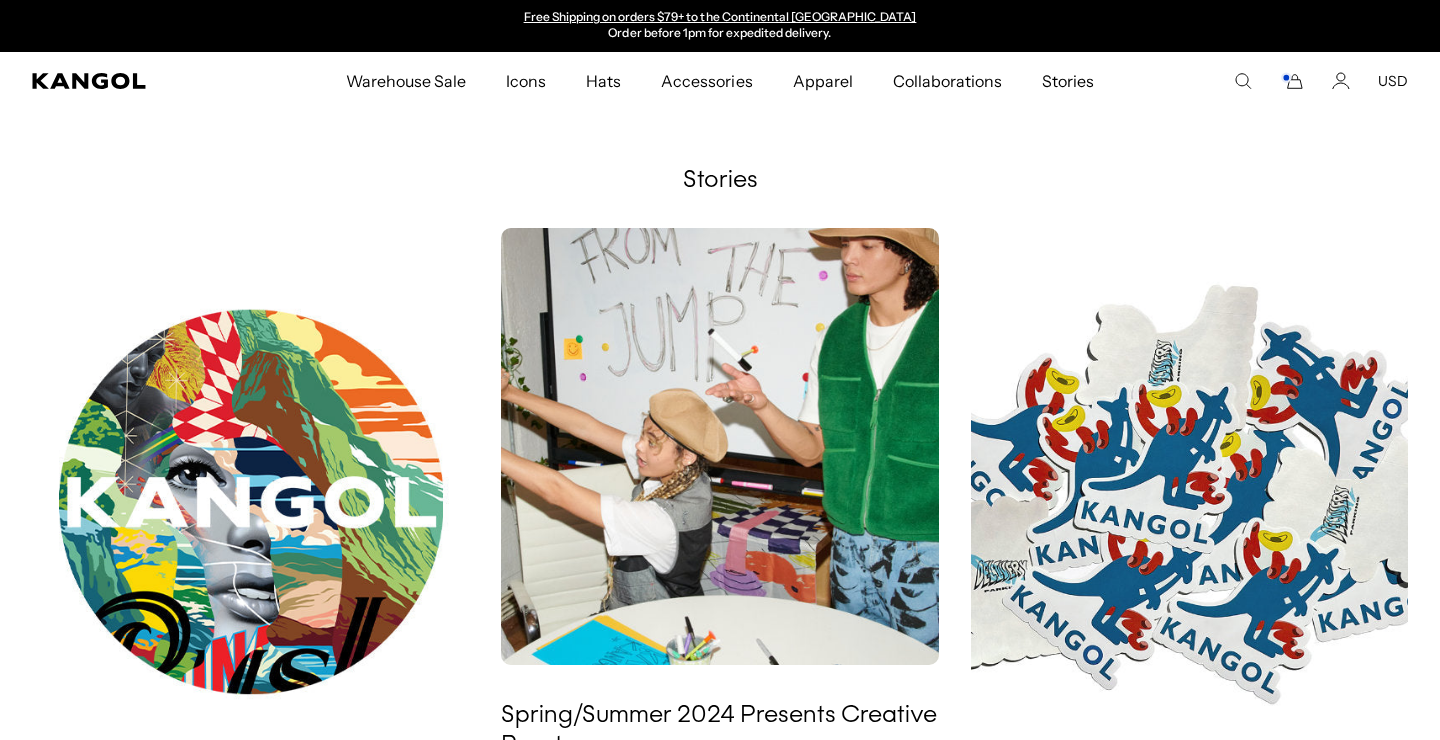 click 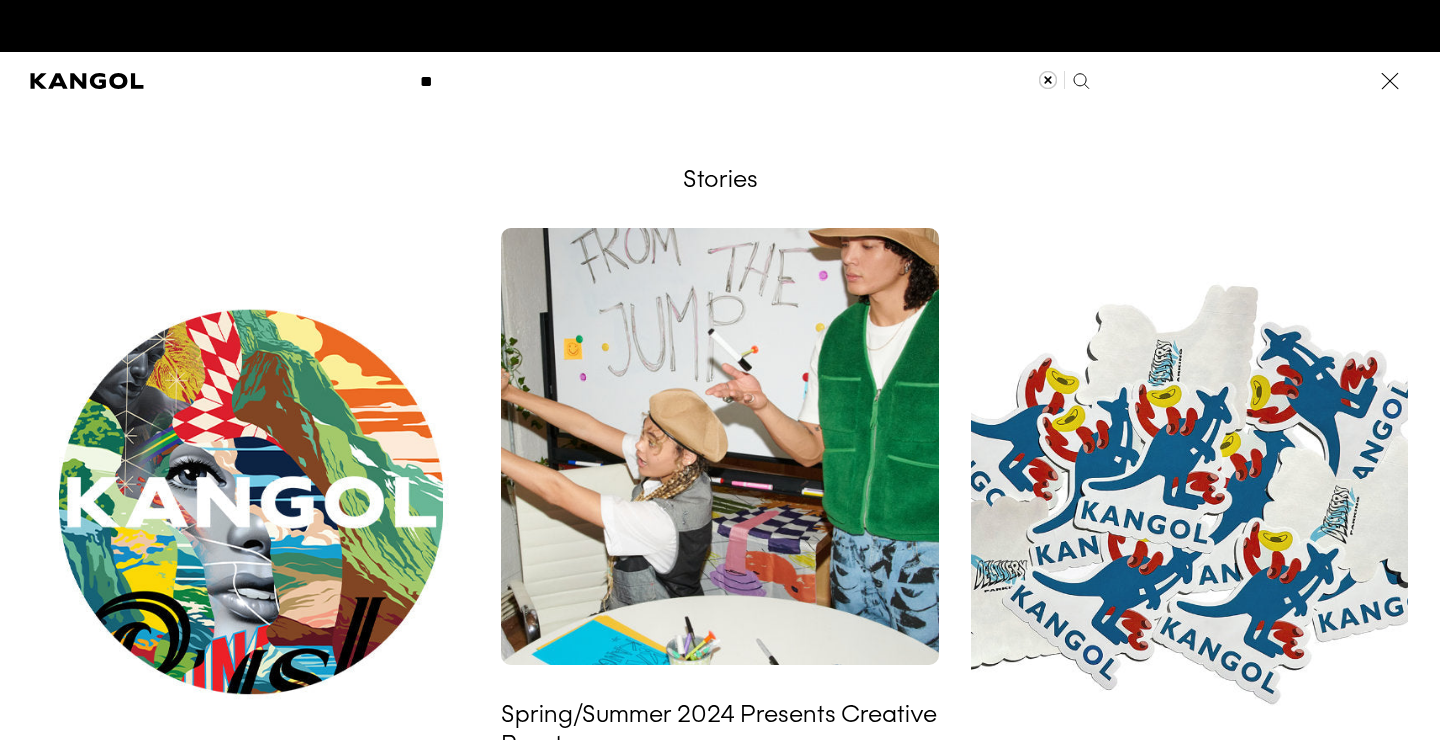 scroll, scrollTop: 0, scrollLeft: 0, axis: both 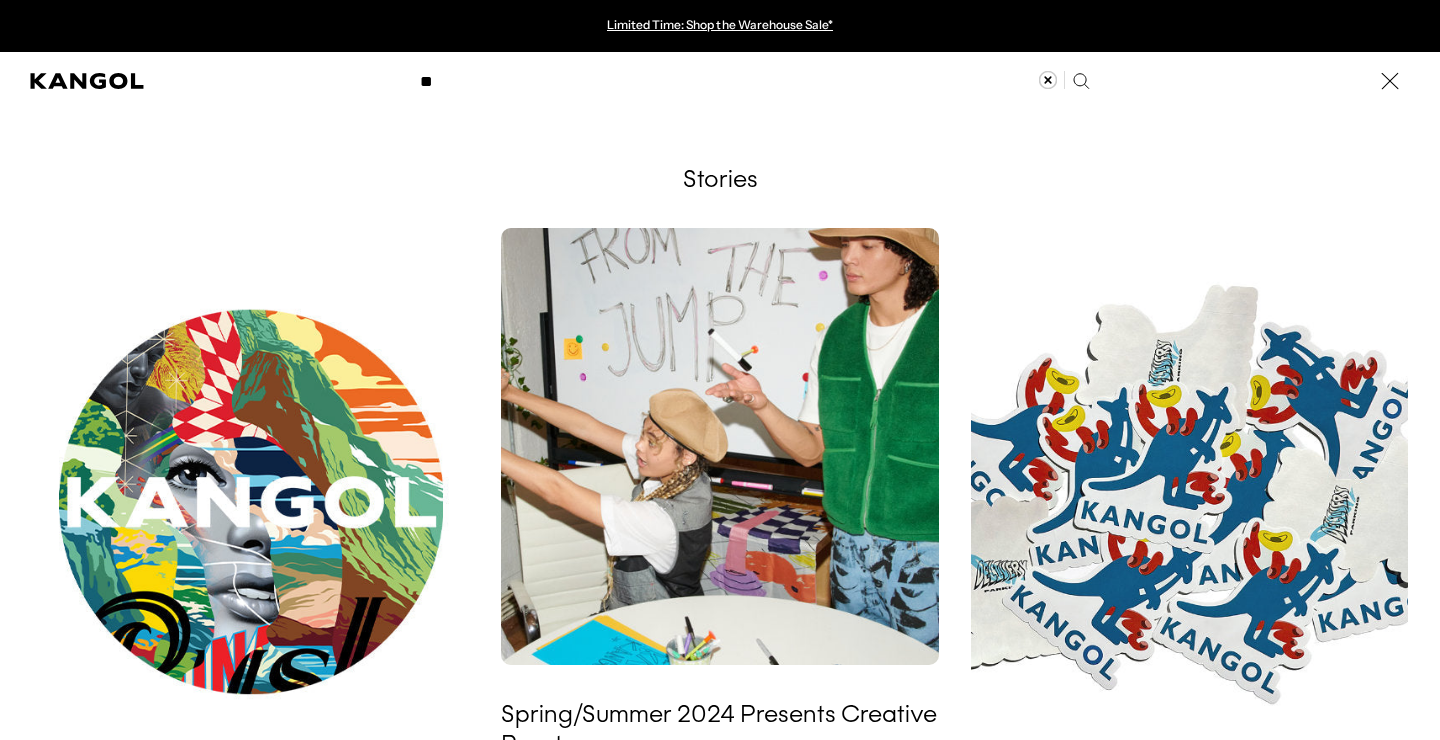 type on "*" 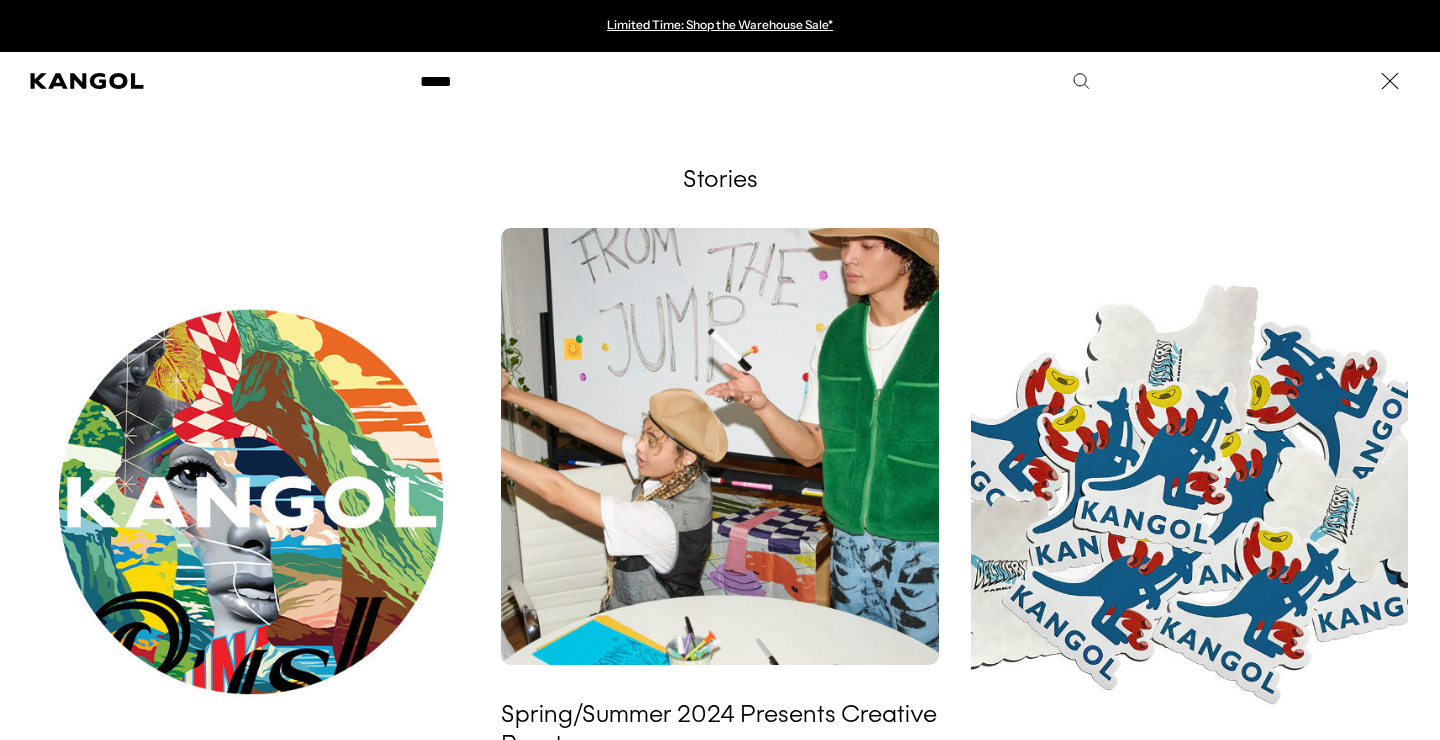 type on "******" 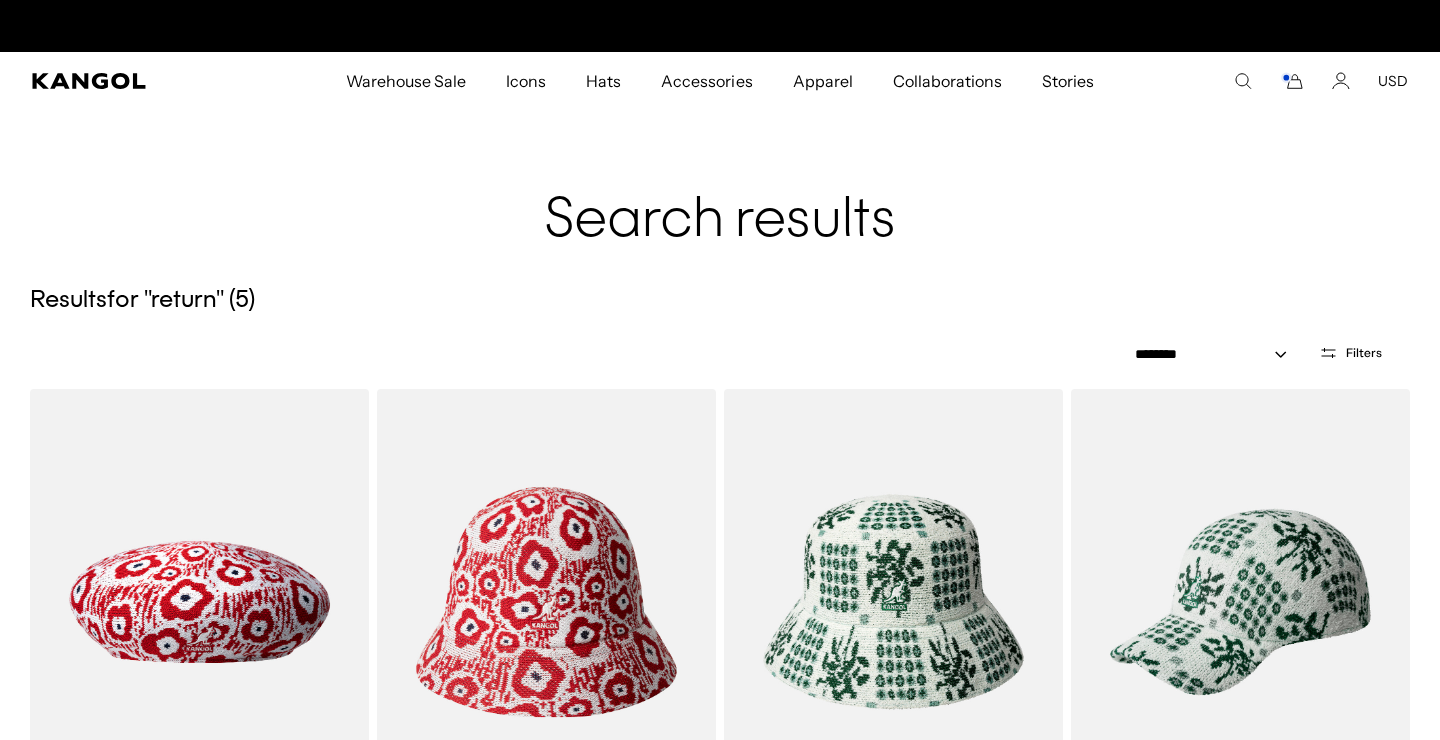 scroll, scrollTop: 0, scrollLeft: 412, axis: horizontal 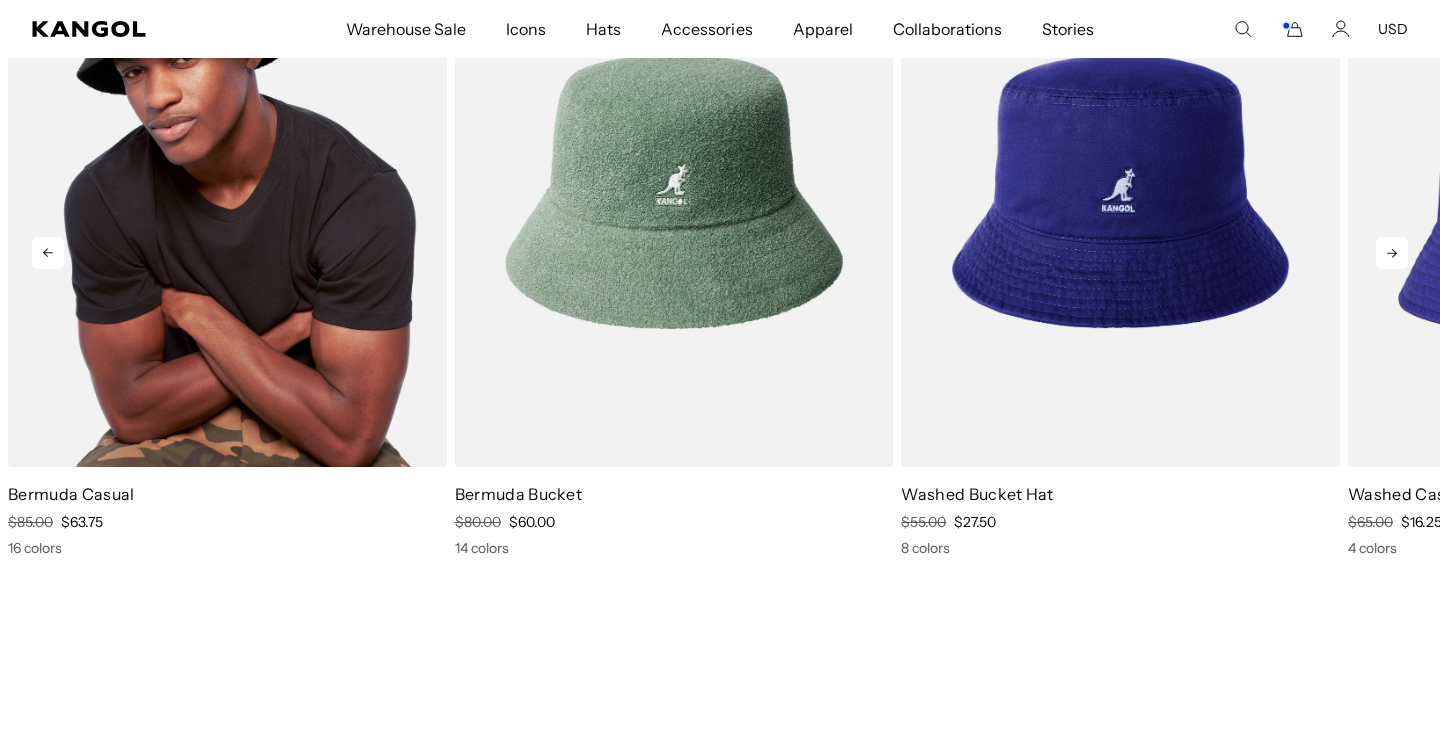 click at bounding box center (227, 191) 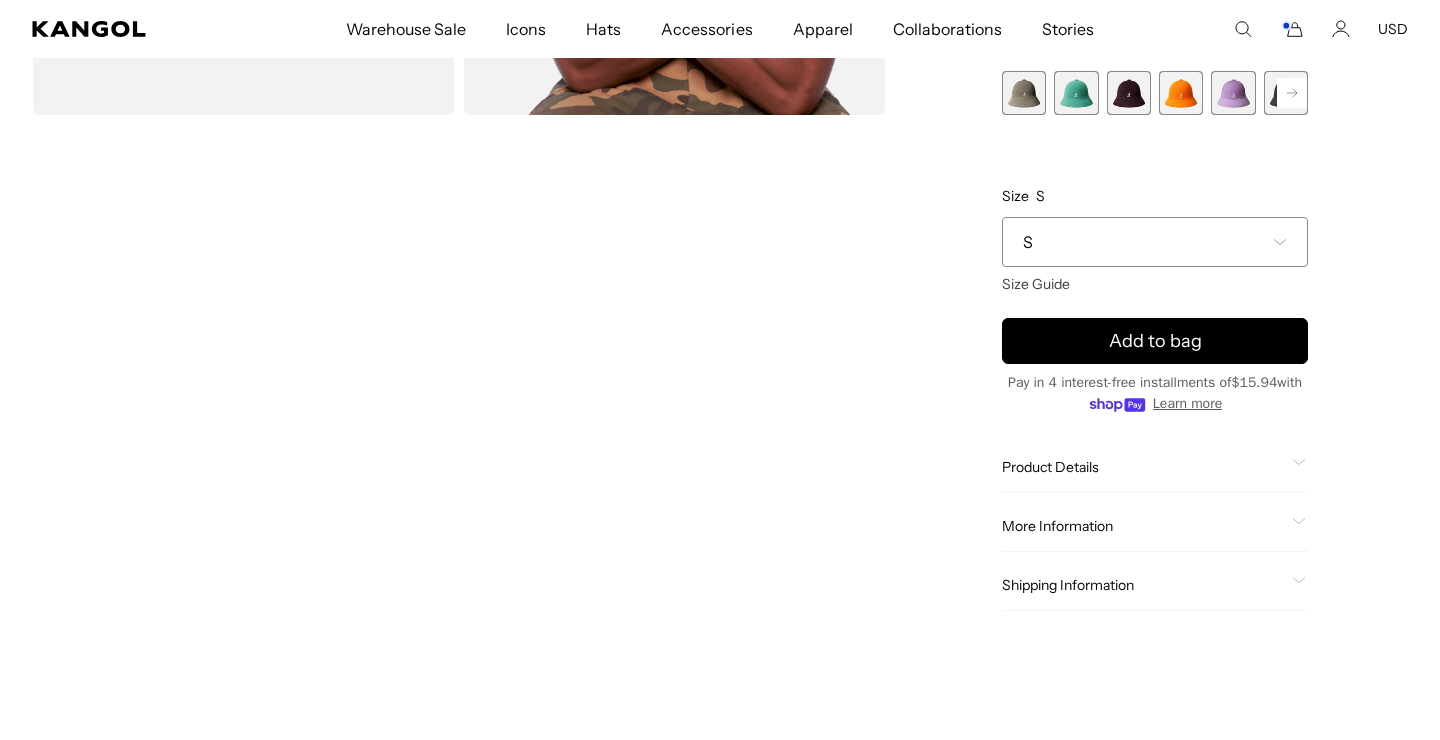 scroll, scrollTop: 560, scrollLeft: 0, axis: vertical 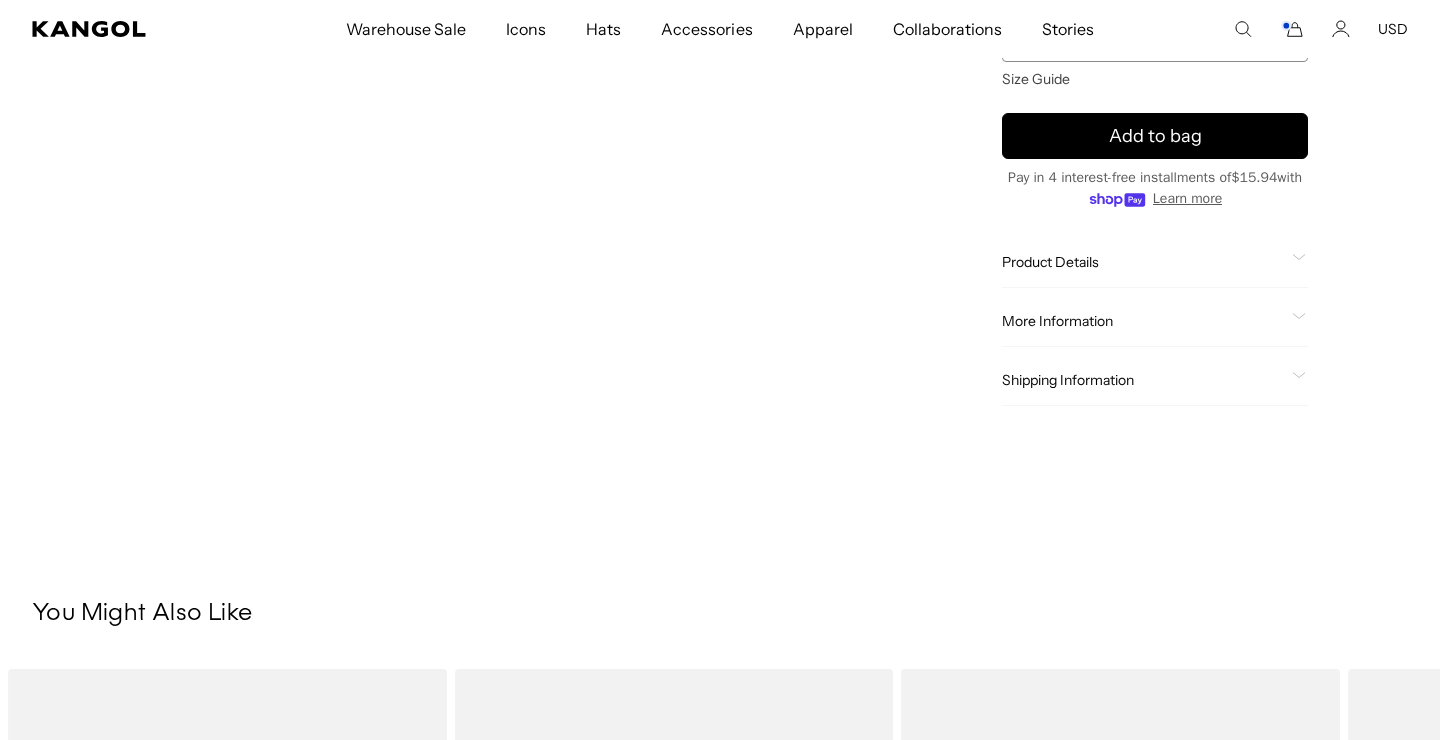 click on "Shipping Information" 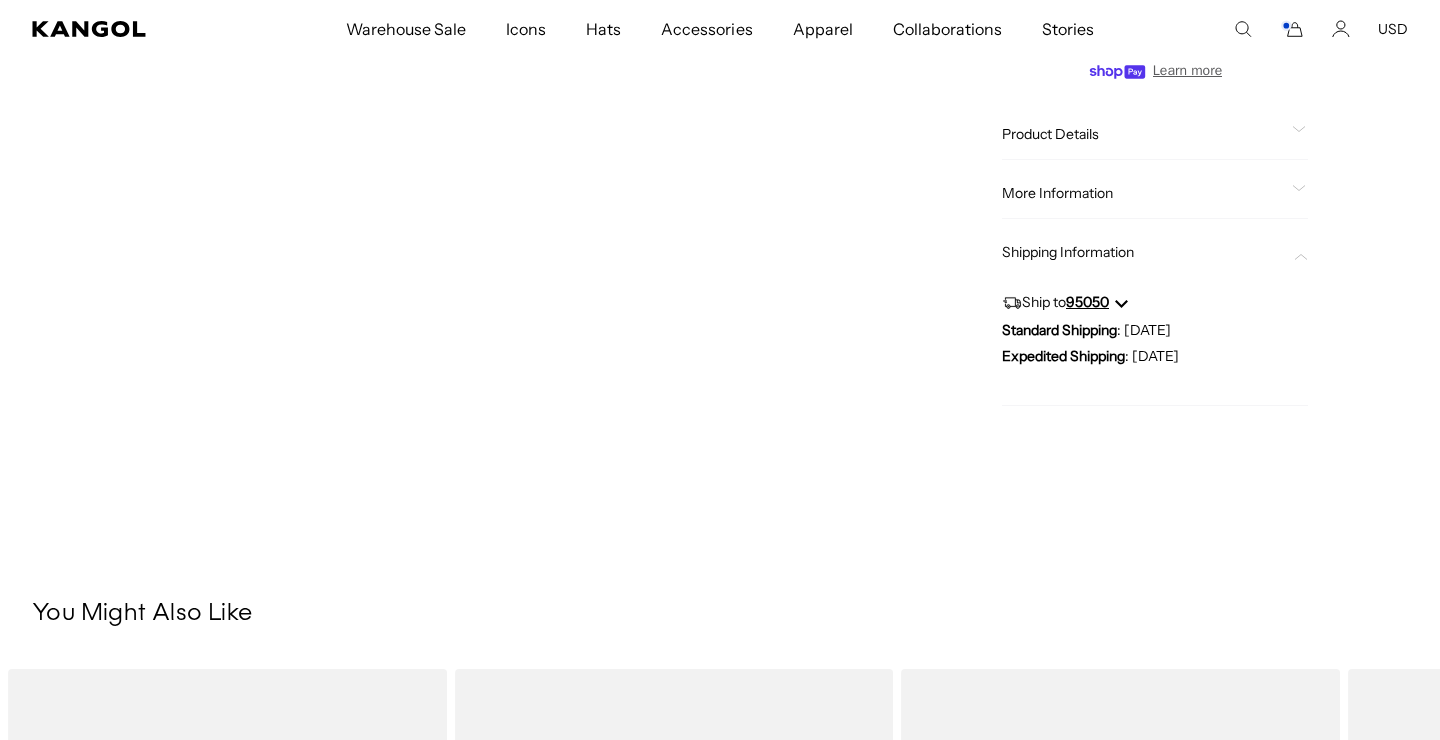 scroll, scrollTop: 0, scrollLeft: 0, axis: both 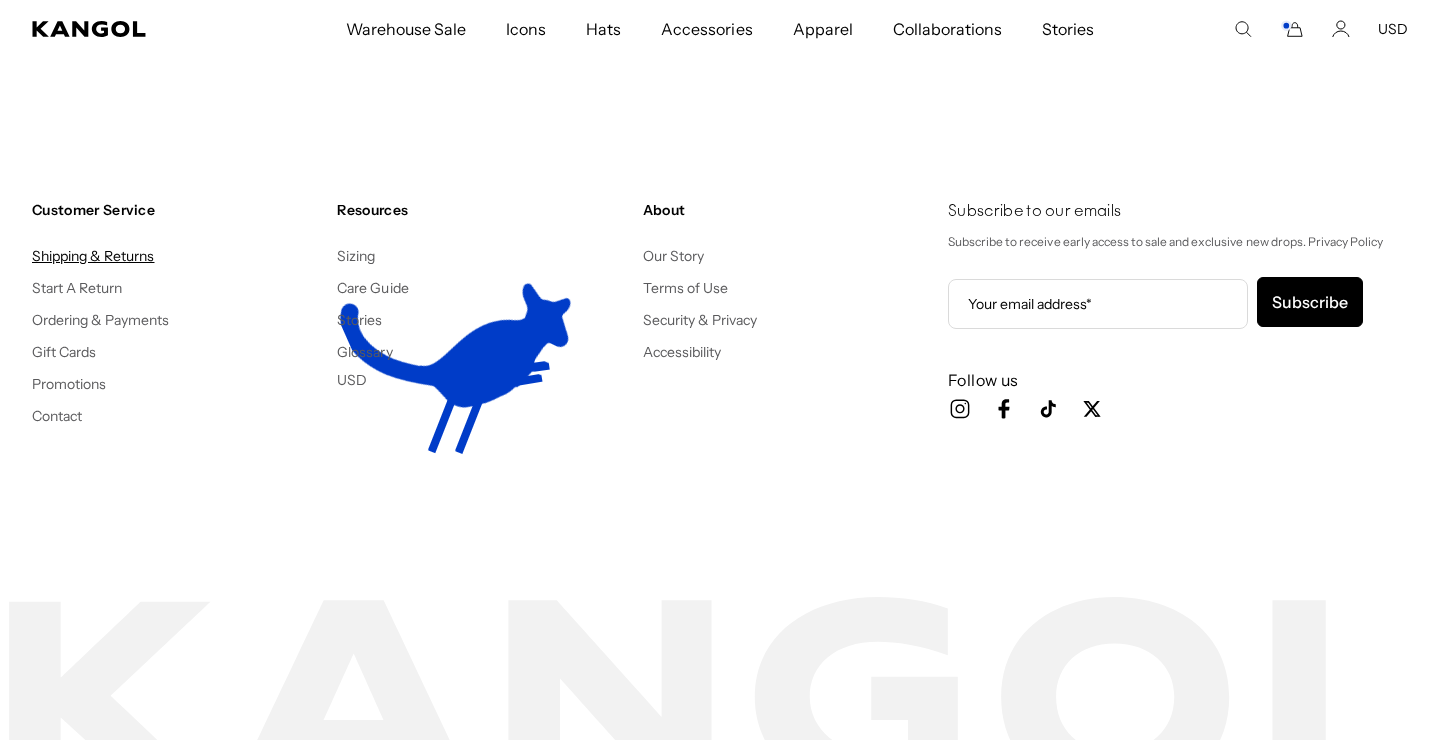 click on "Shipping & Returns" at bounding box center [93, 256] 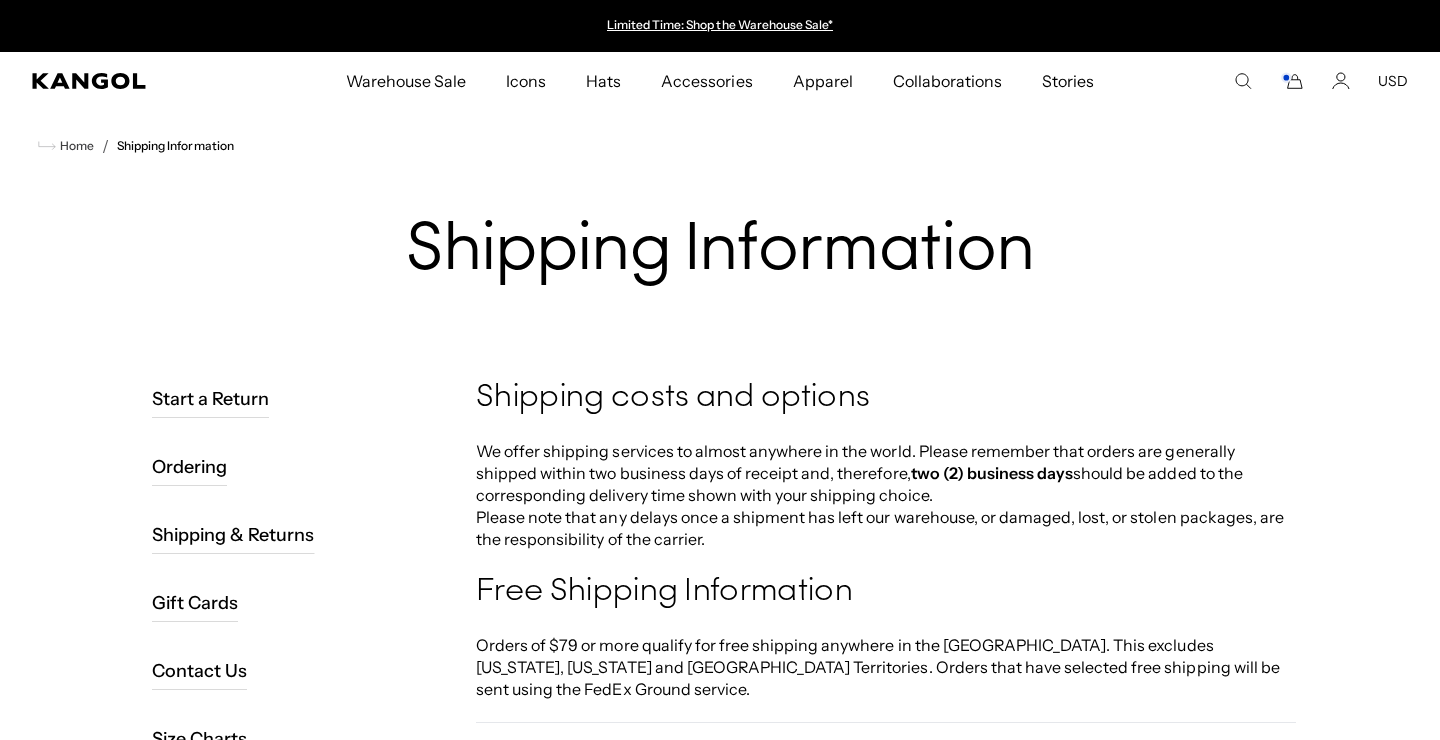scroll, scrollTop: 0, scrollLeft: 0, axis: both 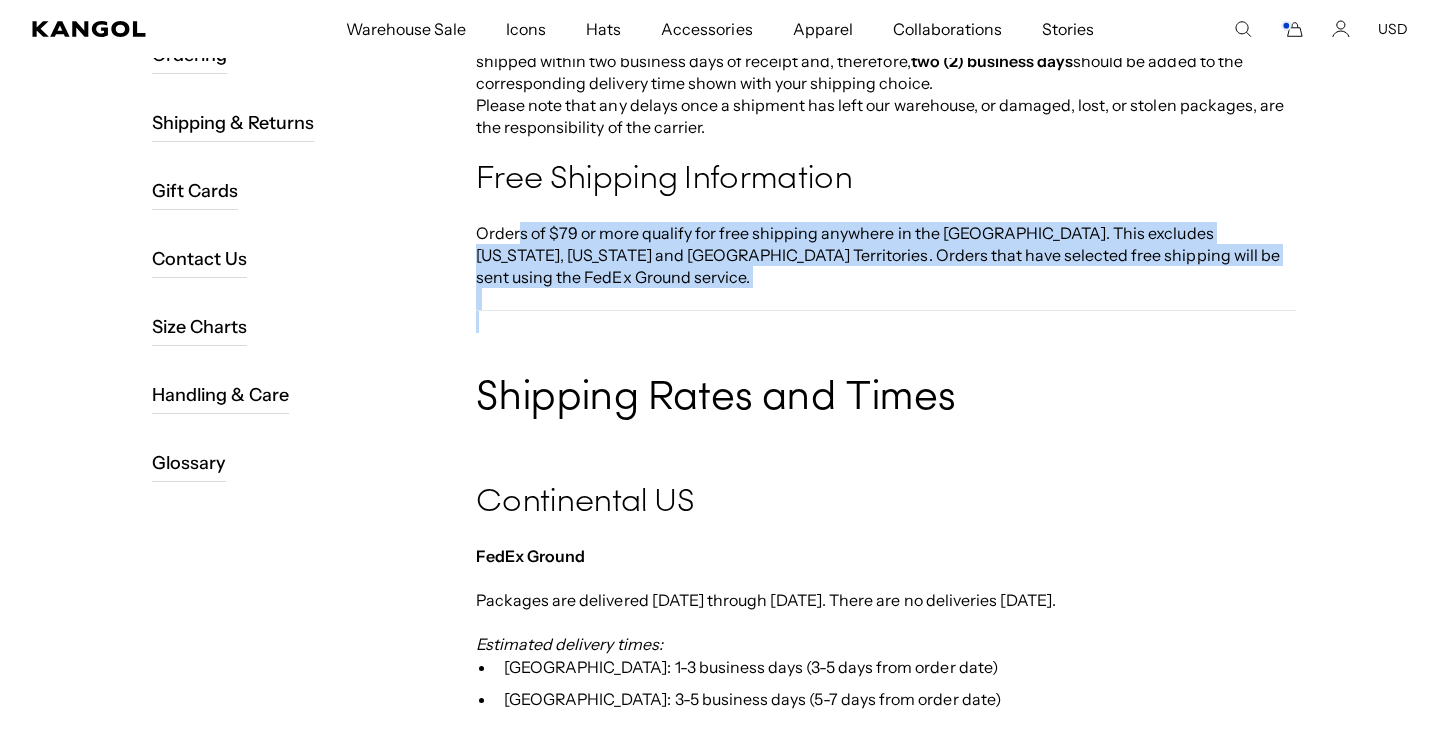 drag, startPoint x: 522, startPoint y: 235, endPoint x: 780, endPoint y: 299, distance: 265.8195 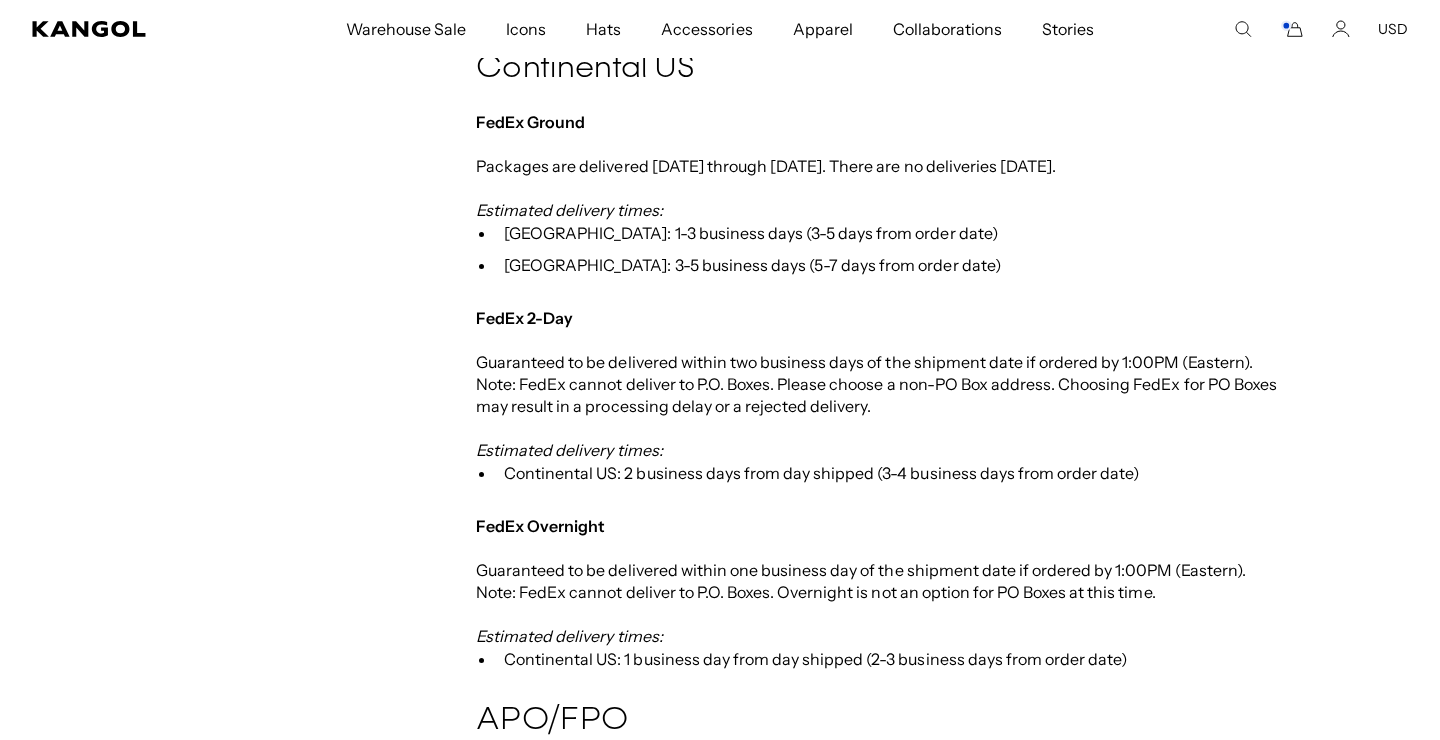 scroll, scrollTop: 859, scrollLeft: 0, axis: vertical 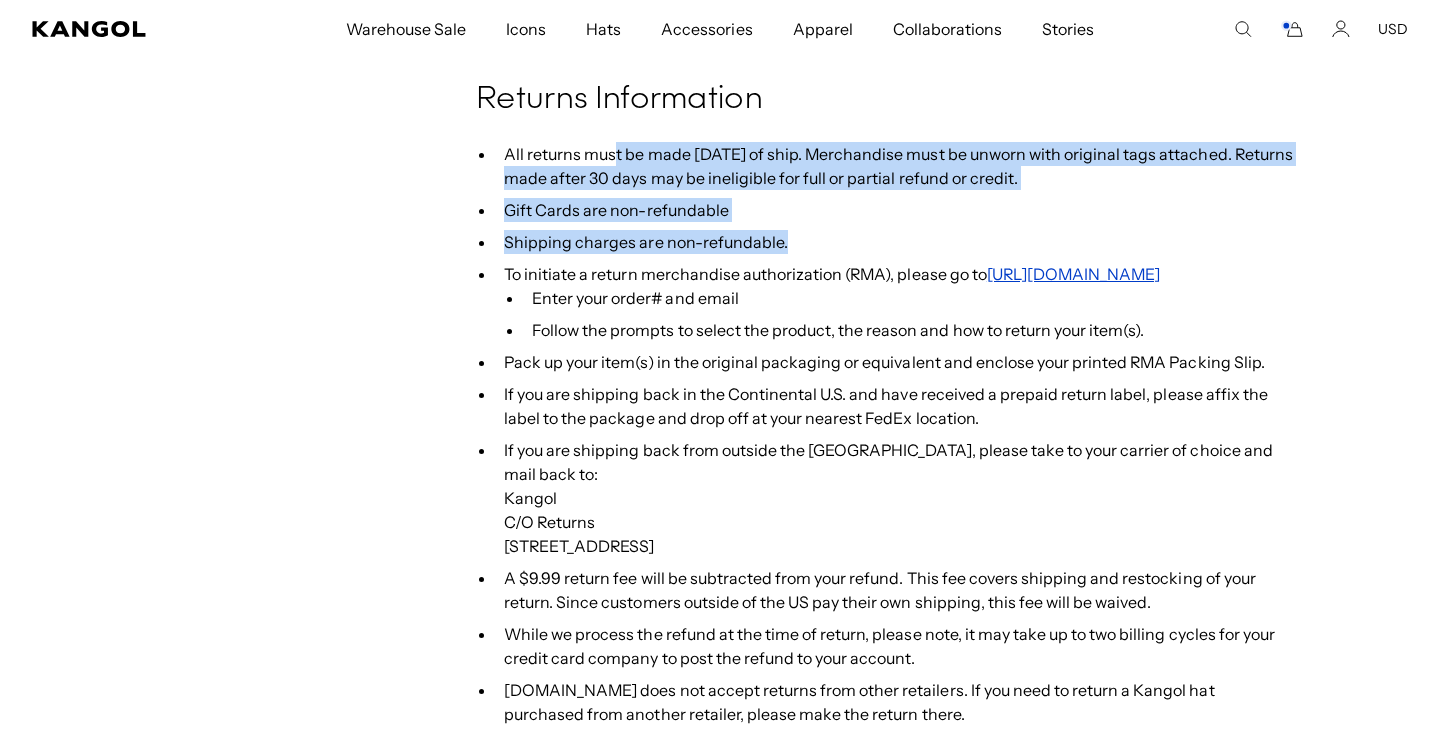 drag, startPoint x: 615, startPoint y: 136, endPoint x: 805, endPoint y: 233, distance: 213.32838 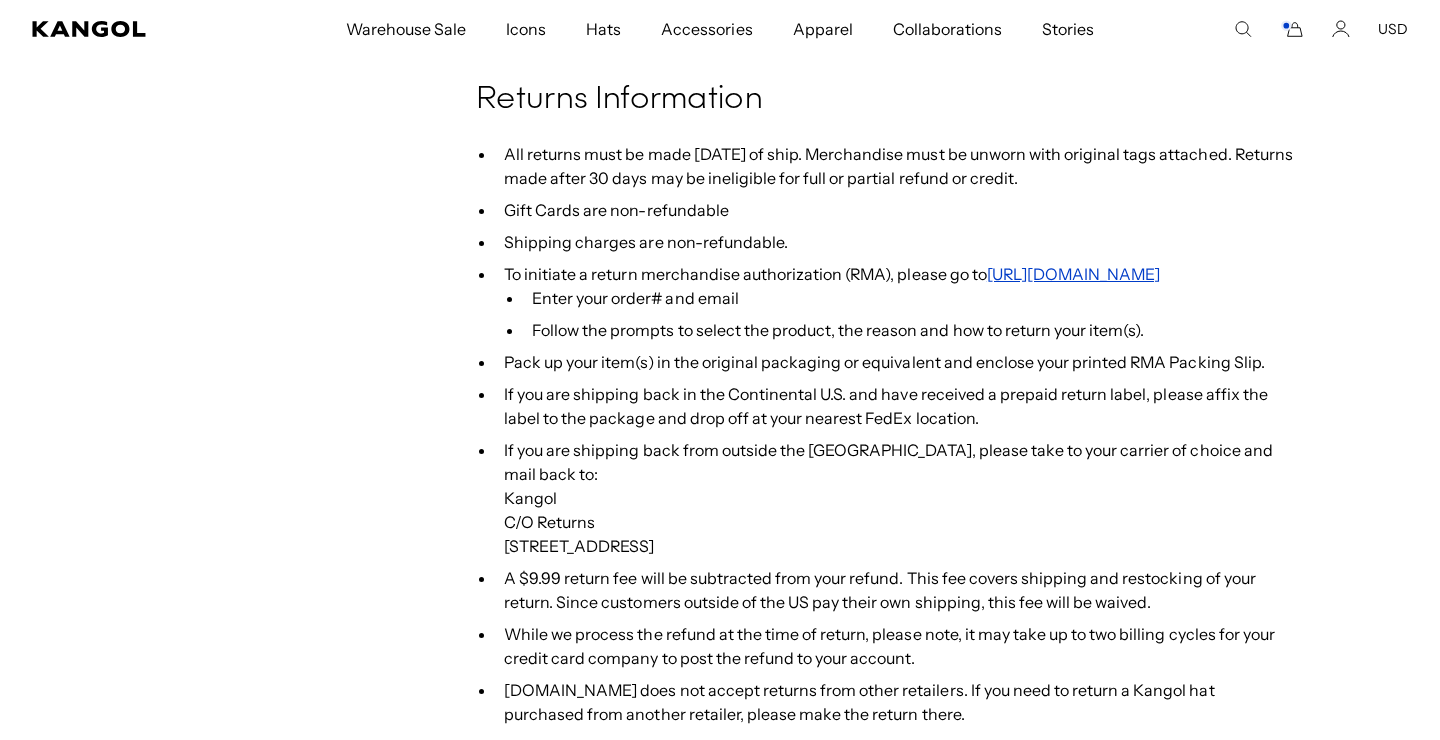 click on "Follow the prompts to select the product, the reason and how to return your item(s)." at bounding box center [910, 330] 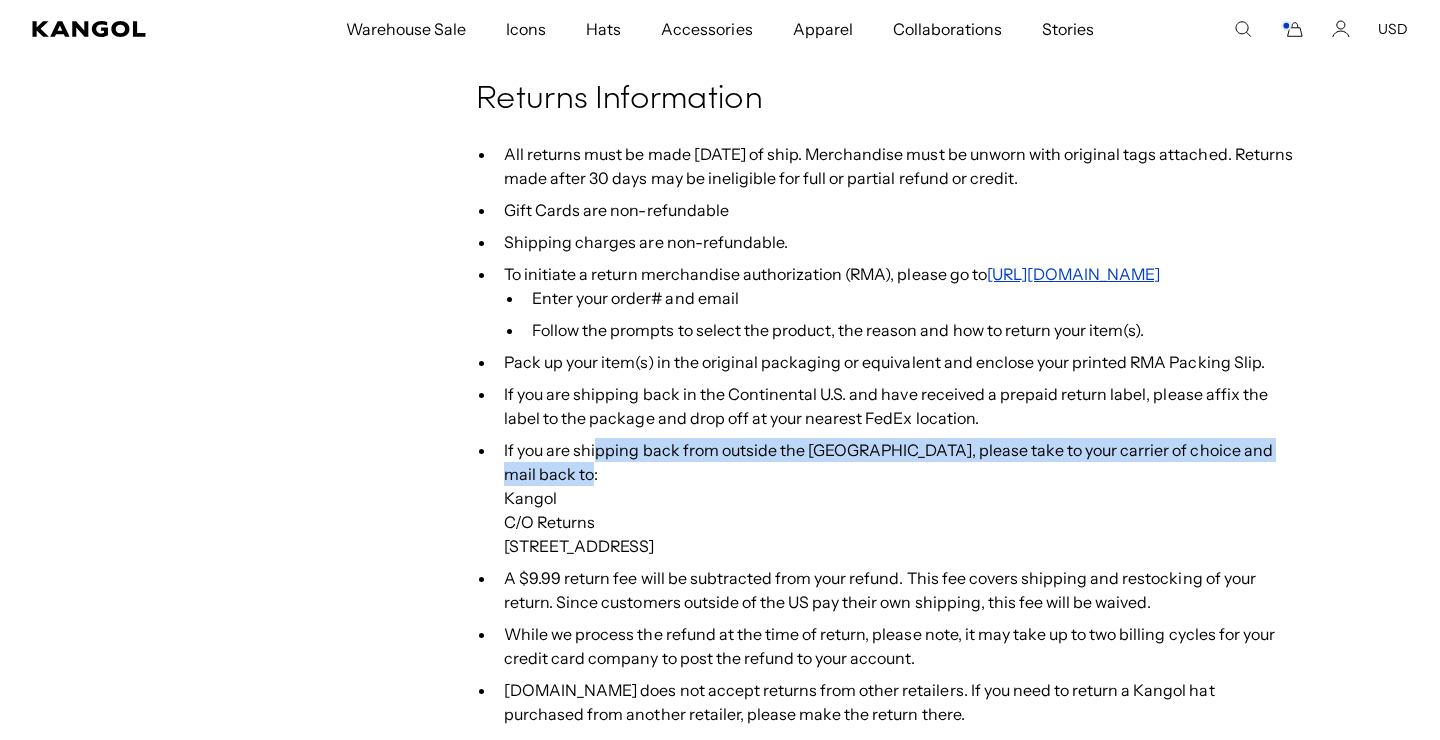 drag, startPoint x: 597, startPoint y: 427, endPoint x: 670, endPoint y: 446, distance: 75.43209 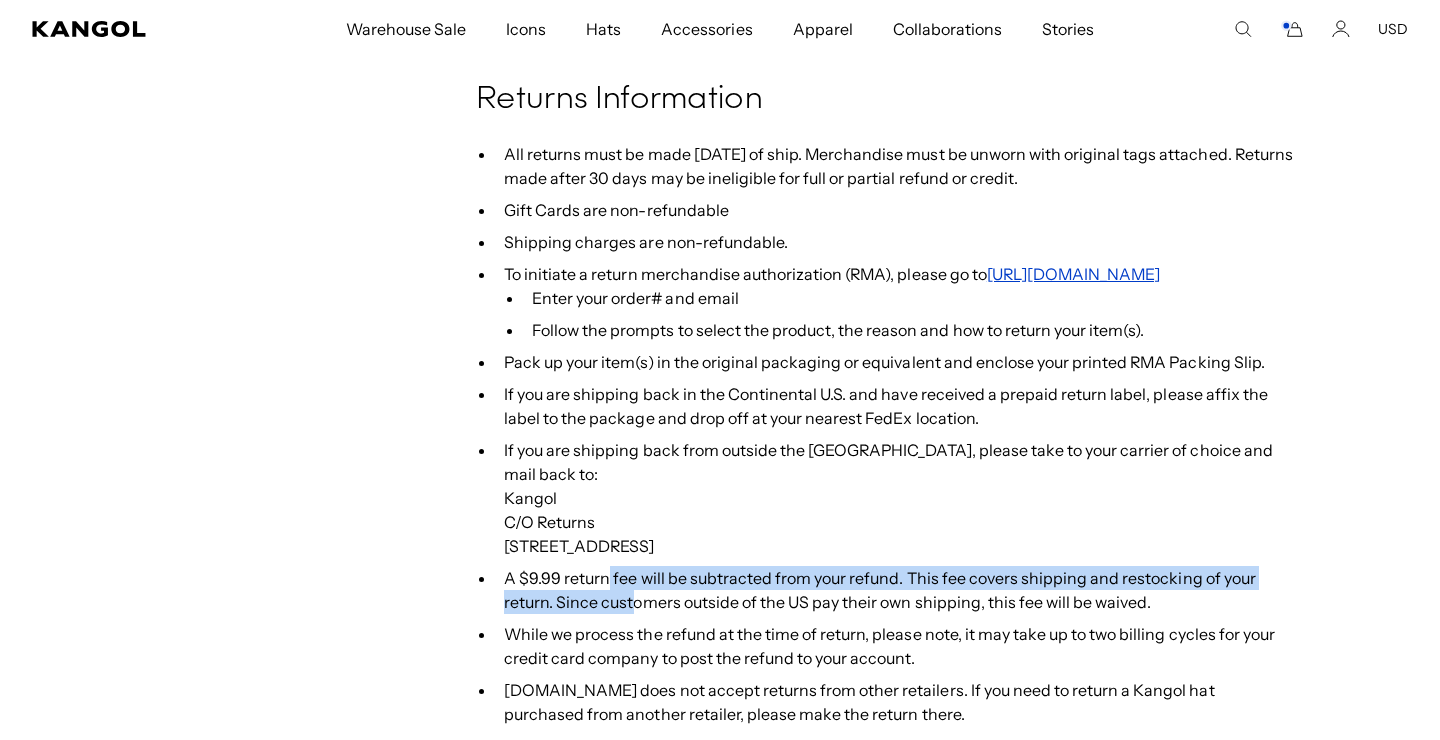 drag, startPoint x: 608, startPoint y: 562, endPoint x: 632, endPoint y: 585, distance: 33.24154 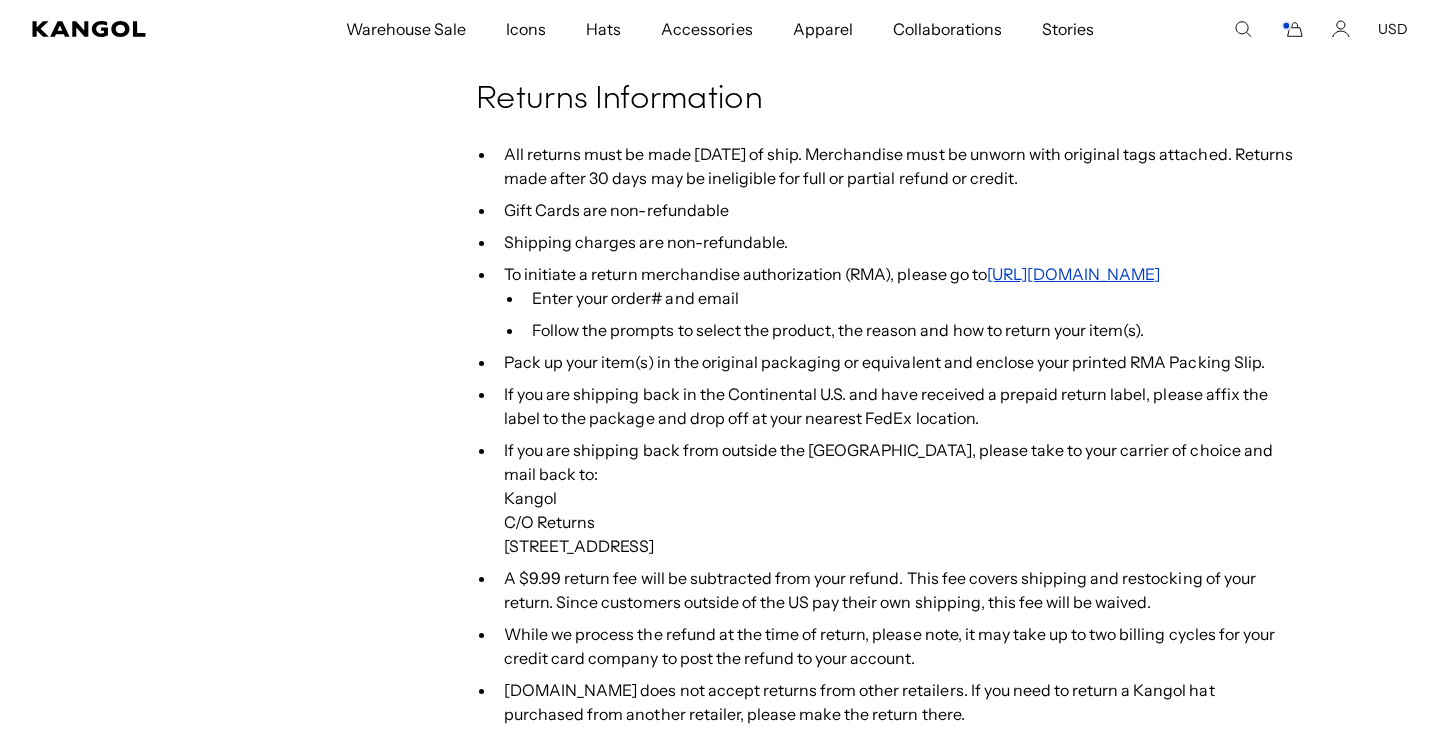 click on "While we process the refund at the time of return, please note, it may take up to two billing cycles for your credit card company to post the refund to your account." at bounding box center (896, 646) 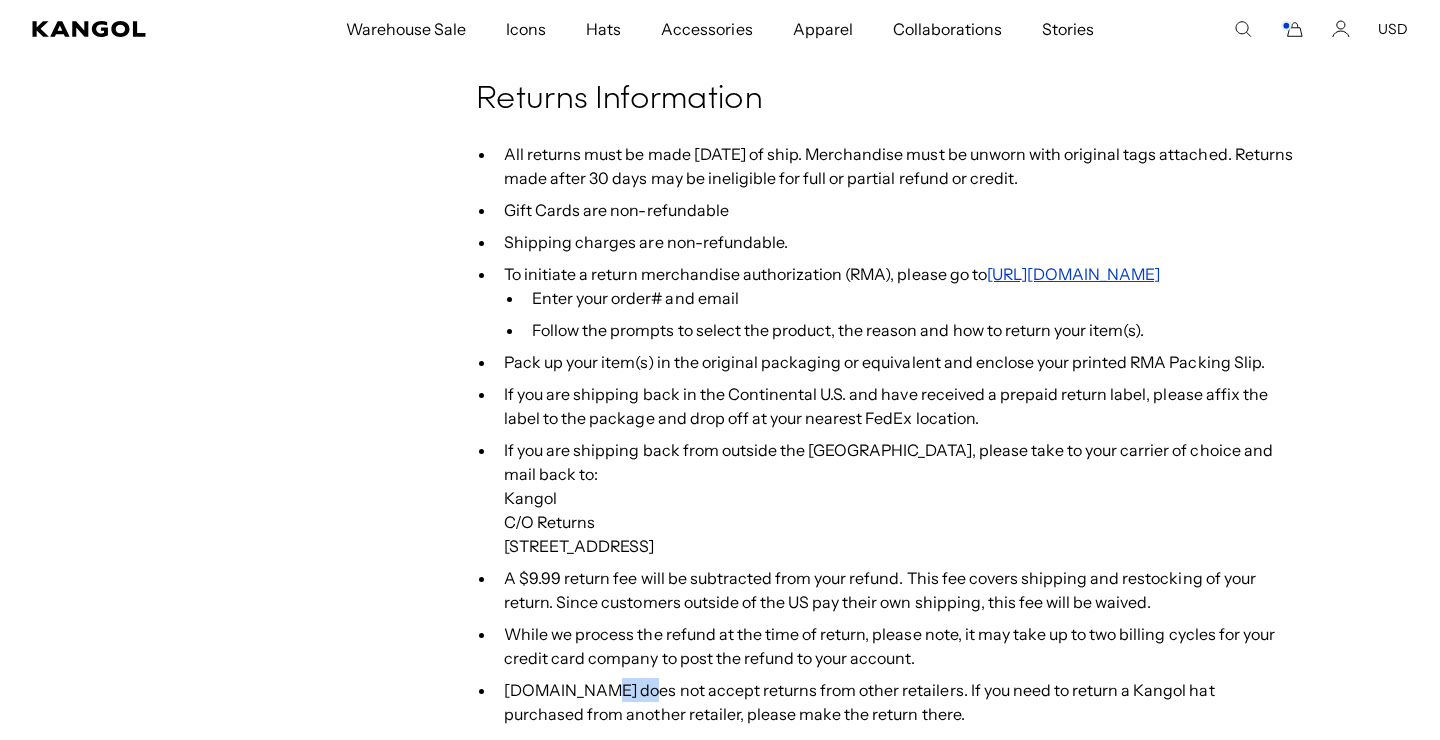 scroll, scrollTop: 0, scrollLeft: 412, axis: horizontal 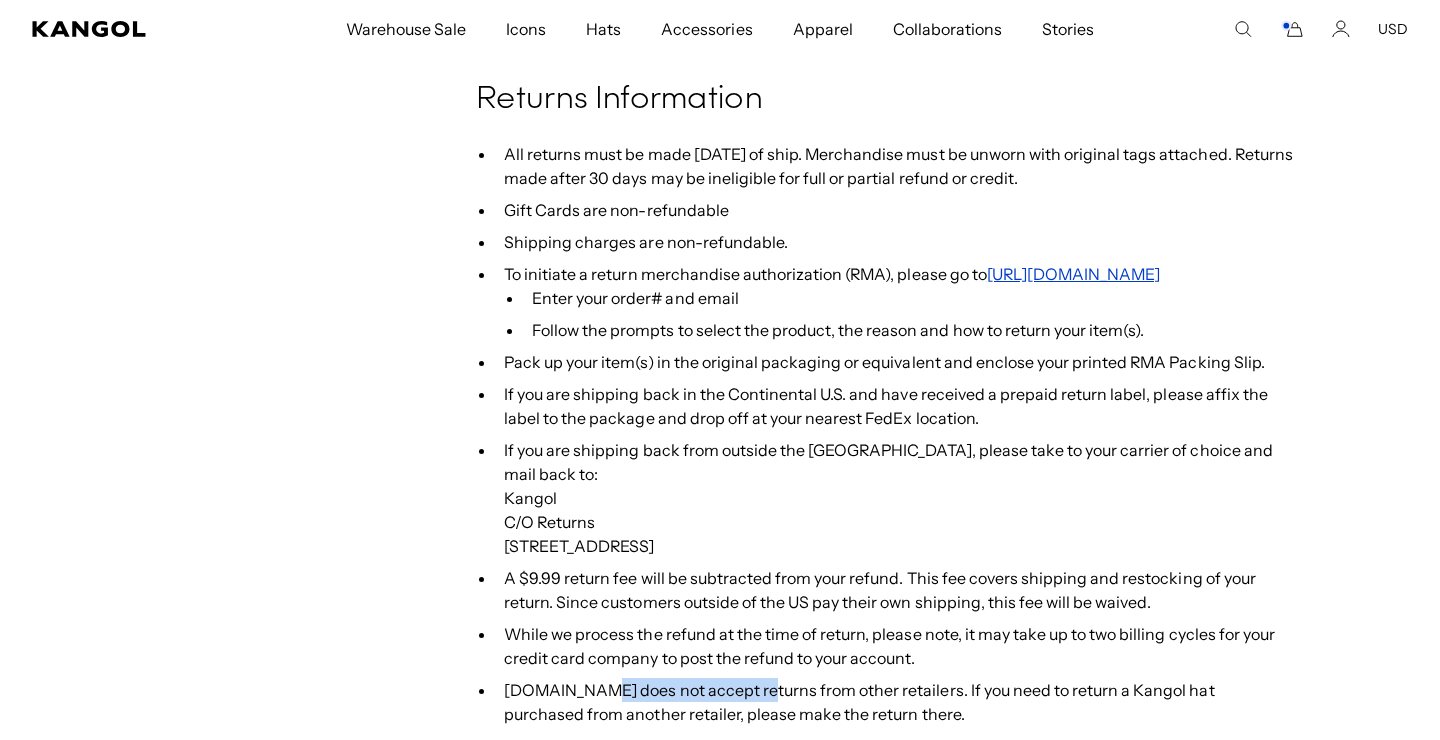 drag, startPoint x: 596, startPoint y: 670, endPoint x: 749, endPoint y: 673, distance: 153.0294 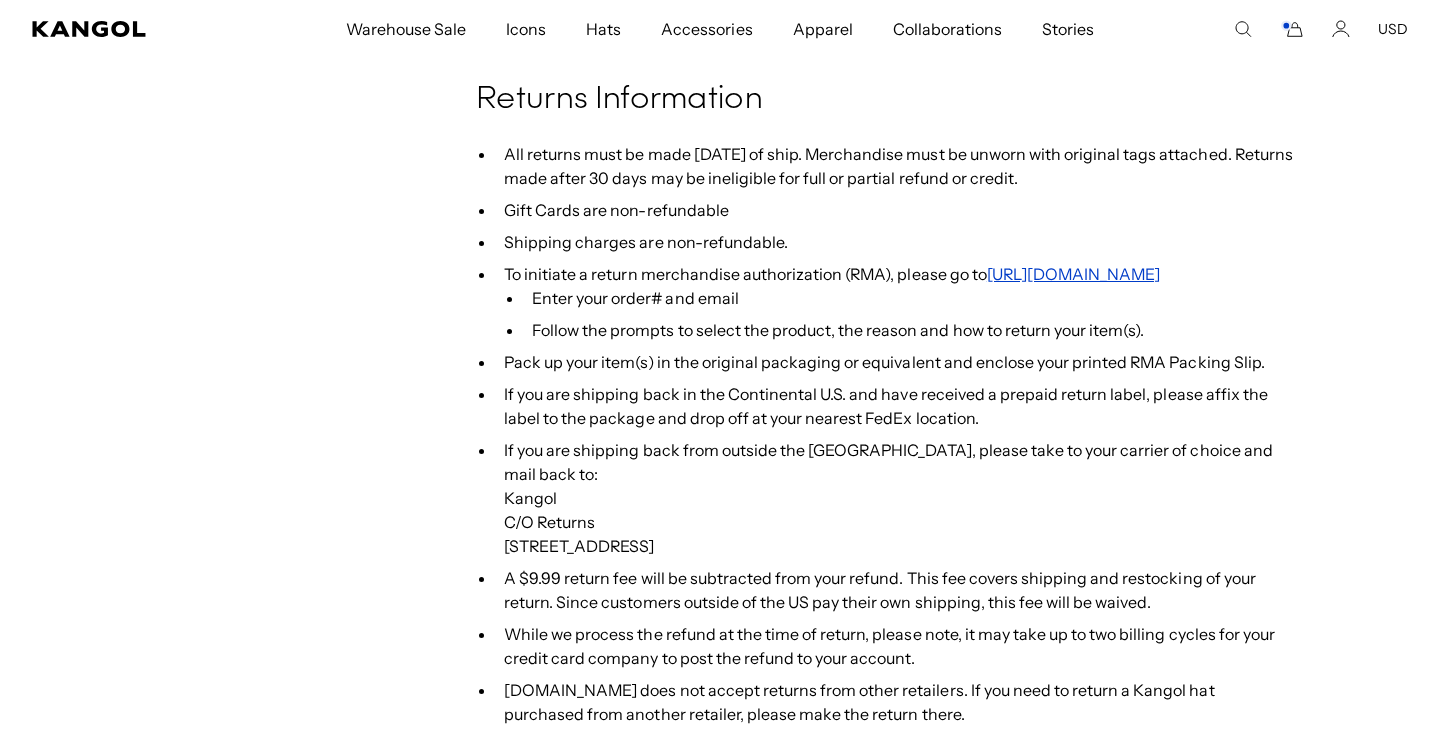 click on "Kangol.com does not accept returns from other retailers. If you need to return a Kangol hat purchased from another retailer, please make the return there." at bounding box center [896, 702] 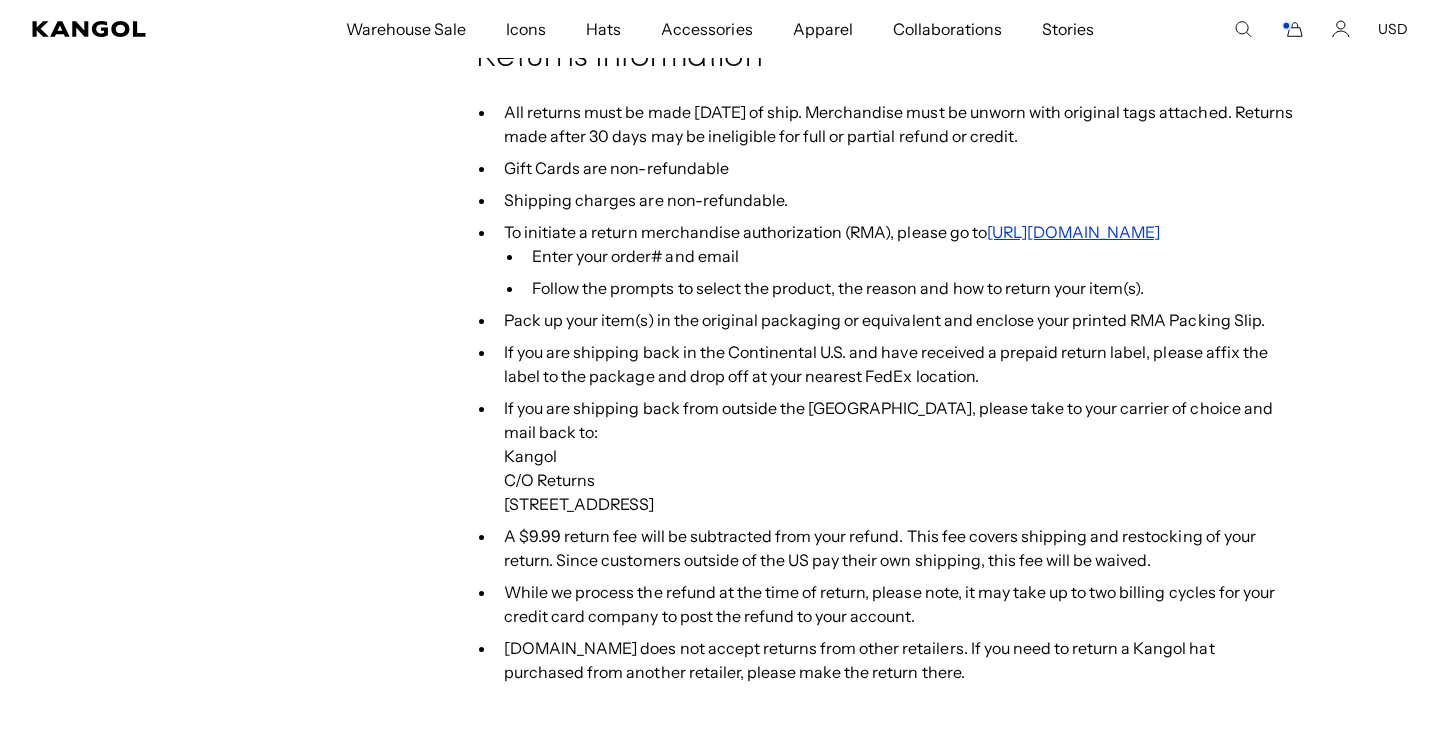 scroll, scrollTop: 2716, scrollLeft: 0, axis: vertical 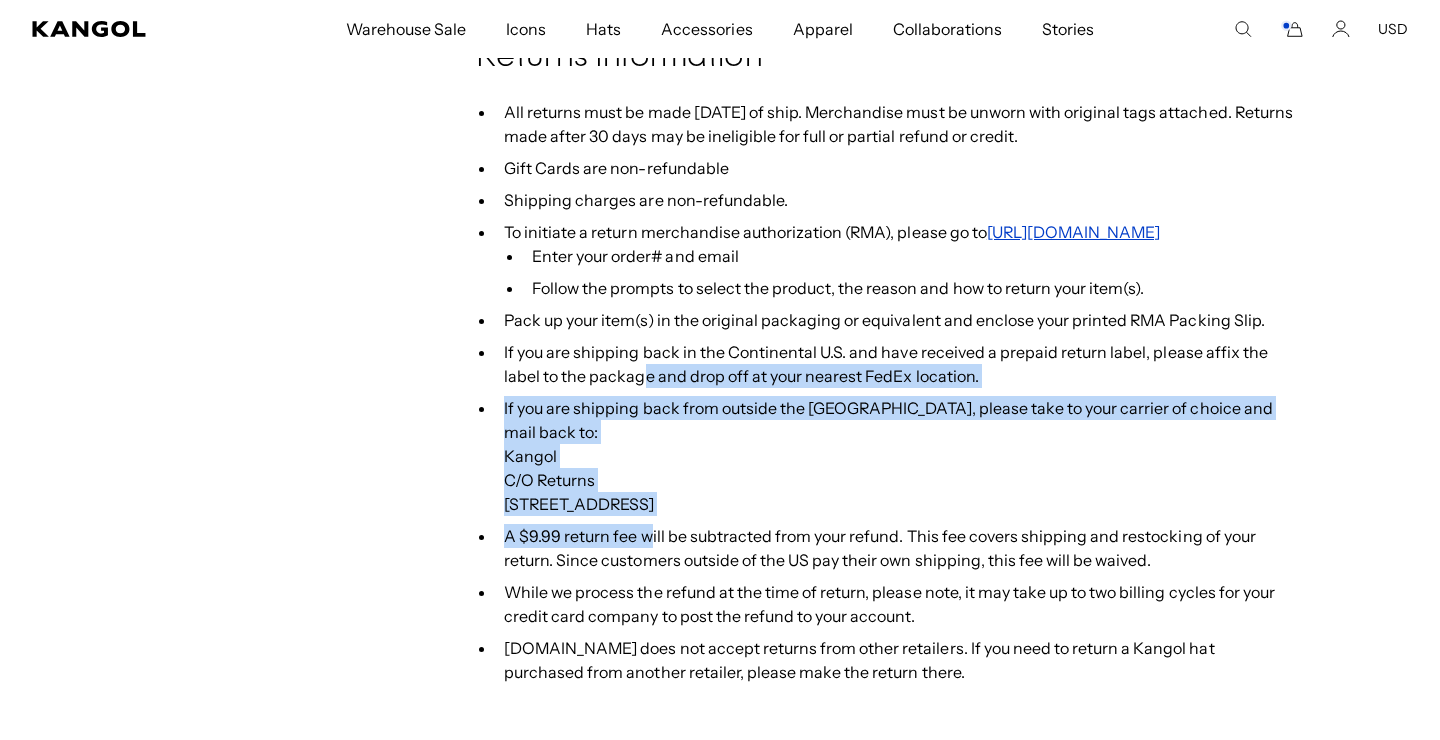 drag, startPoint x: 600, startPoint y: 340, endPoint x: 653, endPoint y: 503, distance: 171.40012 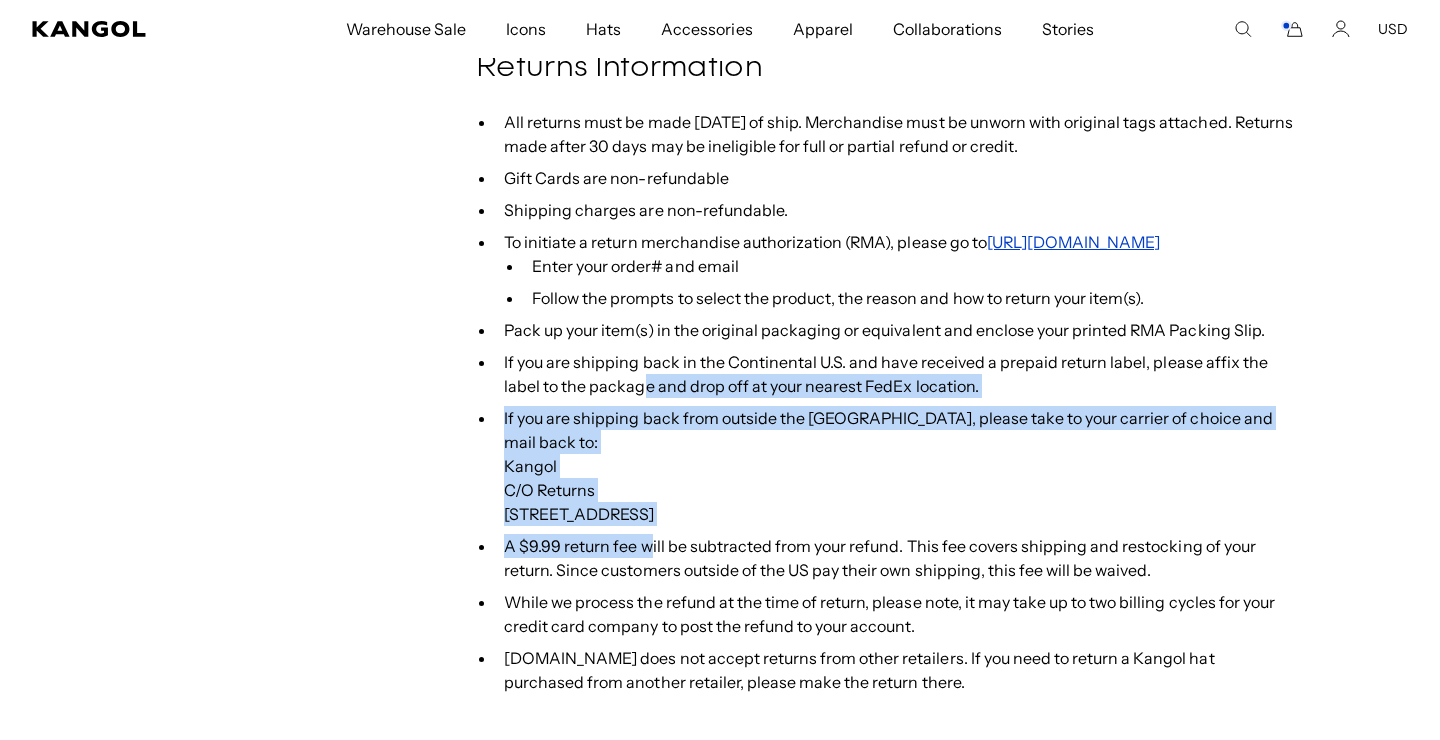 scroll, scrollTop: 0, scrollLeft: 0, axis: both 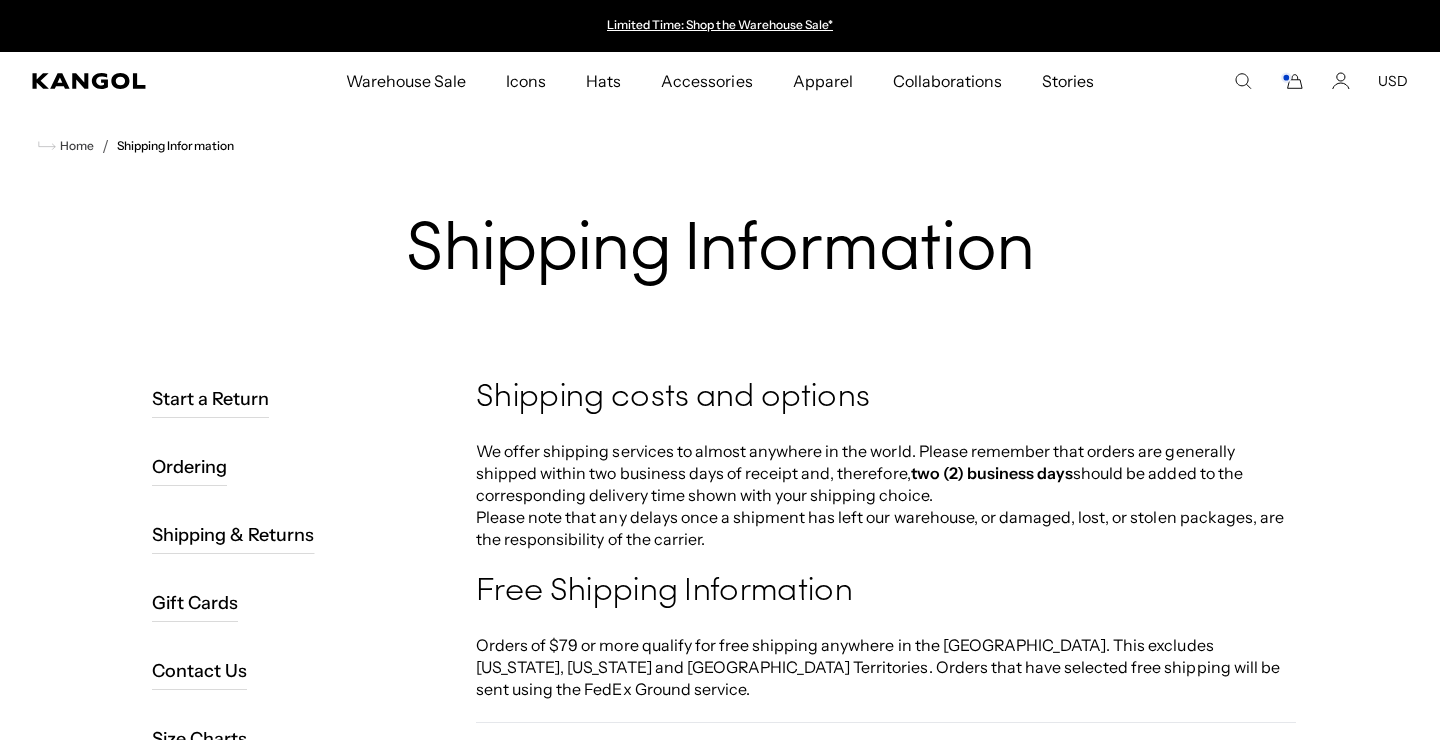 click 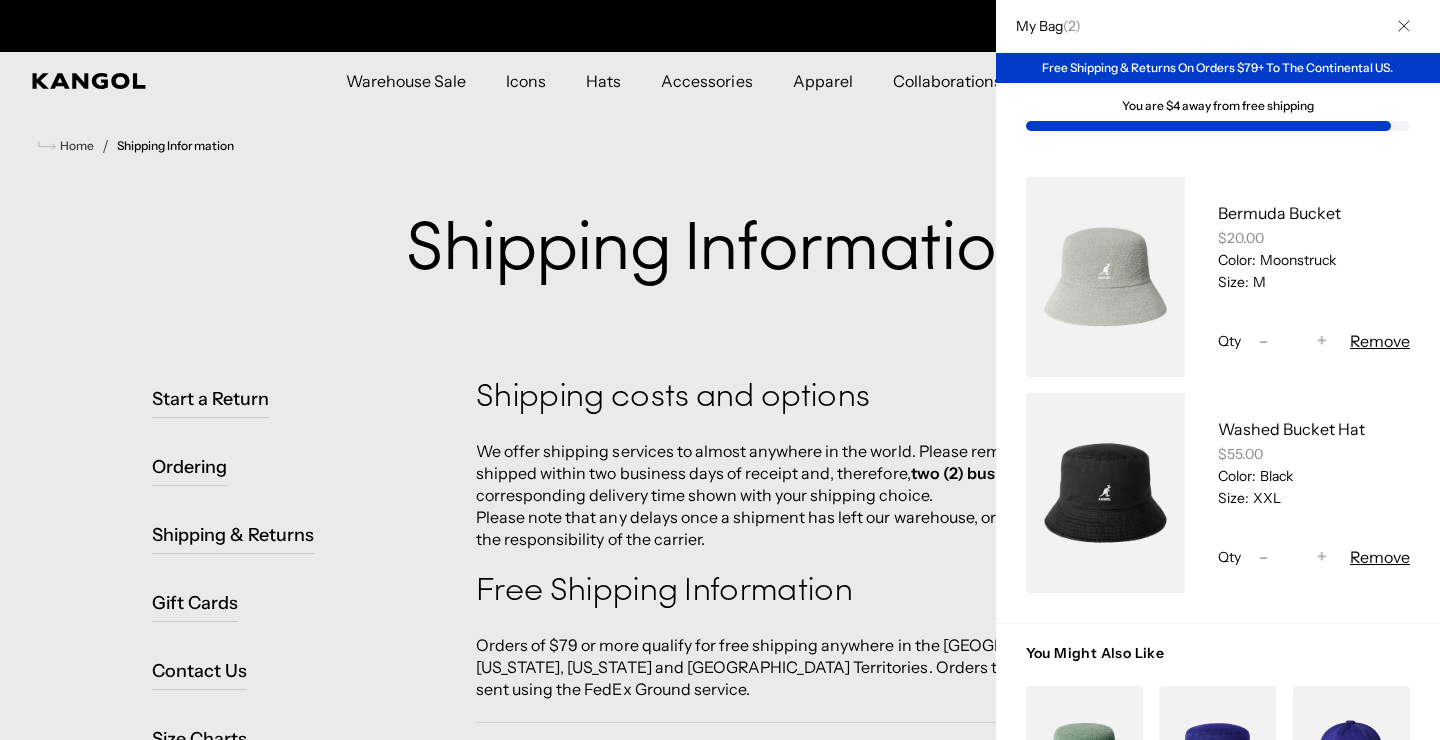 scroll, scrollTop: 0, scrollLeft: 412, axis: horizontal 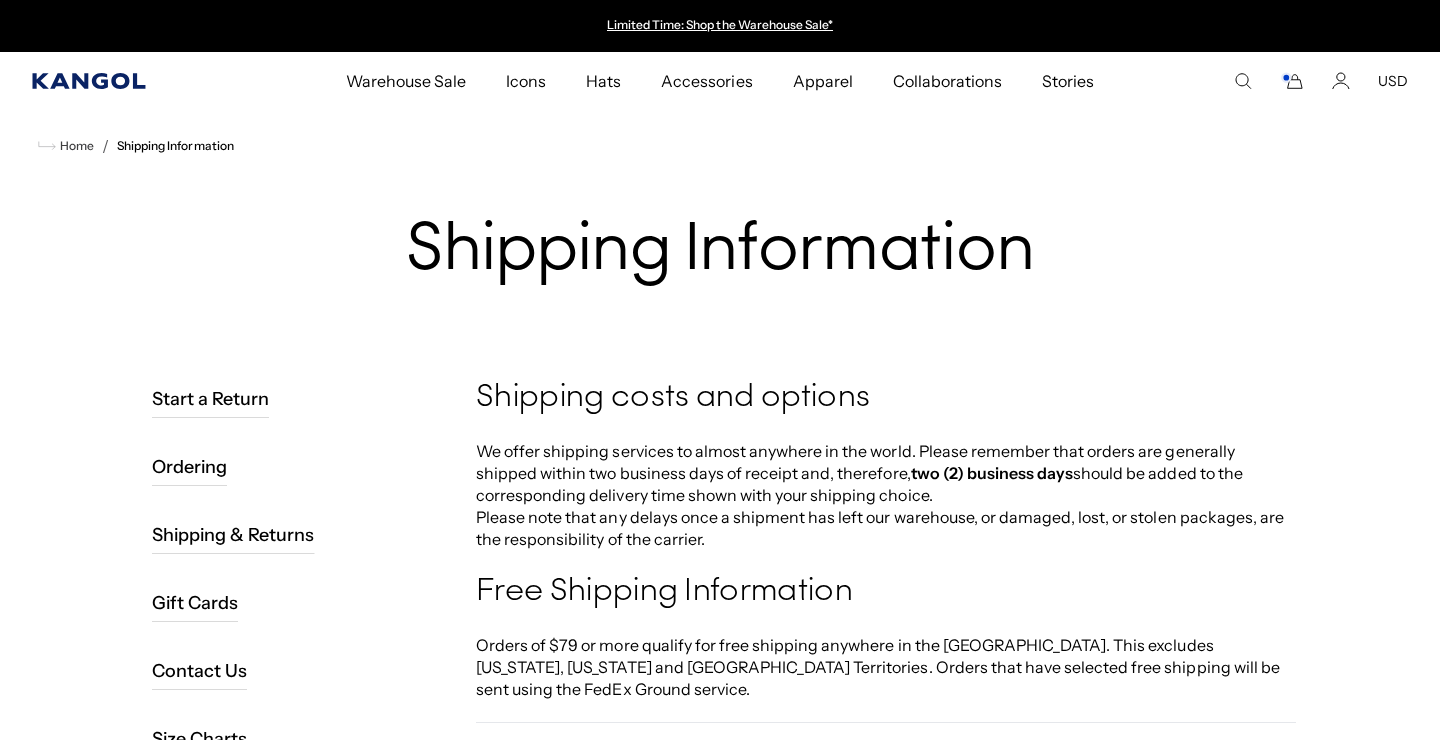 click 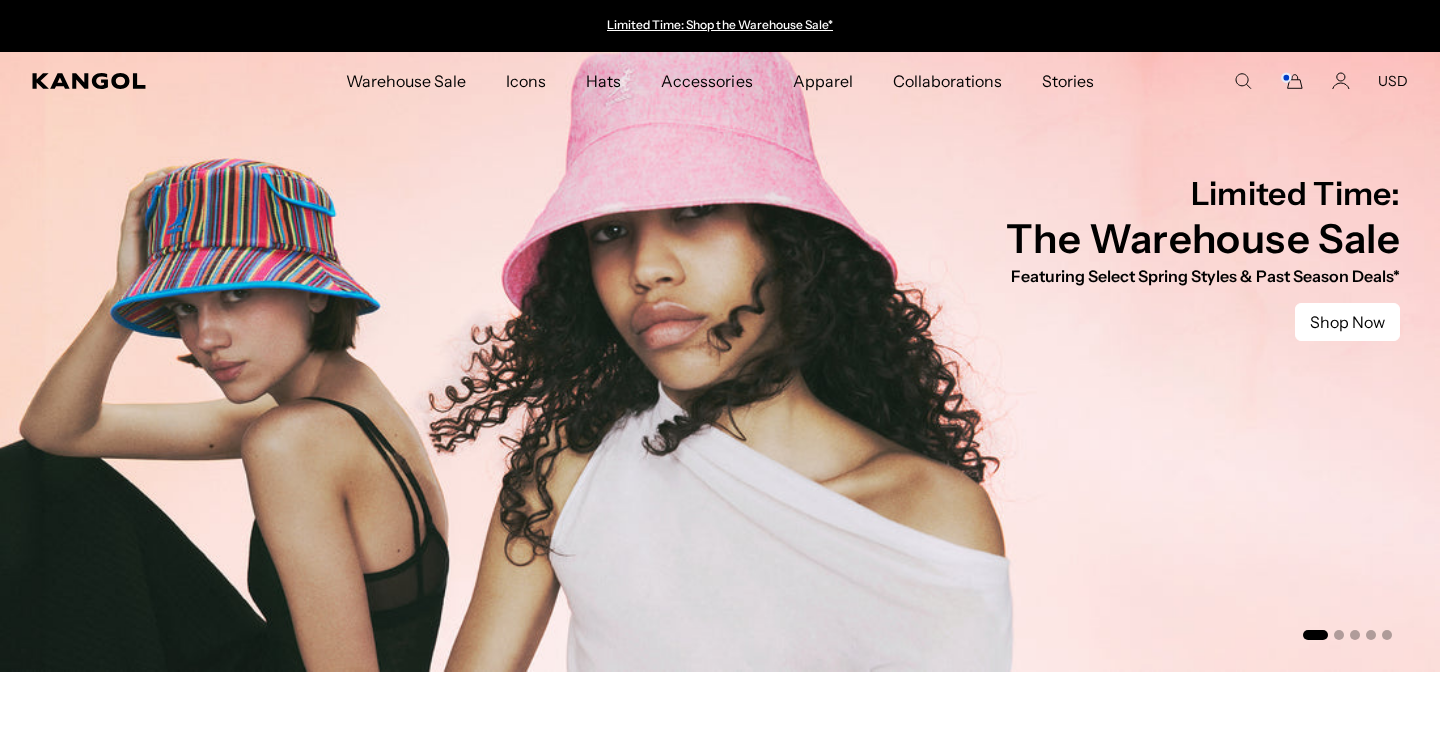 scroll, scrollTop: 0, scrollLeft: 0, axis: both 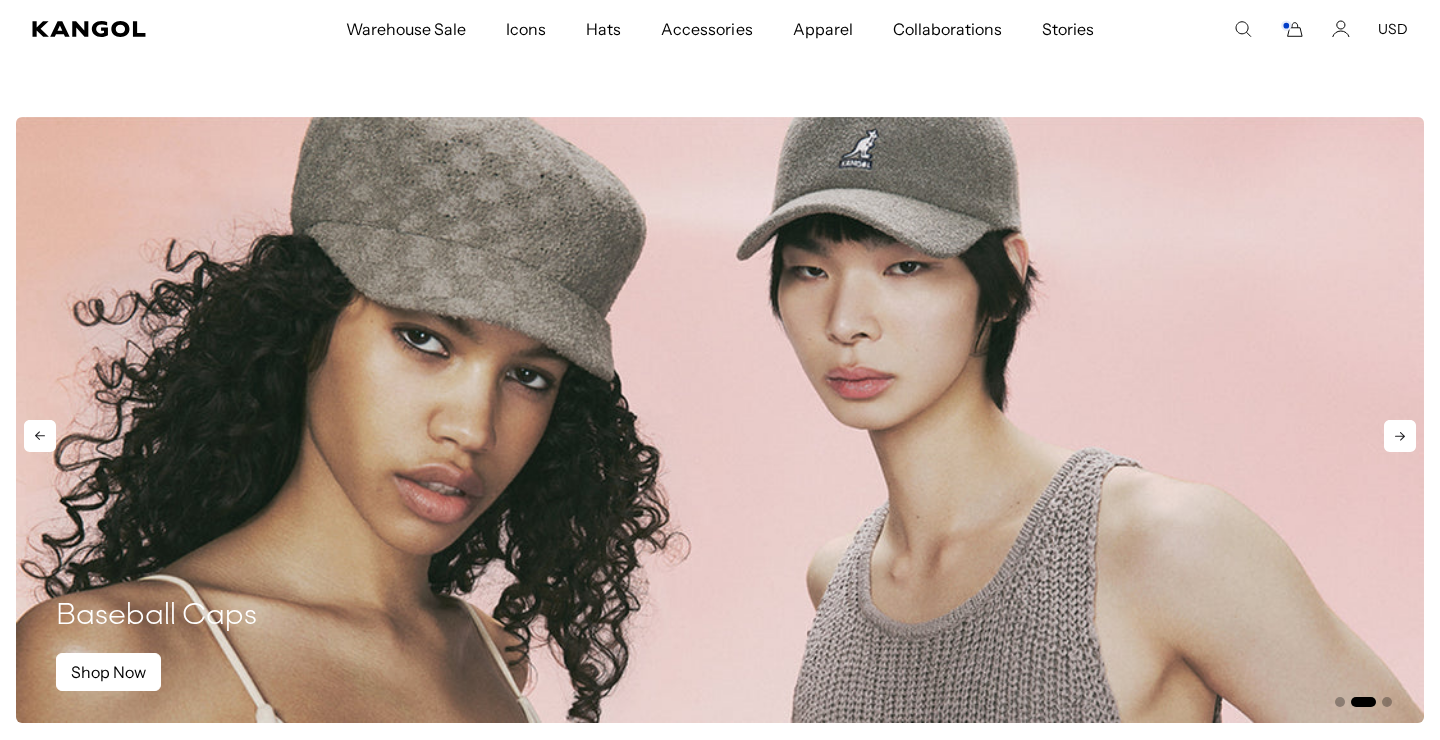 click 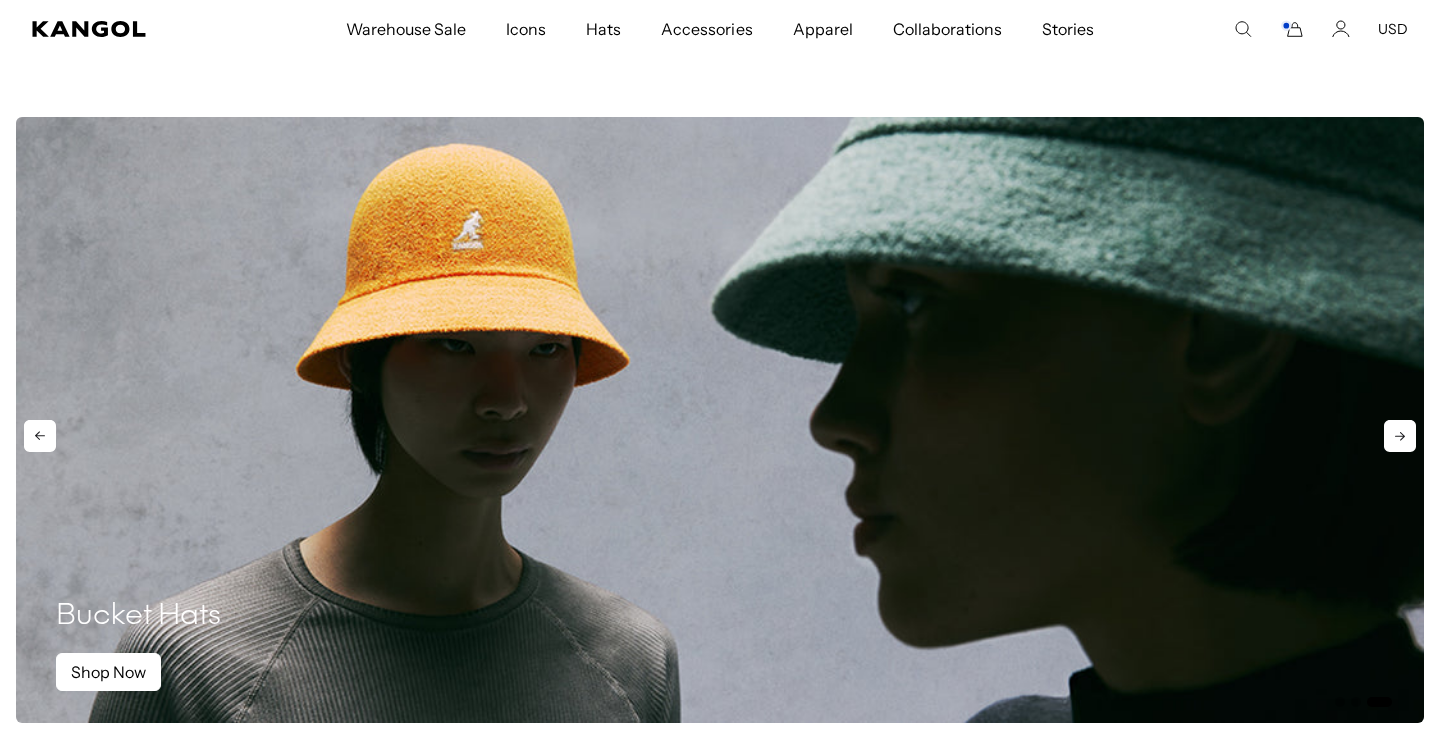 scroll, scrollTop: 0, scrollLeft: 412, axis: horizontal 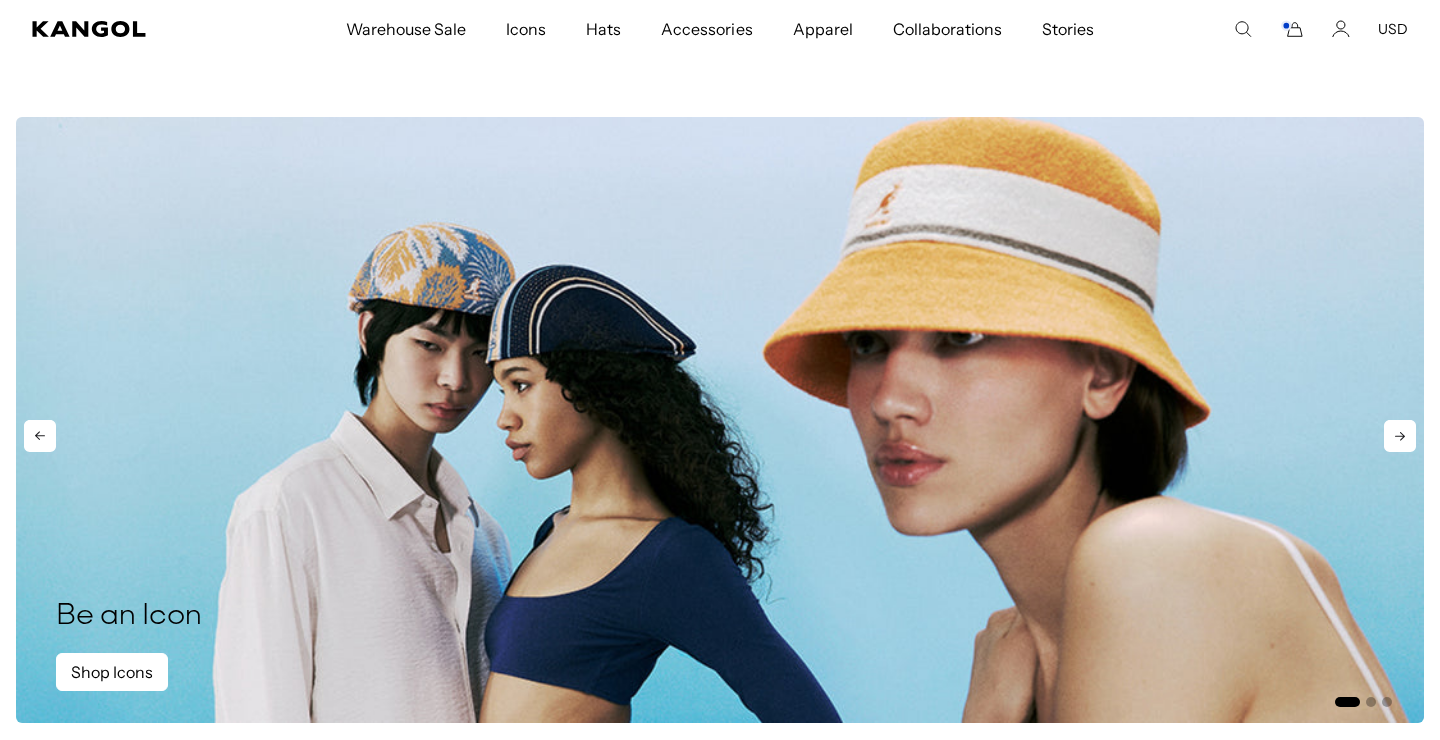 click 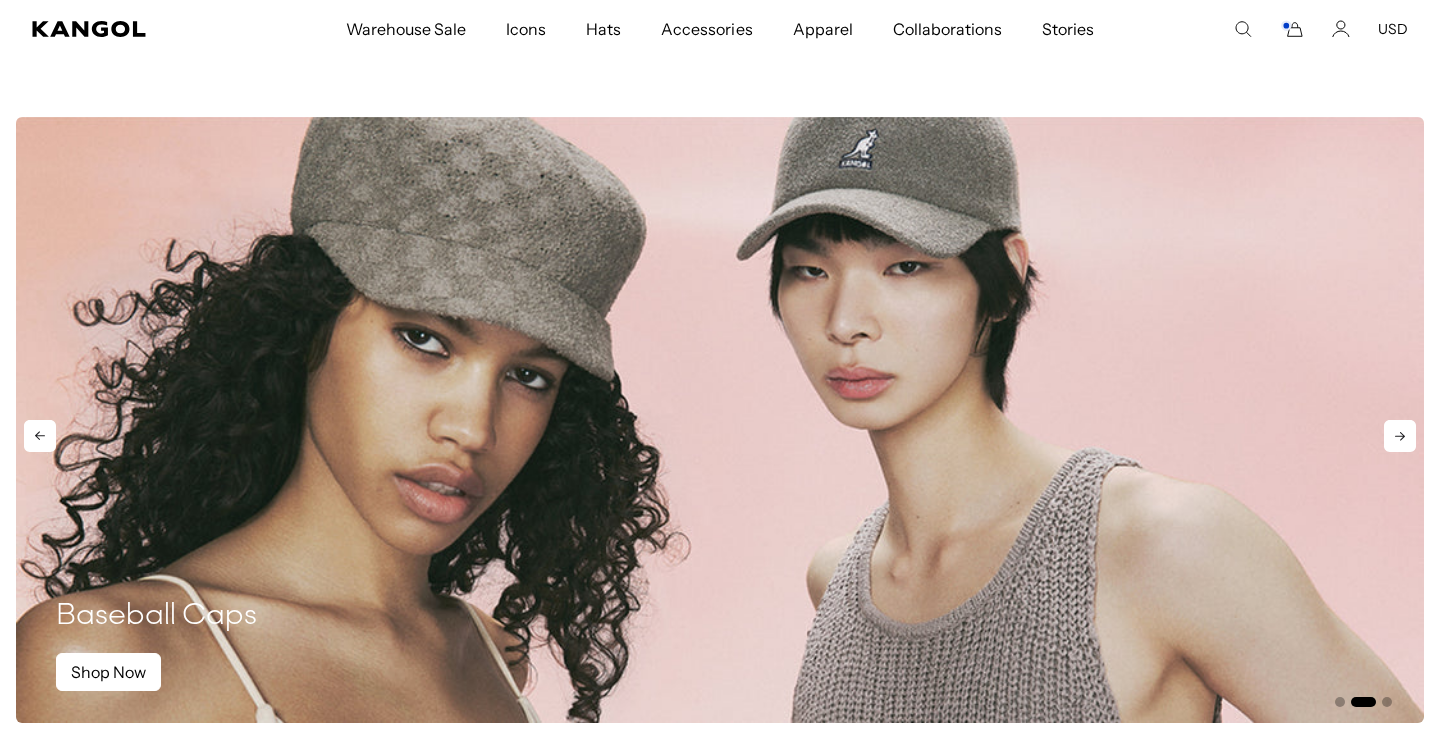 scroll, scrollTop: 0, scrollLeft: 412, axis: horizontal 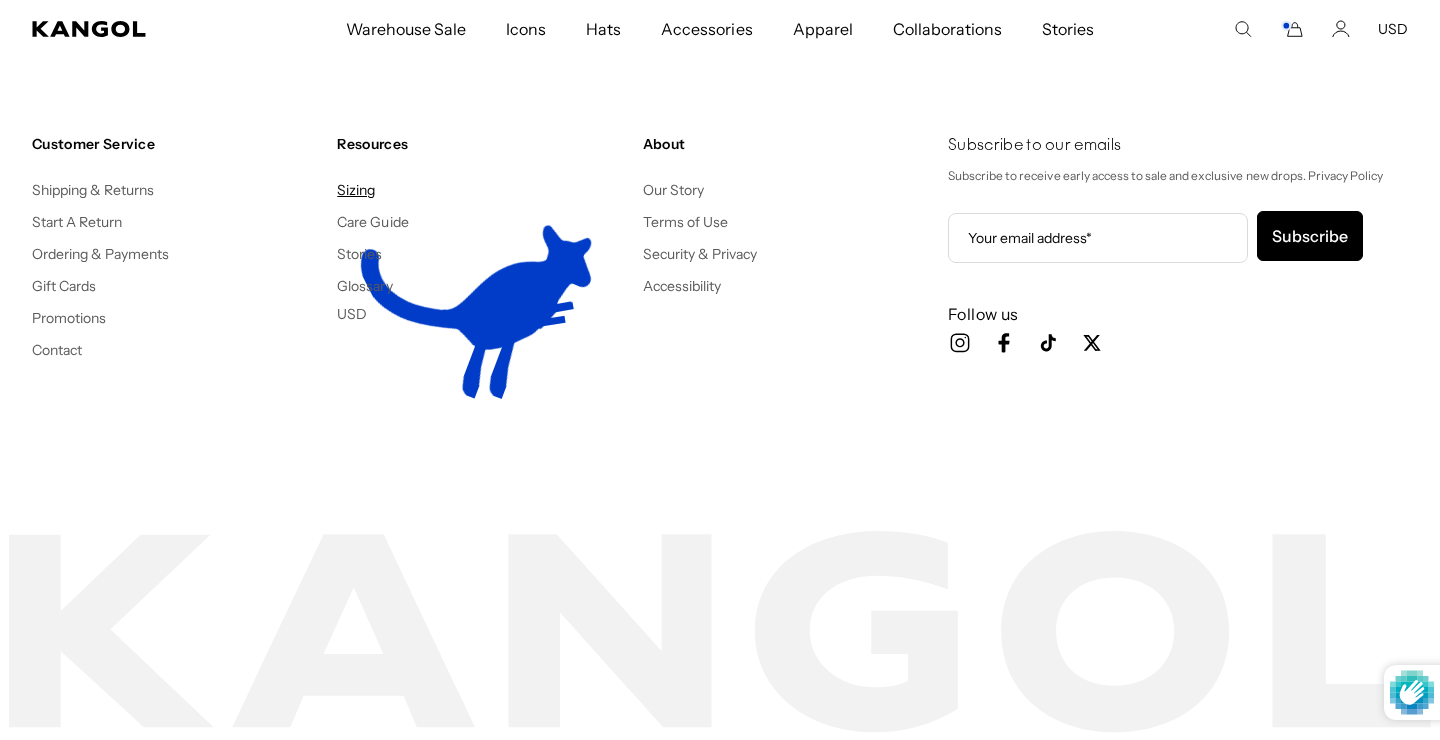 click on "Sizing" at bounding box center (356, 190) 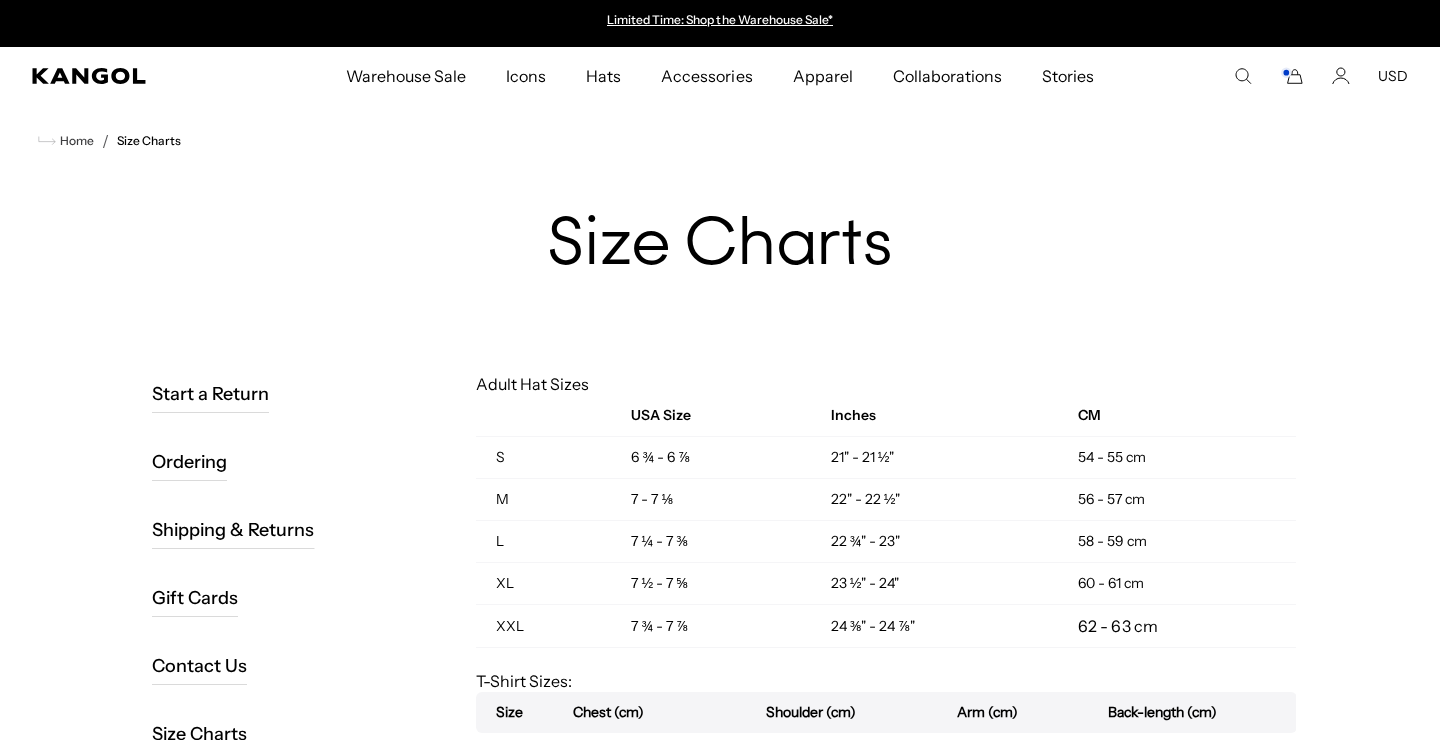scroll, scrollTop: 228, scrollLeft: 0, axis: vertical 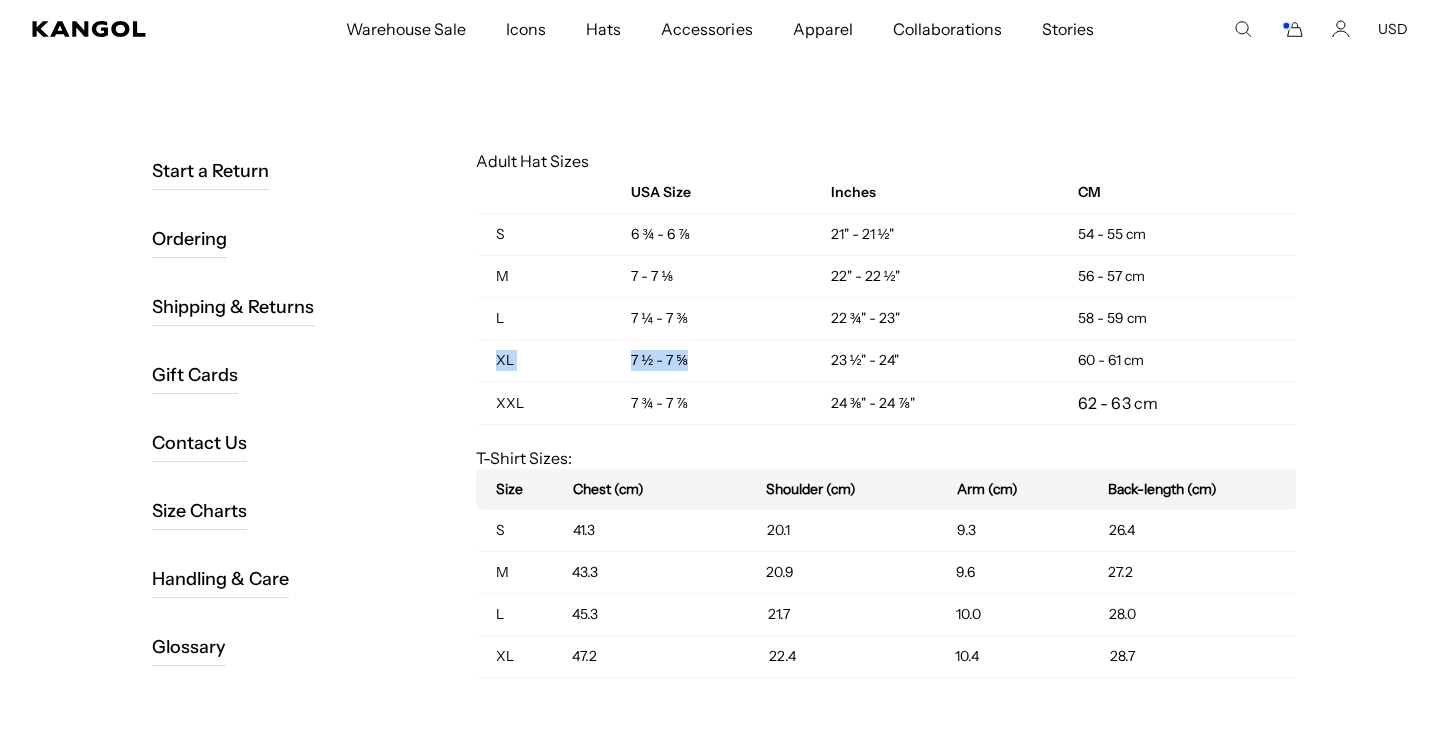 drag, startPoint x: 495, startPoint y: 363, endPoint x: 686, endPoint y: 361, distance: 191.01047 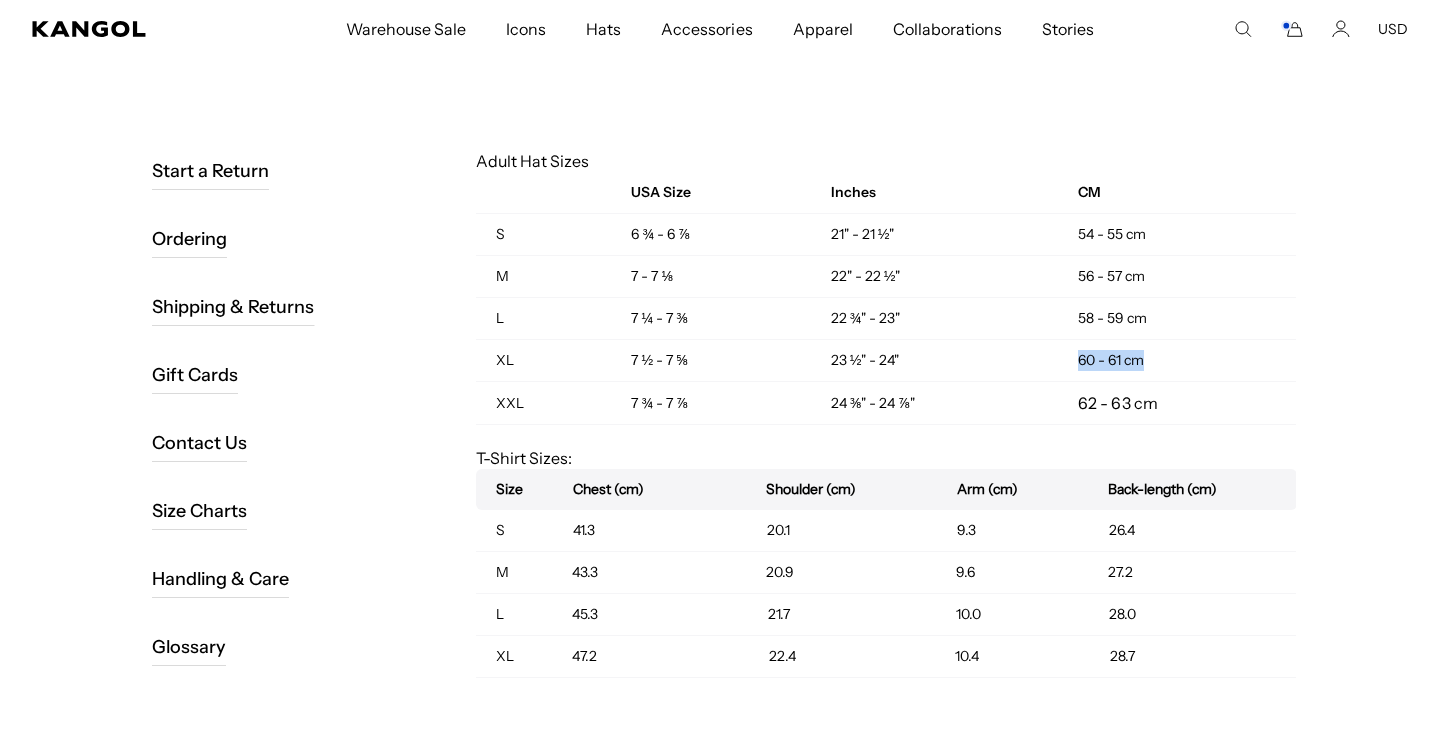 drag, startPoint x: 1084, startPoint y: 361, endPoint x: 1160, endPoint y: 362, distance: 76.00658 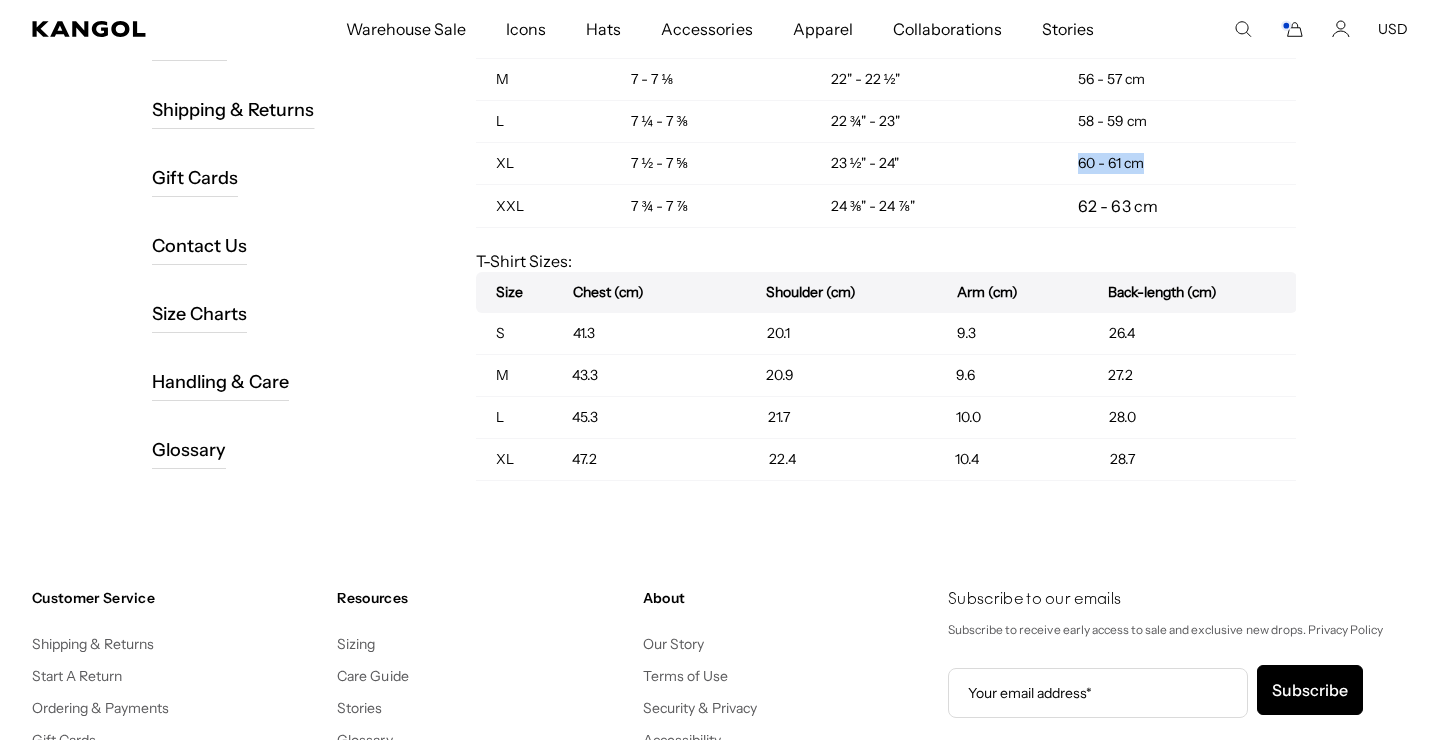 scroll, scrollTop: 392, scrollLeft: 0, axis: vertical 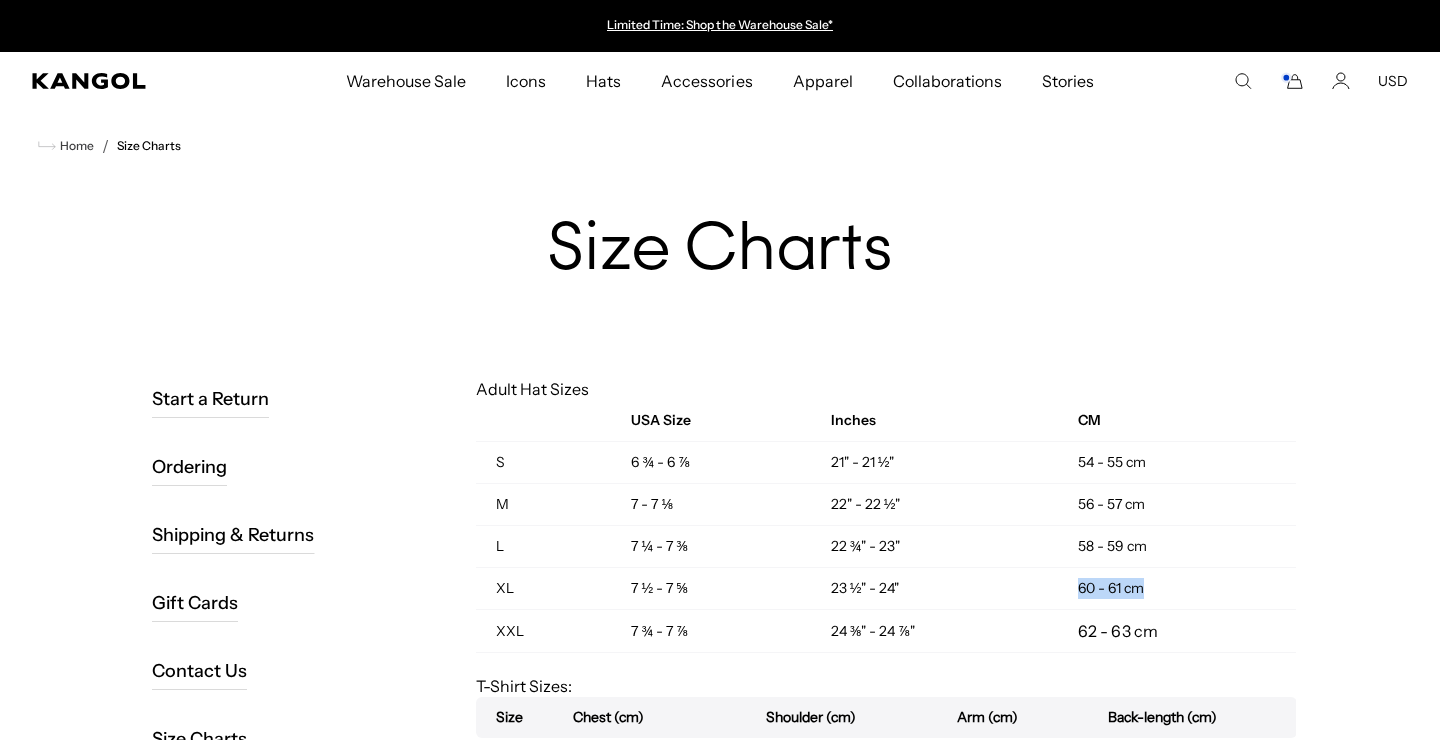 click 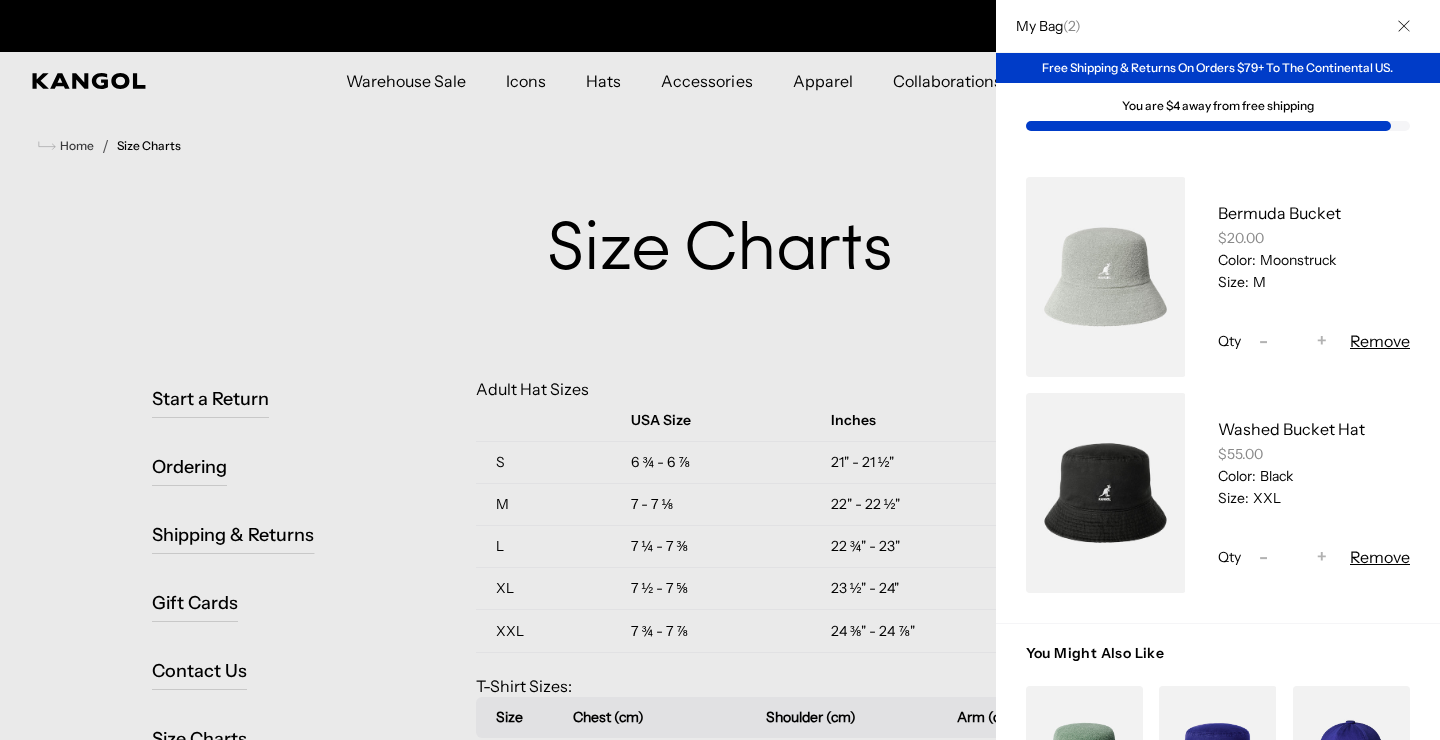 scroll, scrollTop: 0, scrollLeft: 412, axis: horizontal 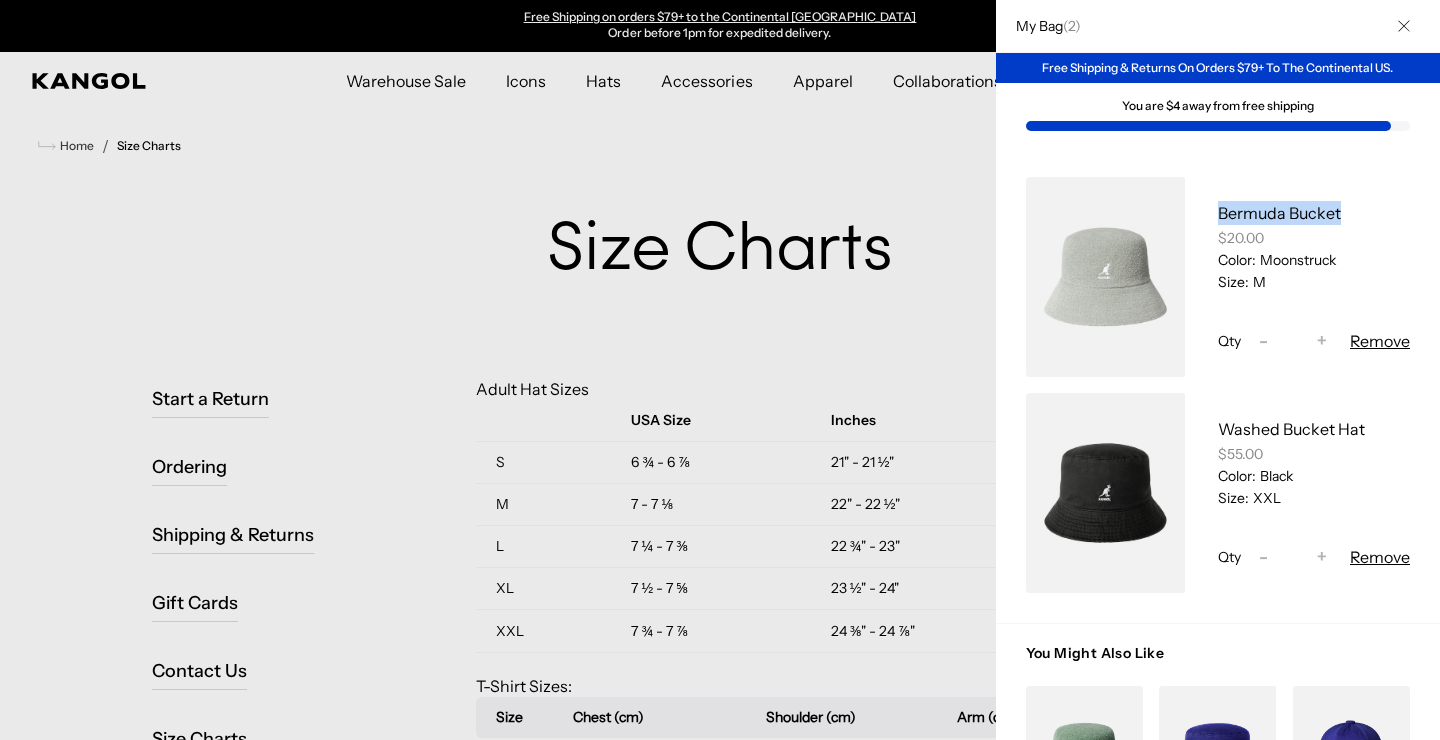 drag, startPoint x: 1225, startPoint y: 212, endPoint x: 1377, endPoint y: 214, distance: 152.01315 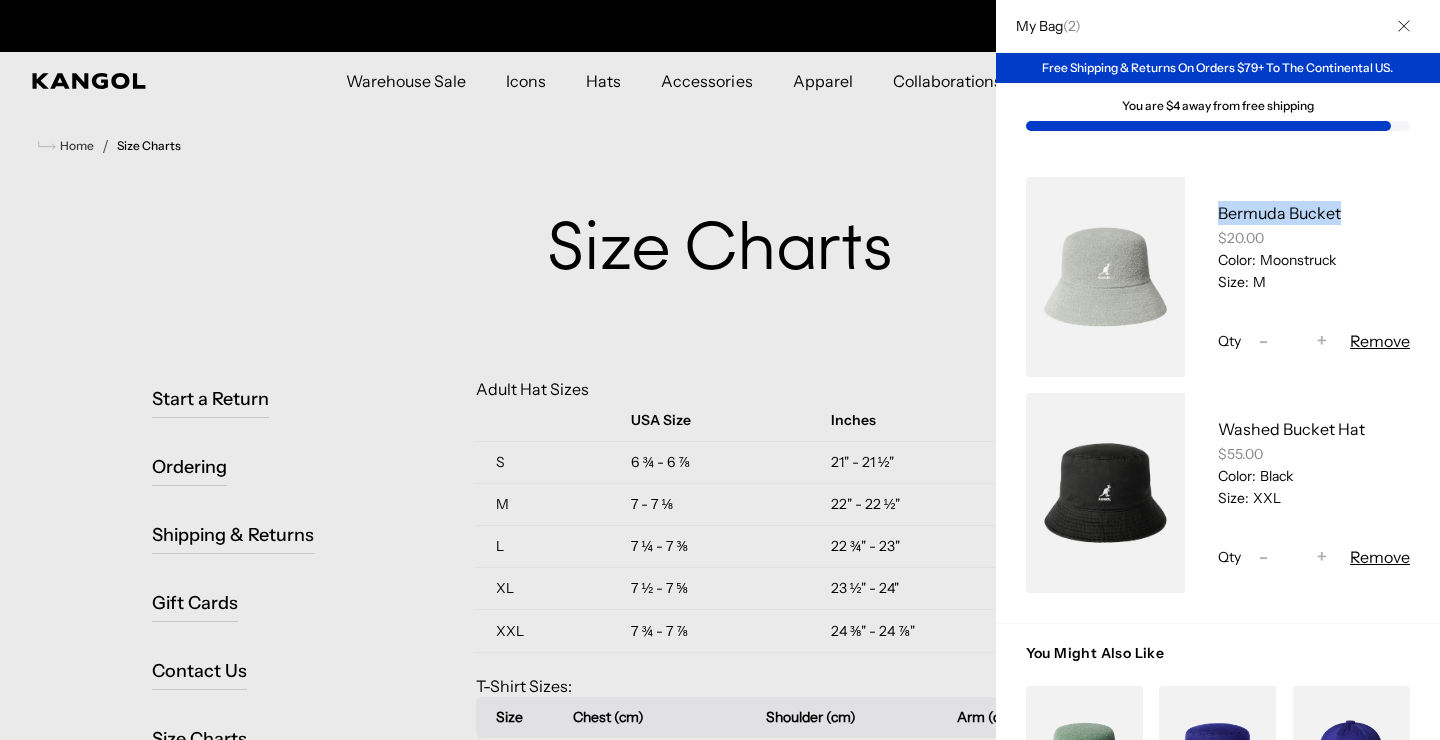 scroll, scrollTop: 0, scrollLeft: 0, axis: both 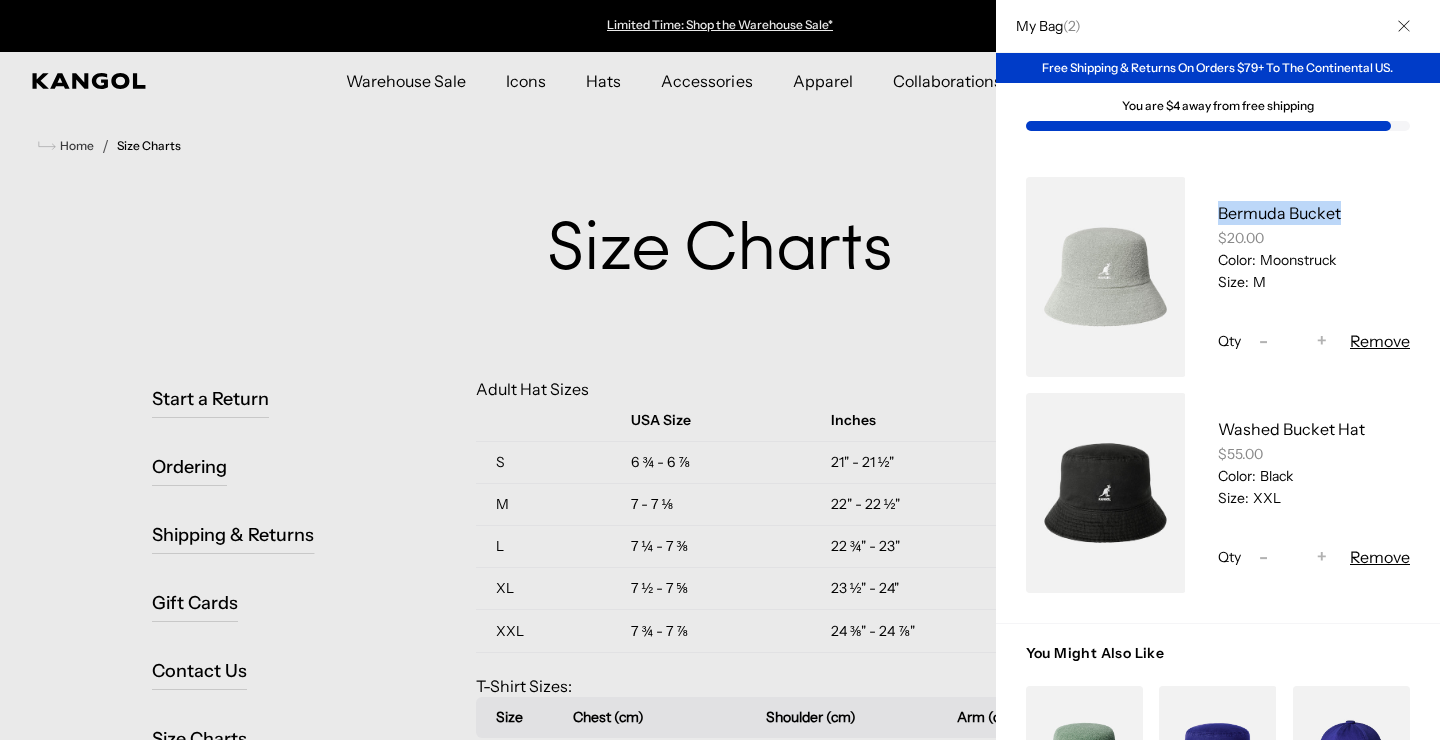 copy on "Bermuda Bucket" 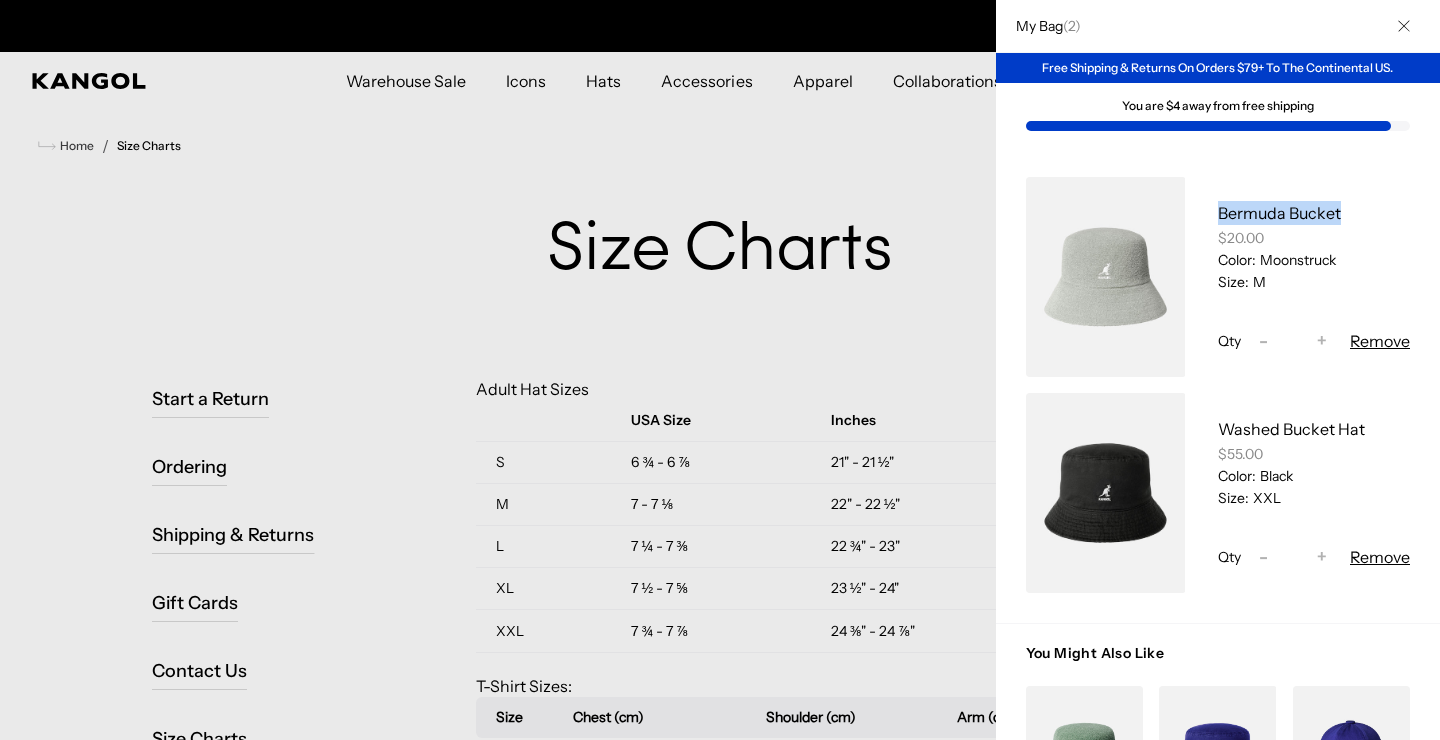 scroll, scrollTop: 0, scrollLeft: 412, axis: horizontal 